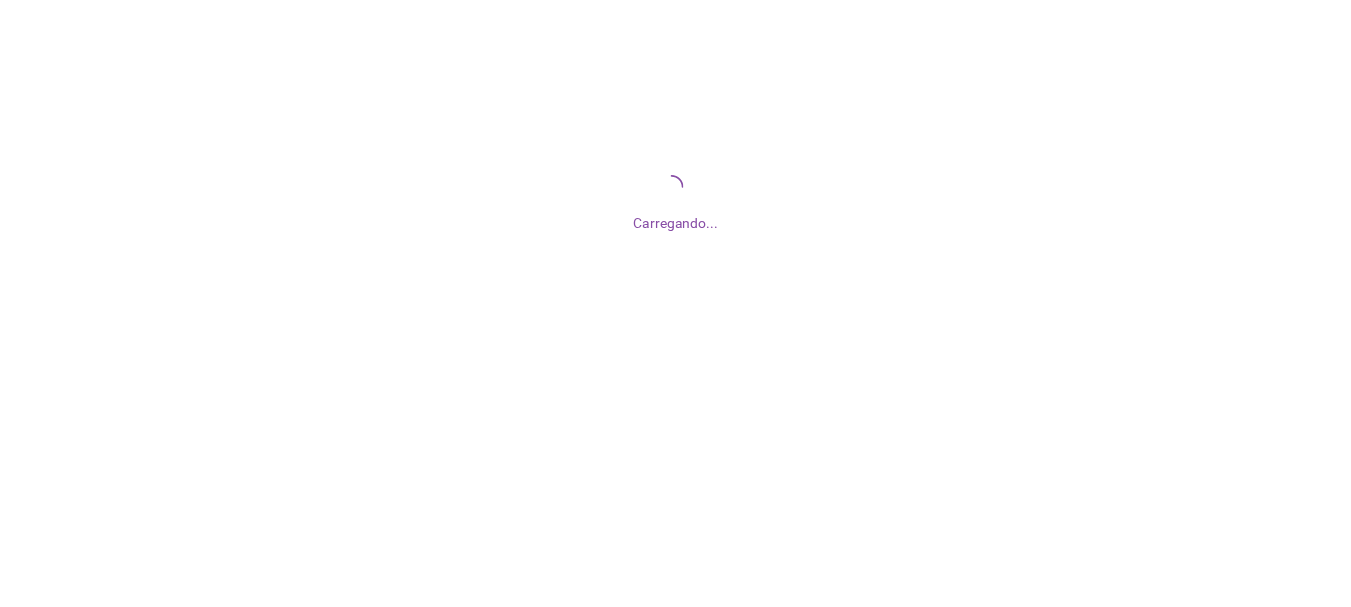 scroll, scrollTop: 0, scrollLeft: 0, axis: both 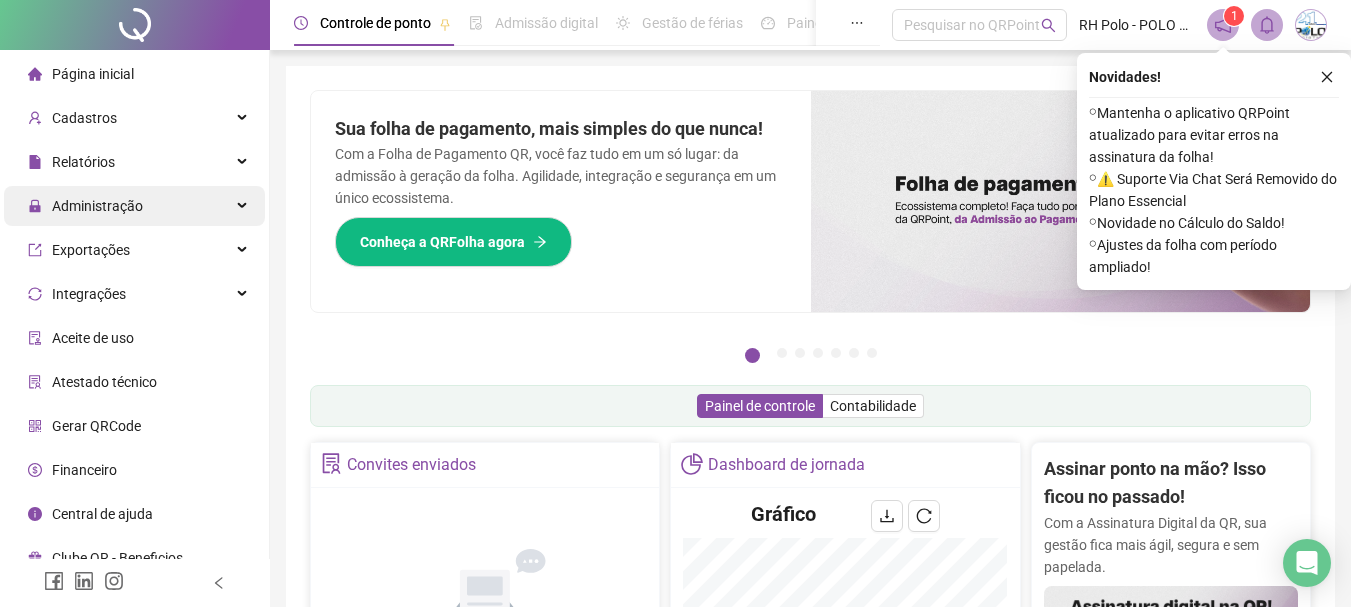 click on "Administração" at bounding box center [97, 206] 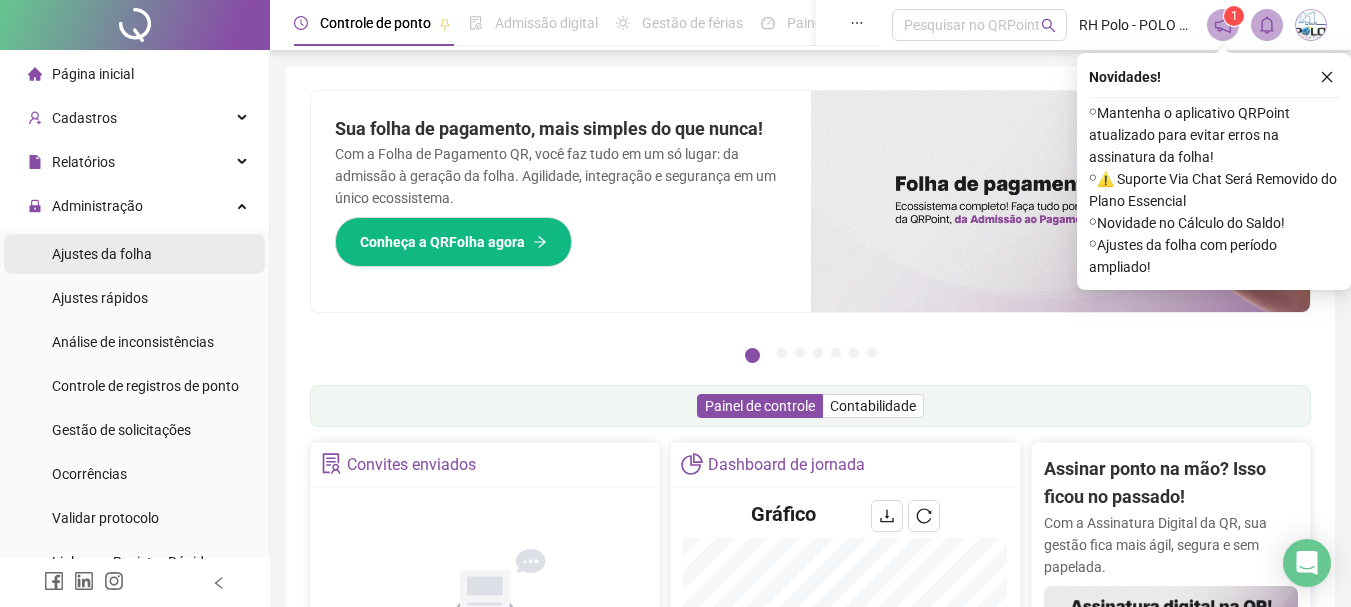 click on "Ajustes da folha" at bounding box center (102, 254) 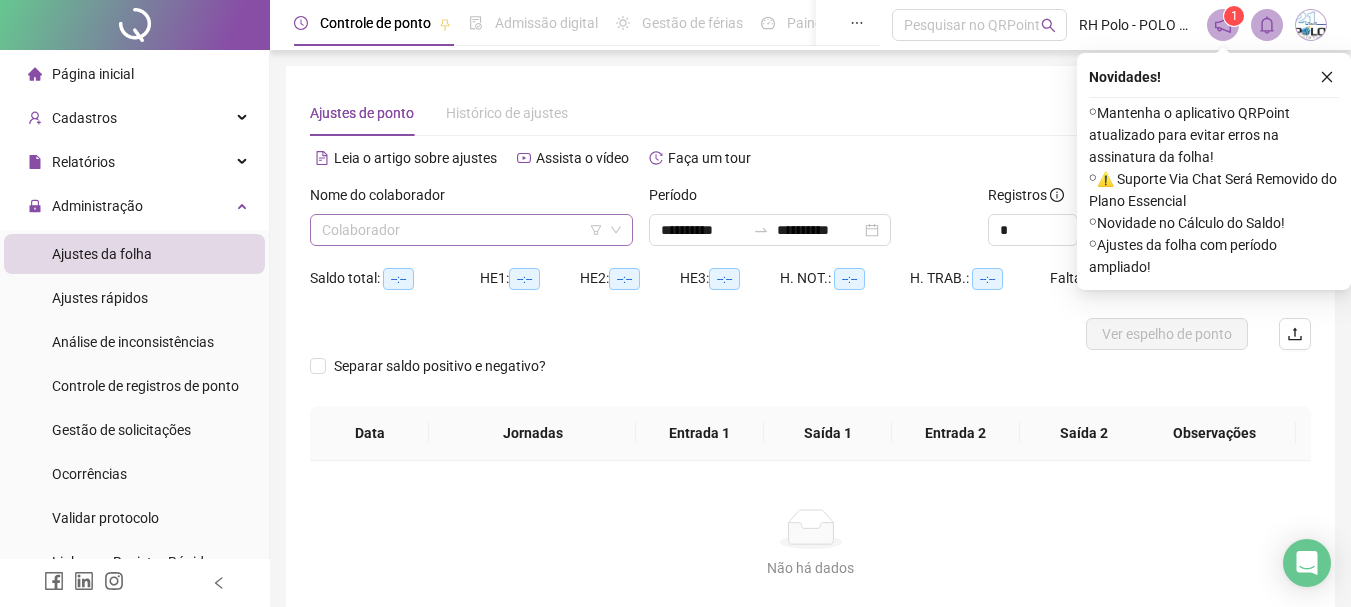 click at bounding box center [462, 230] 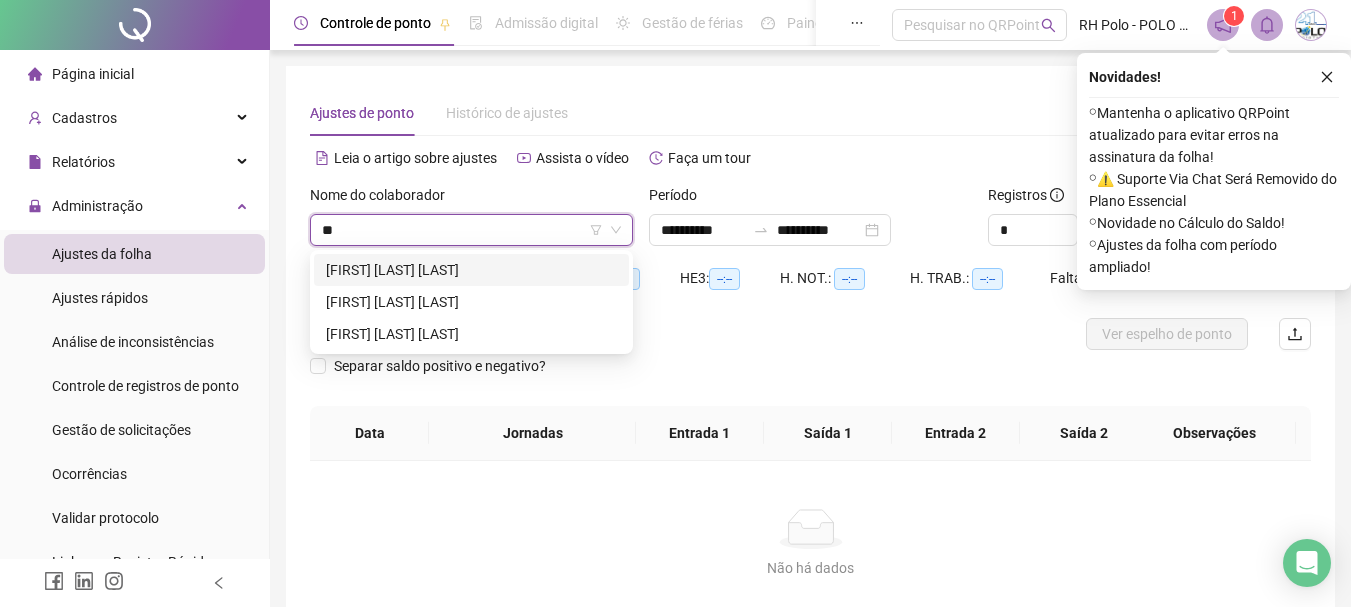 type on "***" 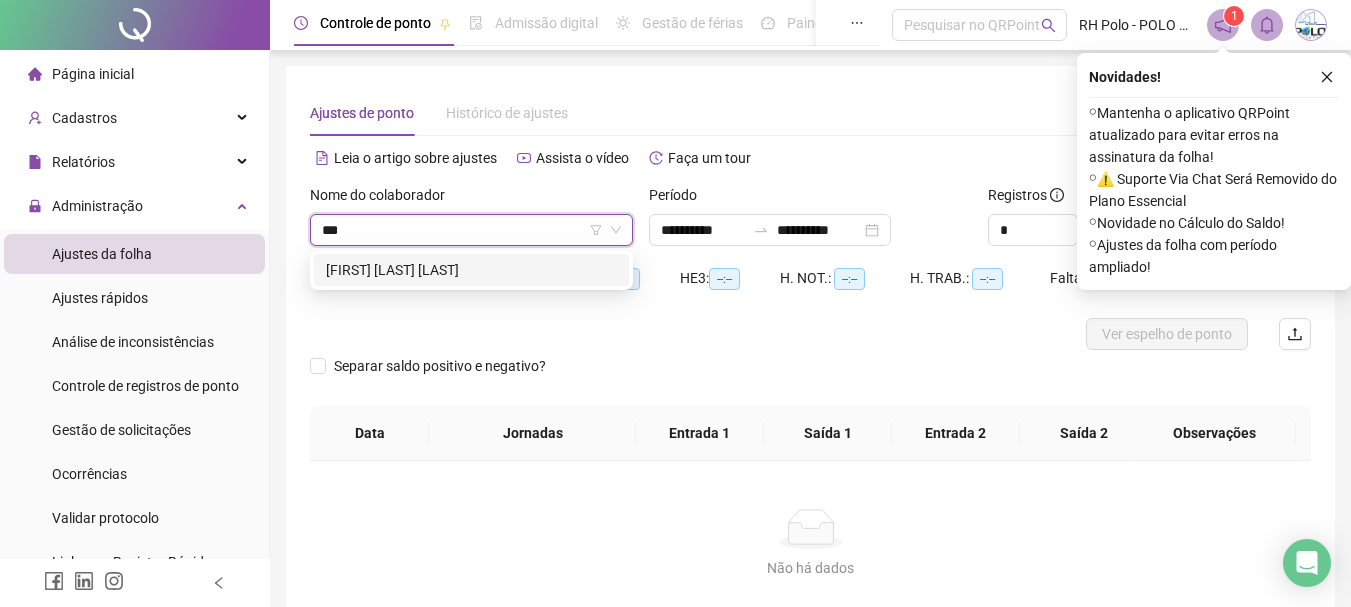 click on "[FIRST] [LAST] [LAST]" at bounding box center (471, 270) 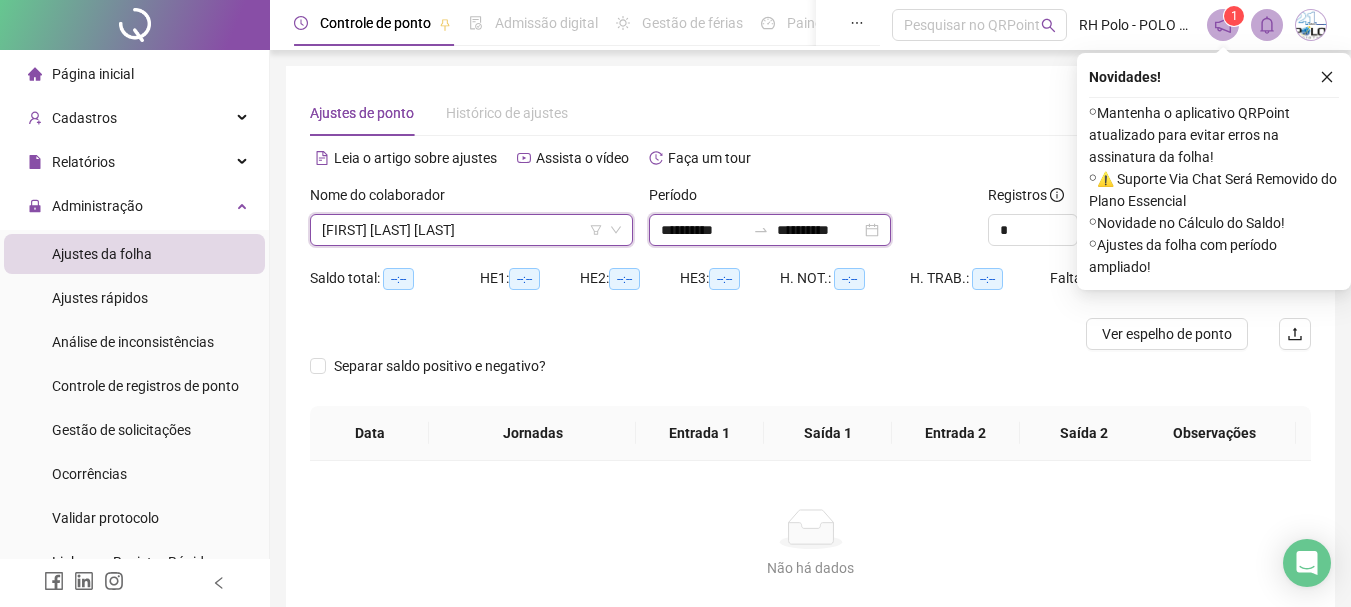 click on "**********" at bounding box center (703, 230) 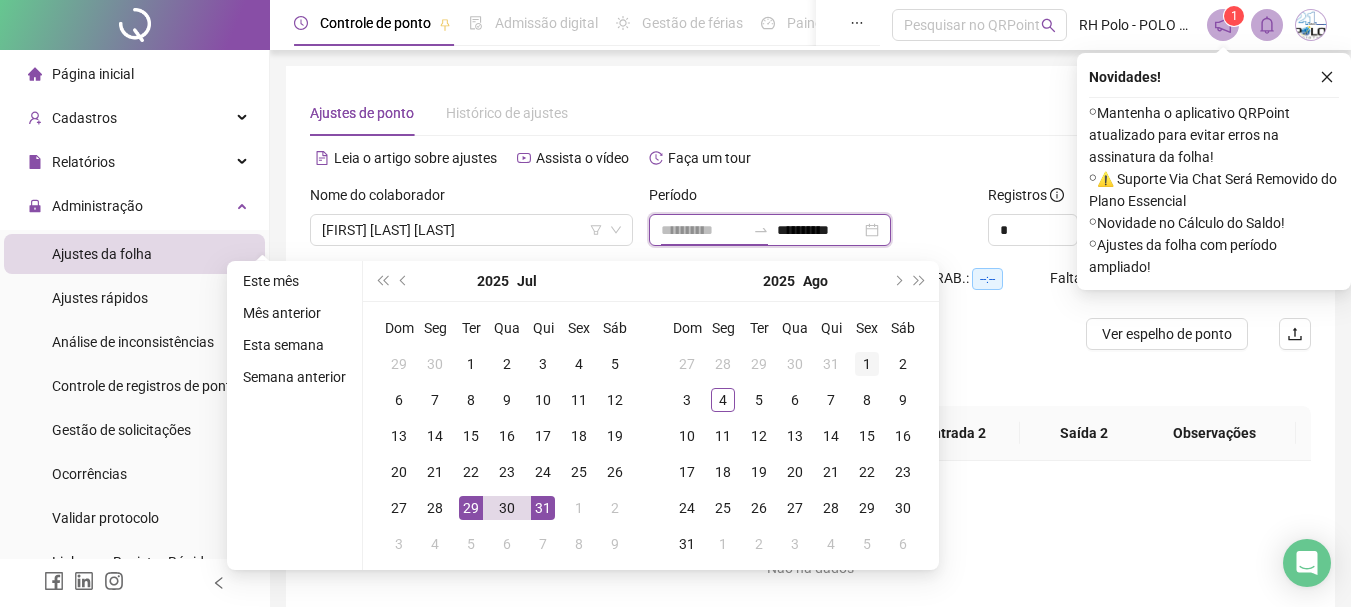 type on "**********" 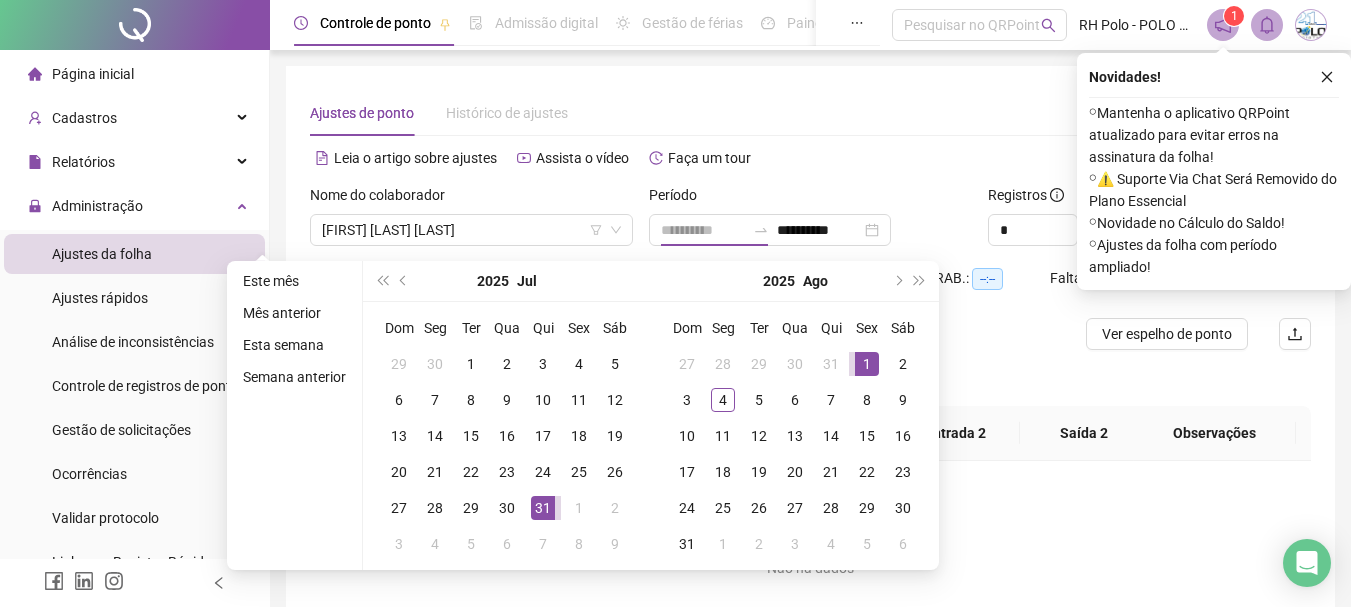 click on "1" at bounding box center [867, 364] 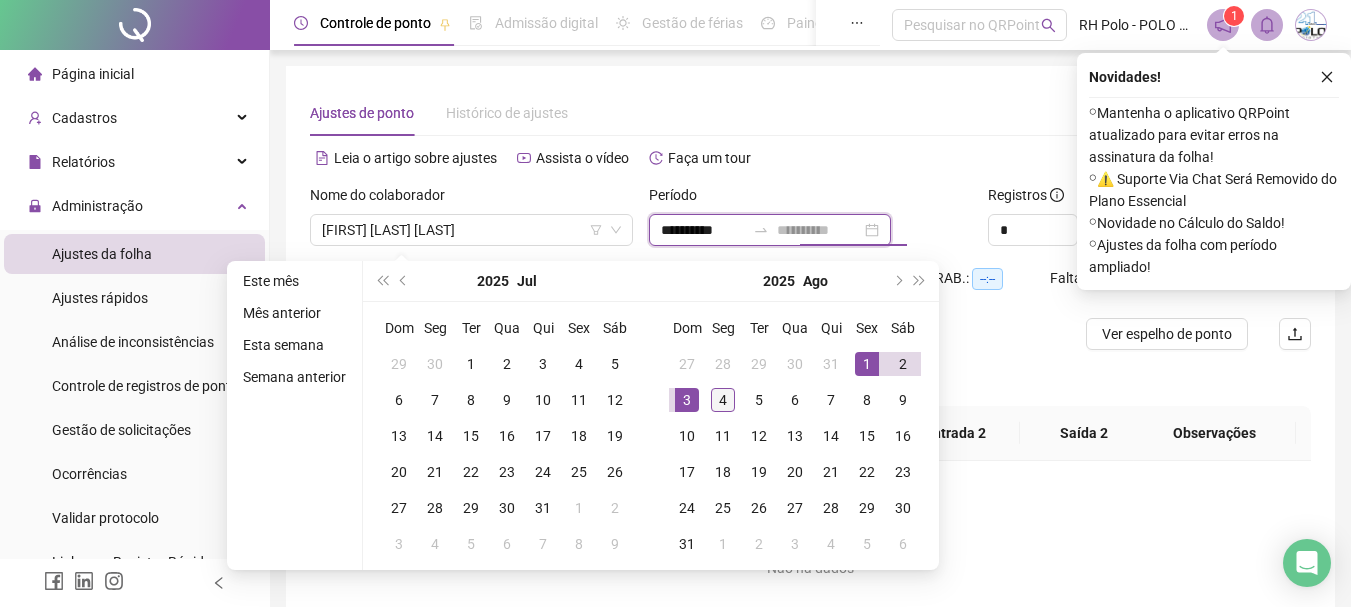 type on "**********" 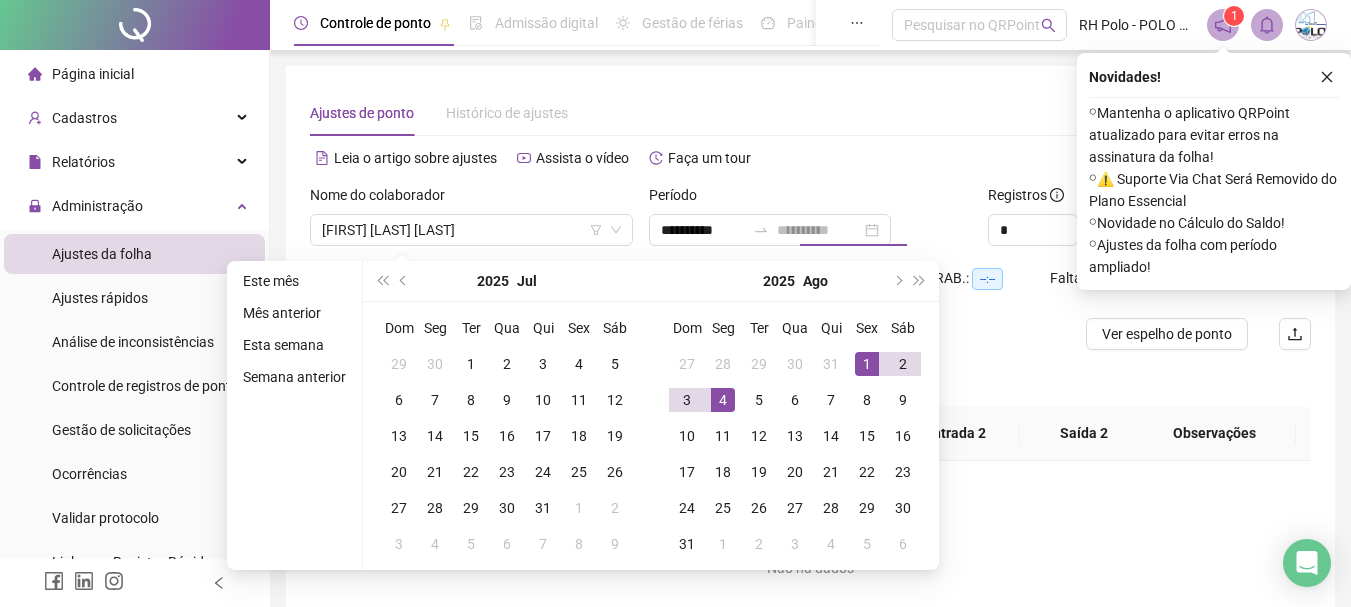 click on "4" at bounding box center [723, 400] 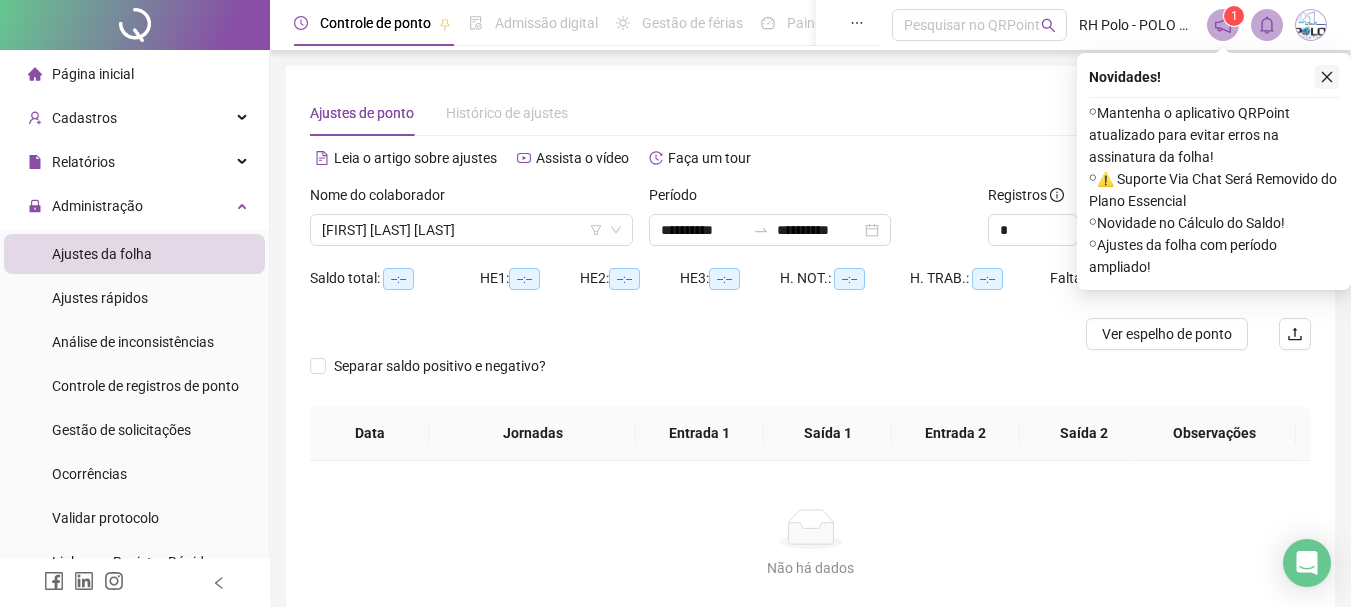 click 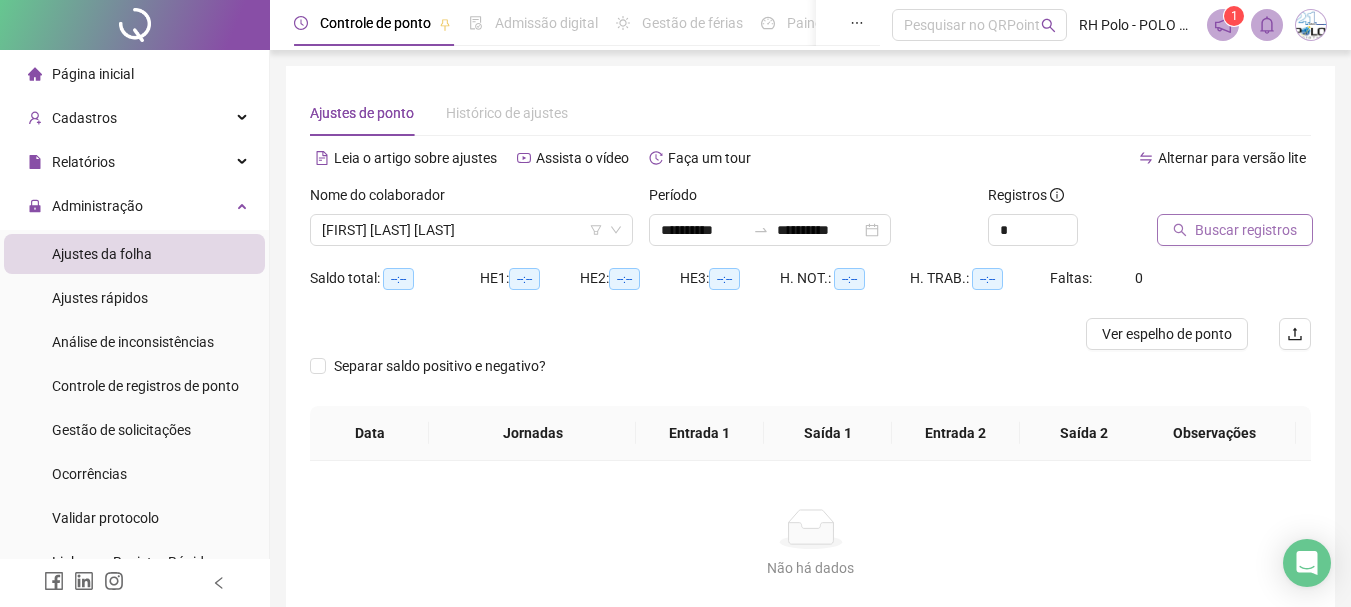 click on "Buscar registros" at bounding box center (1246, 230) 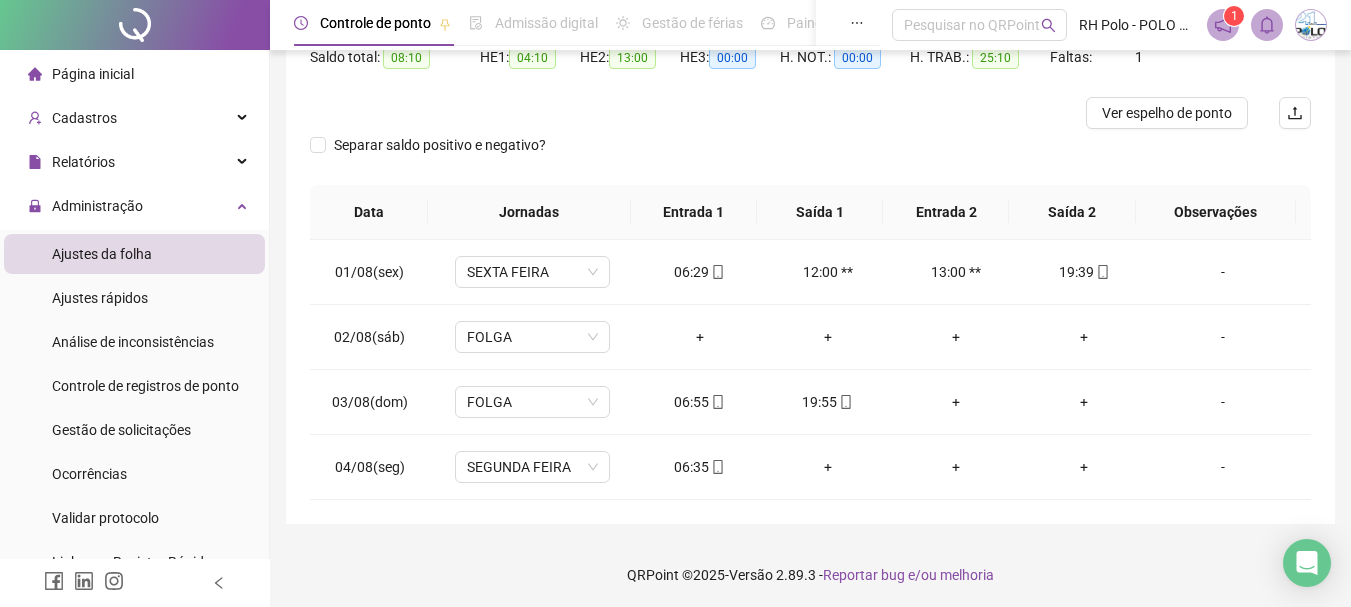 scroll, scrollTop: 224, scrollLeft: 0, axis: vertical 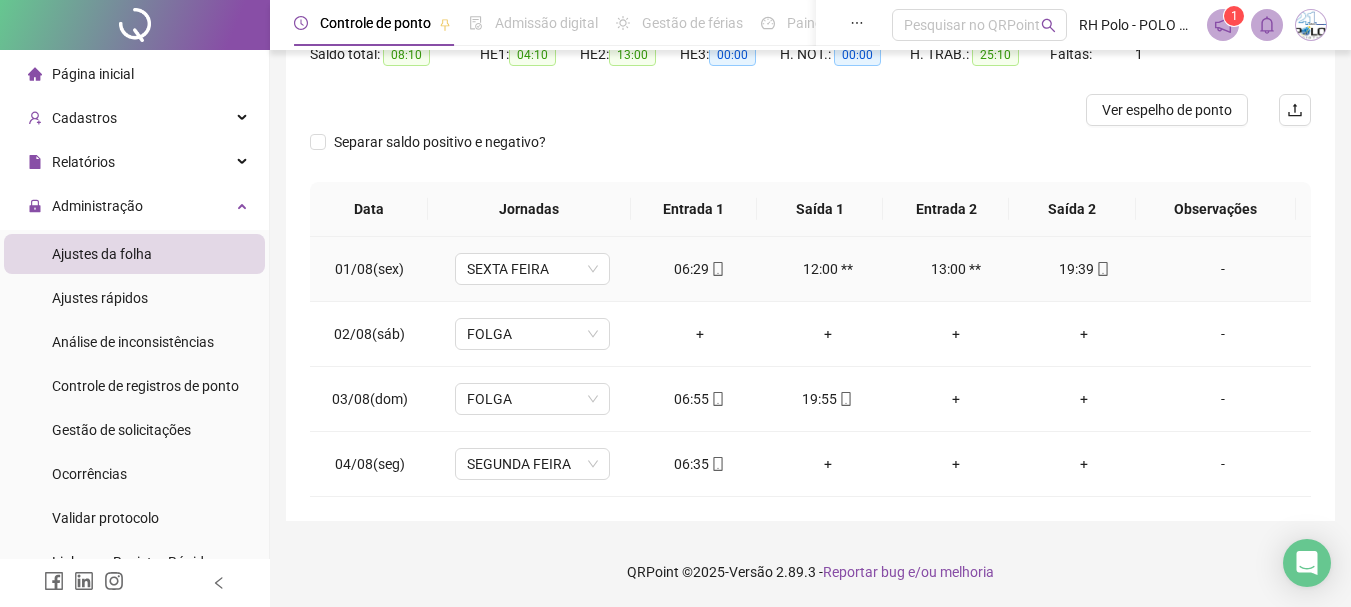 click at bounding box center (717, 269) 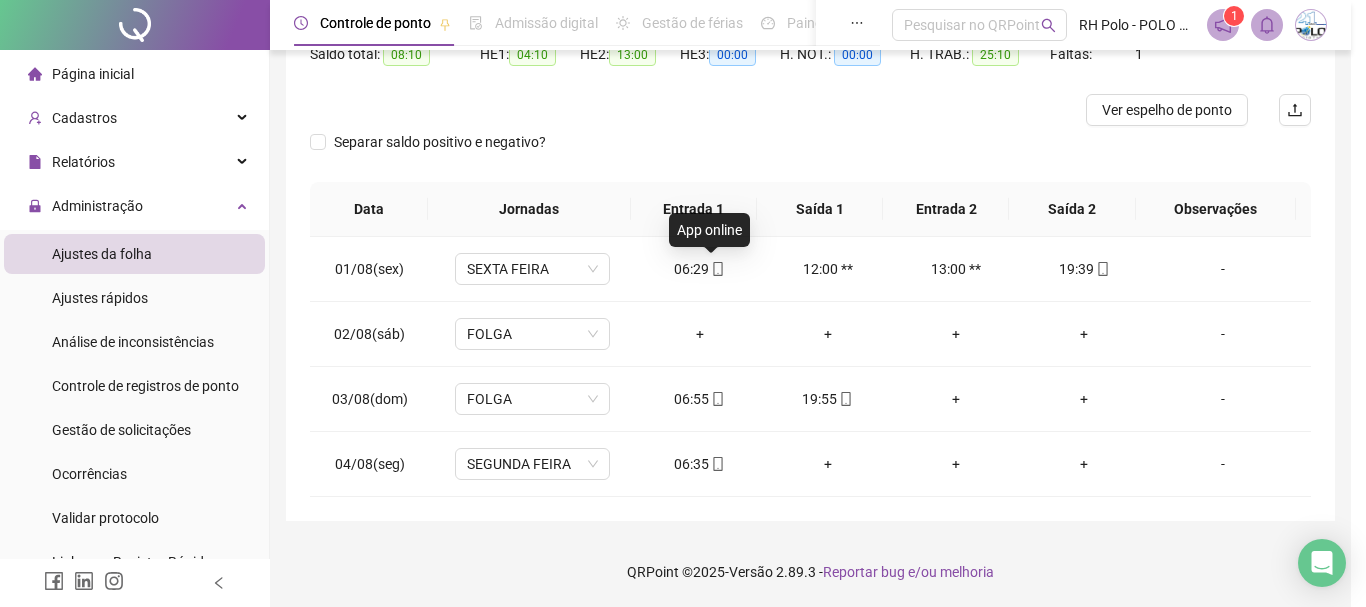 type on "**********" 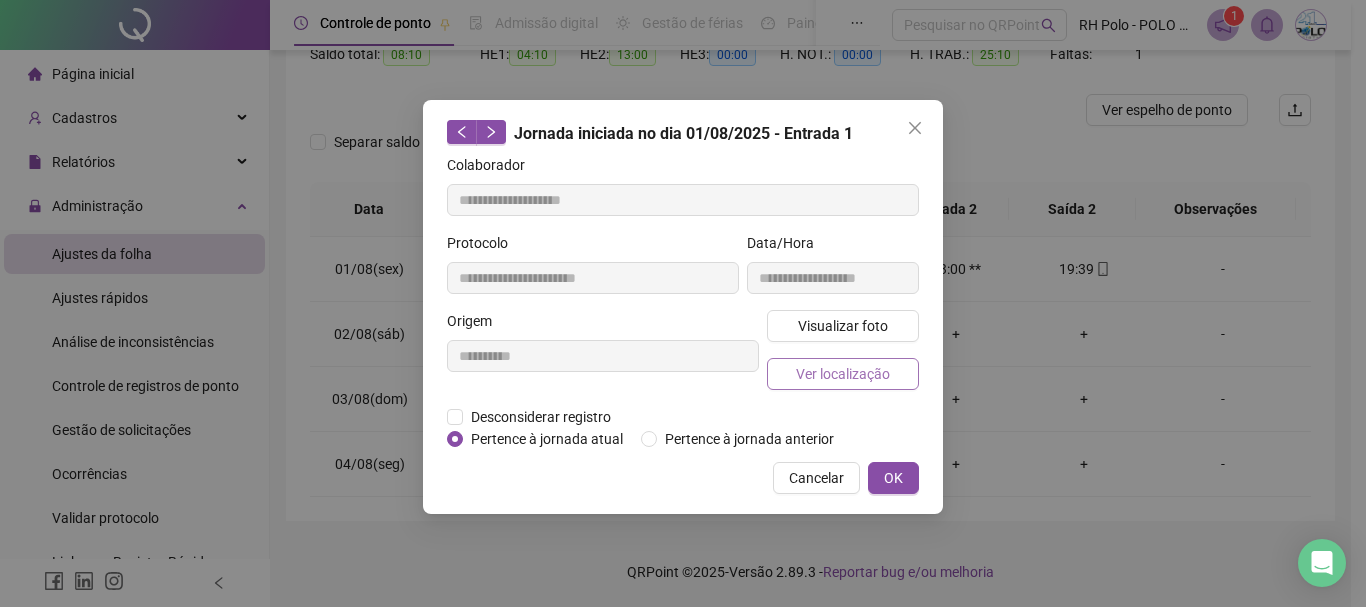 click on "Ver localização" at bounding box center [843, 374] 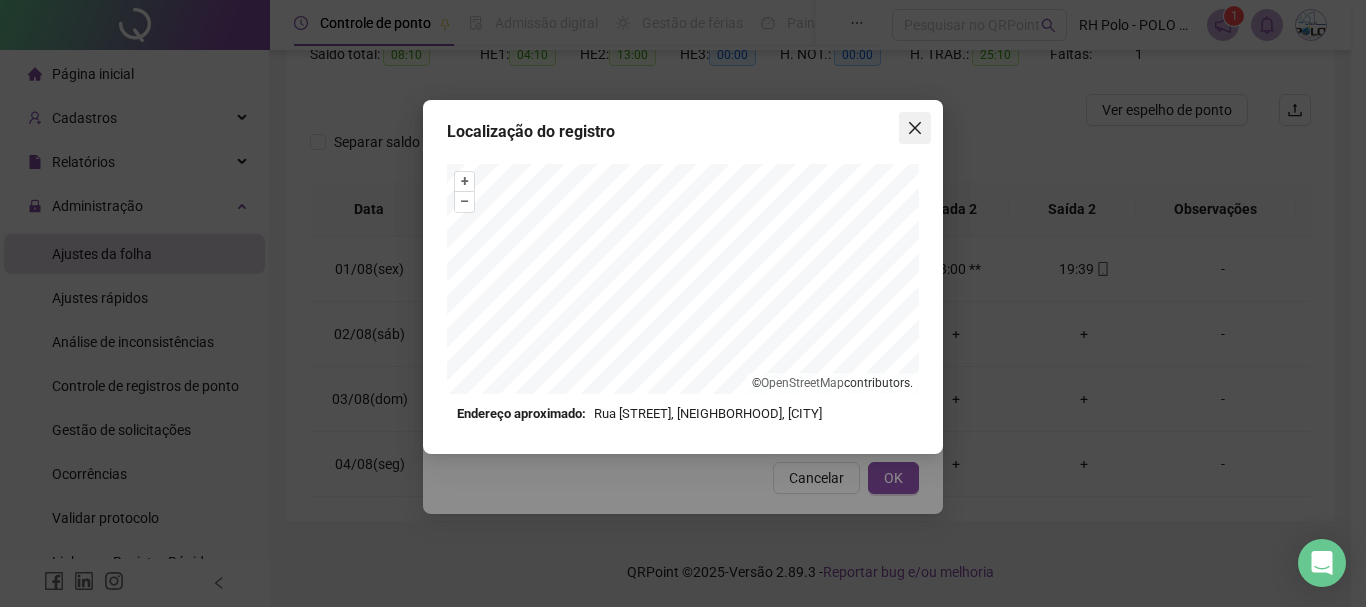 click 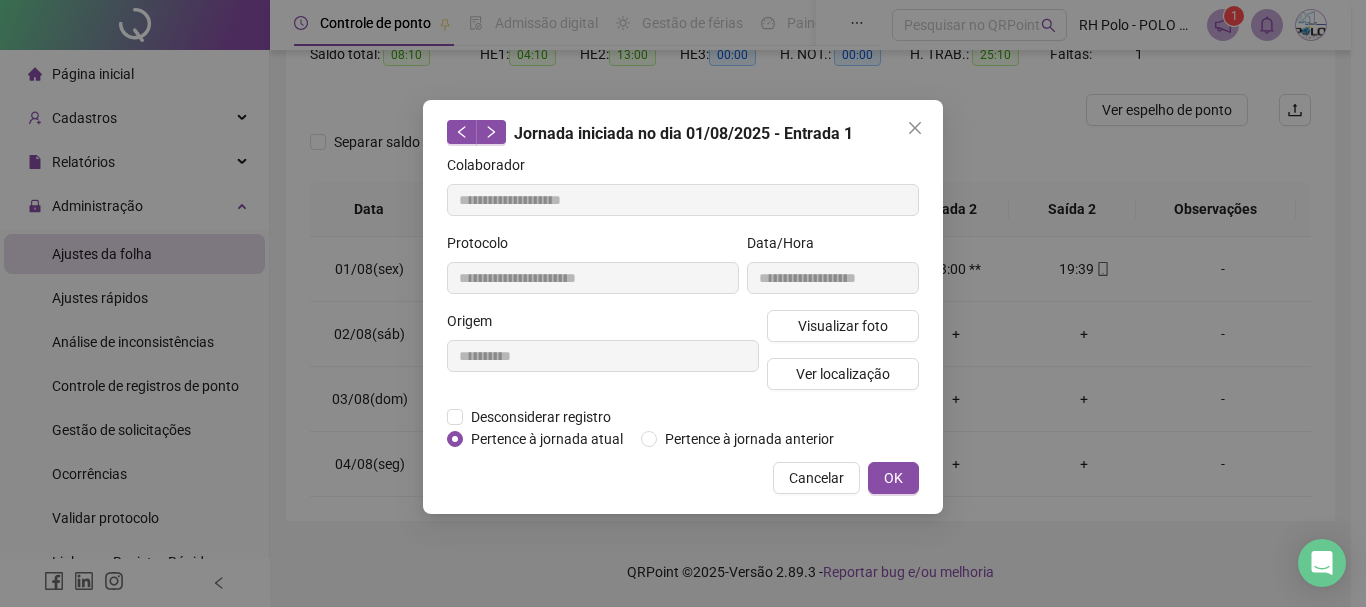 click 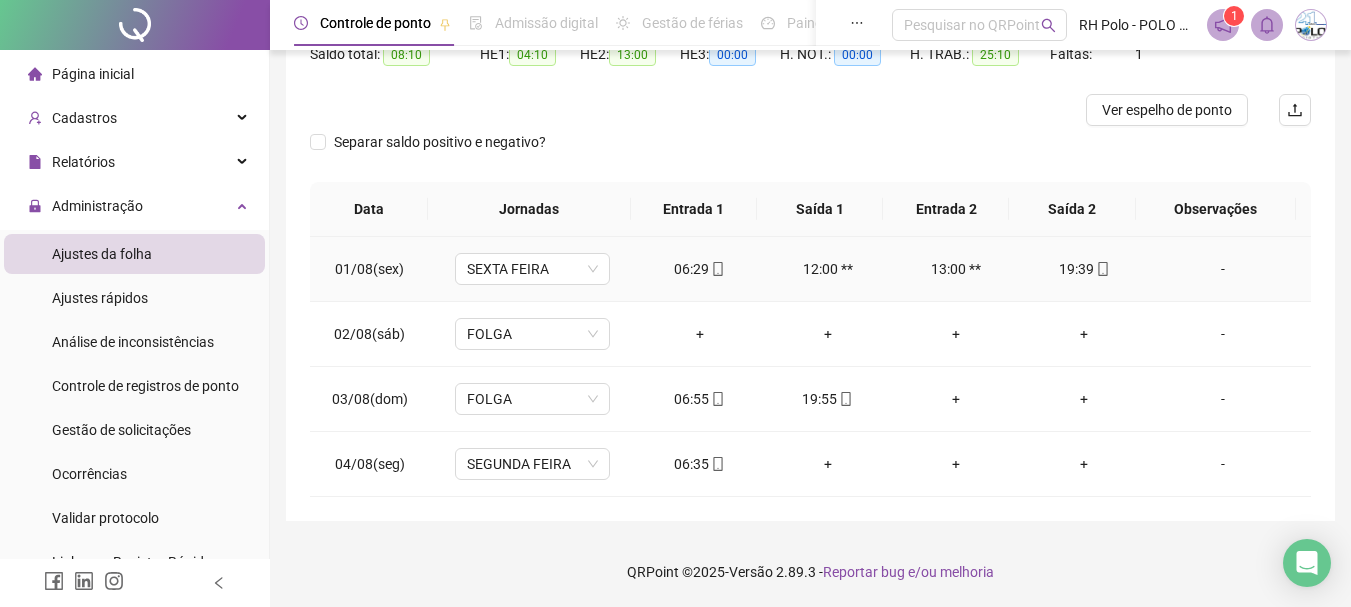 click 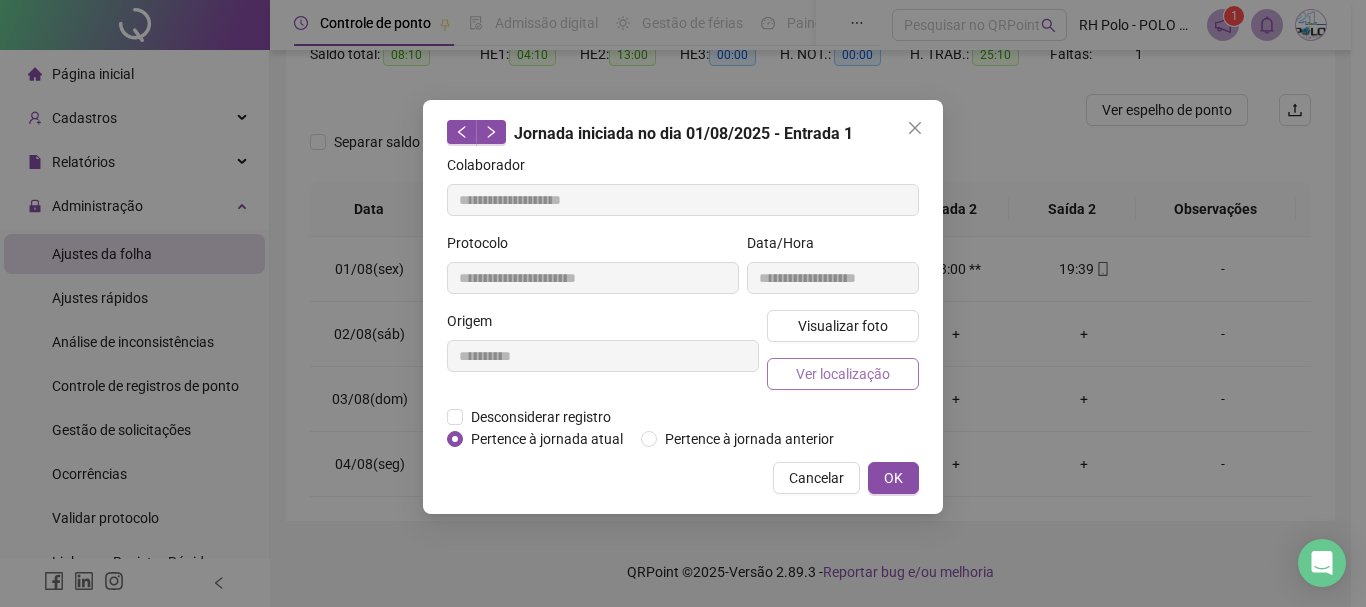 click on "Ver localização" at bounding box center (843, 374) 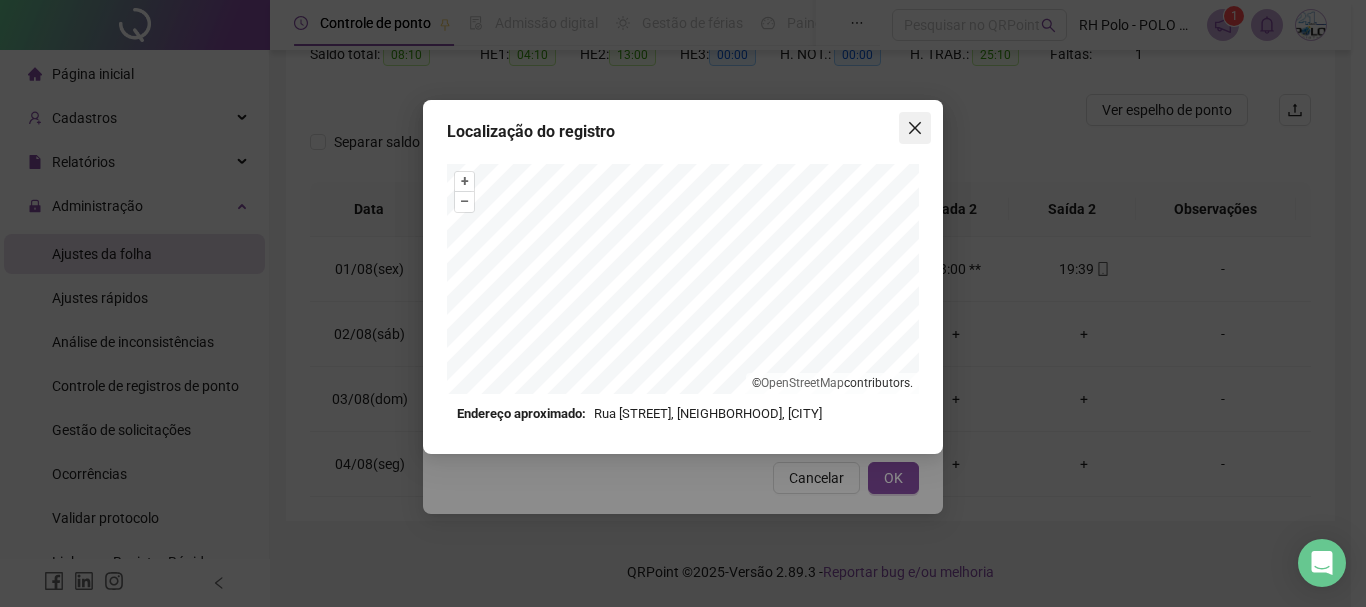 click 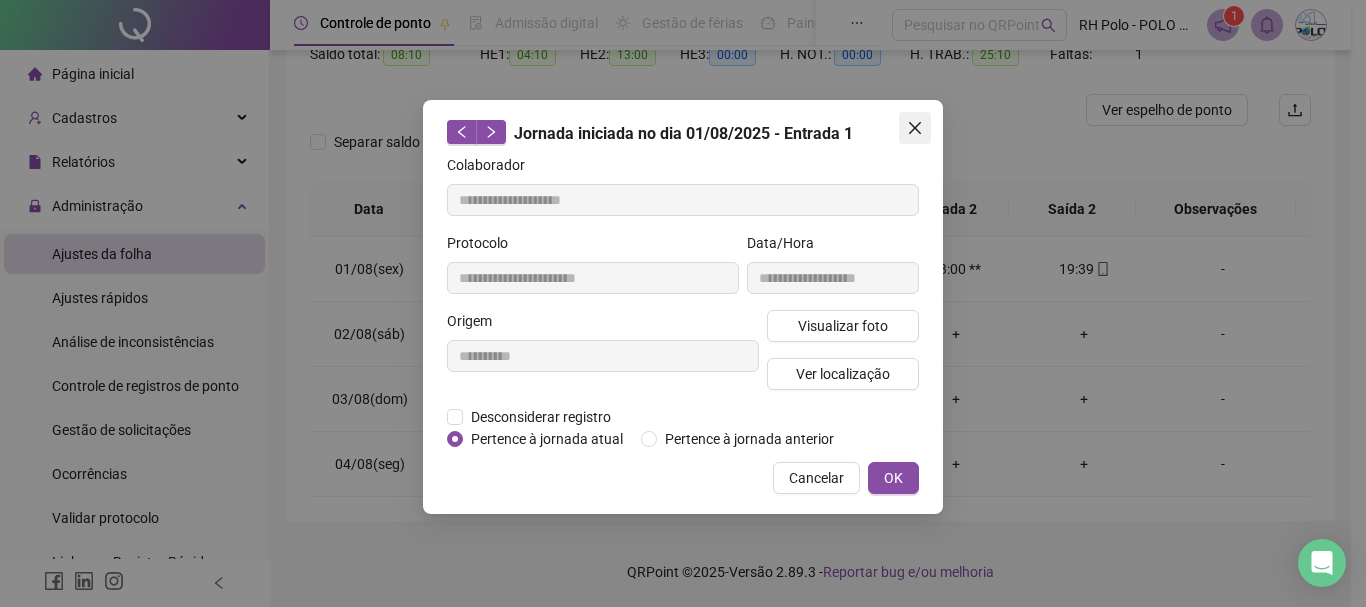 click at bounding box center (915, 128) 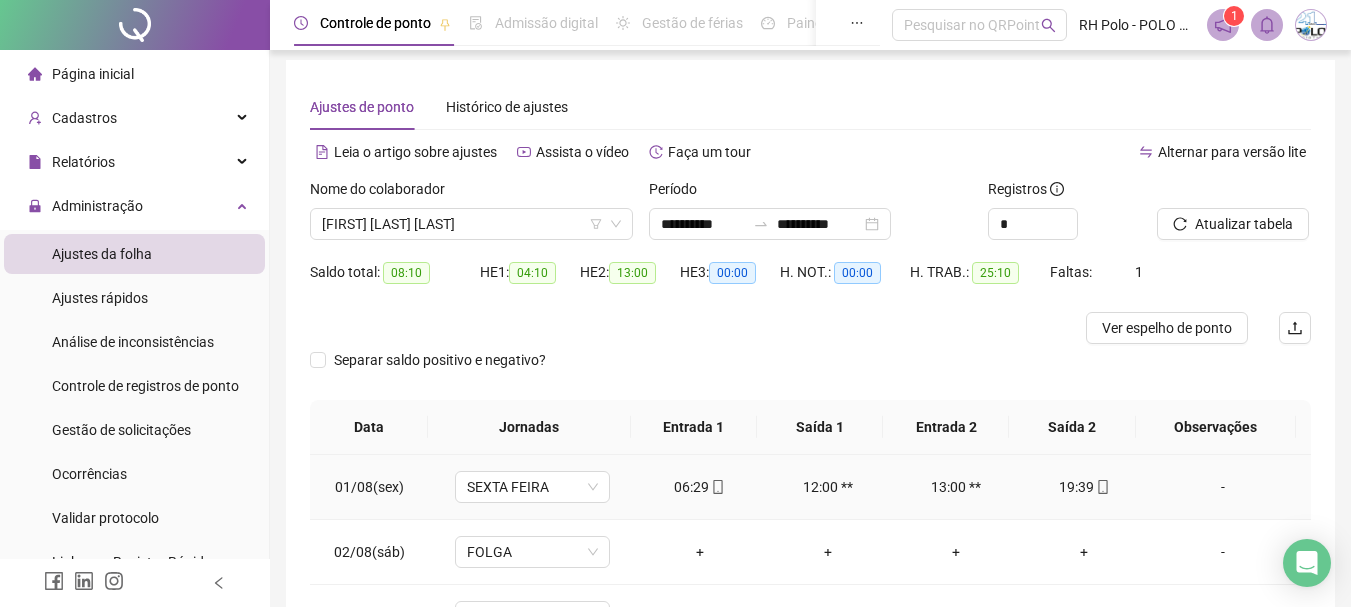 scroll, scrollTop: 0, scrollLeft: 0, axis: both 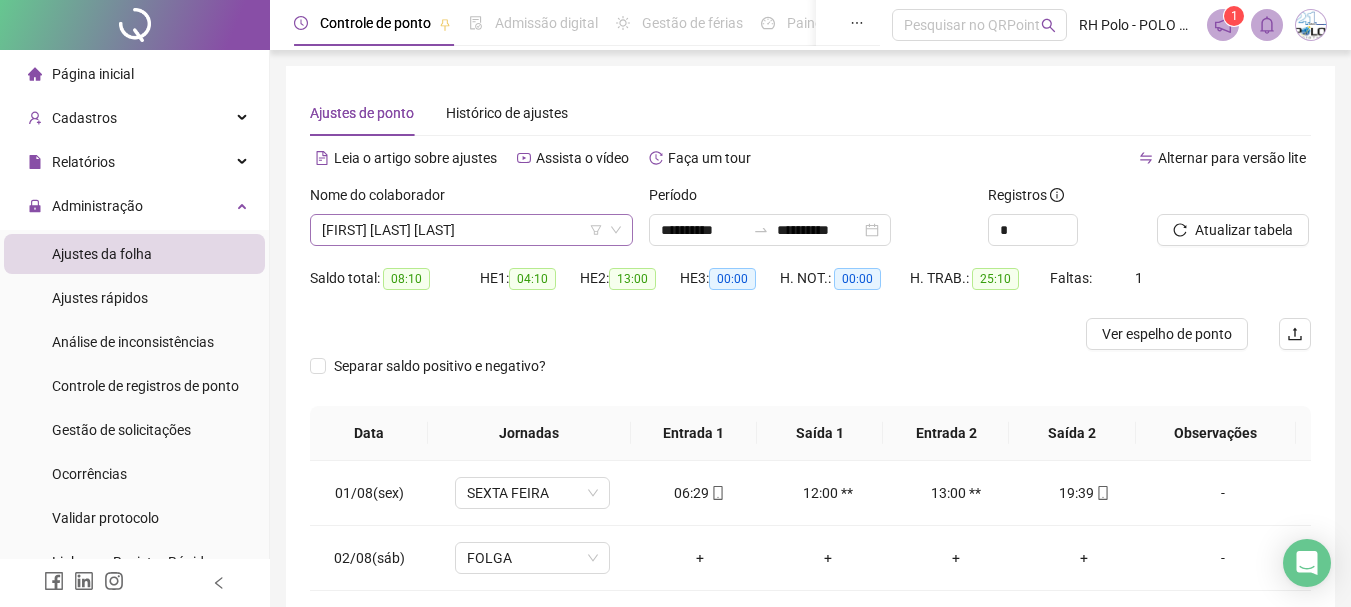 click on "[FIRST] [LAST] [LAST]" at bounding box center [471, 230] 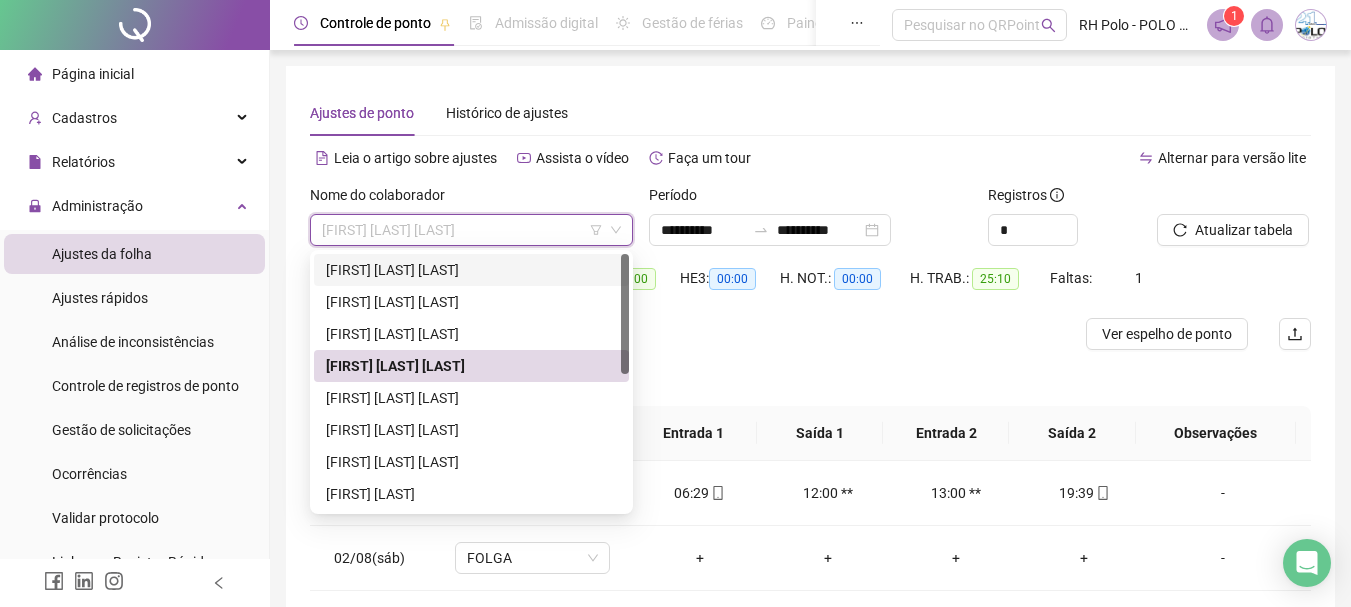 click on "[FIRST] [LAST] [LAST]" at bounding box center [471, 270] 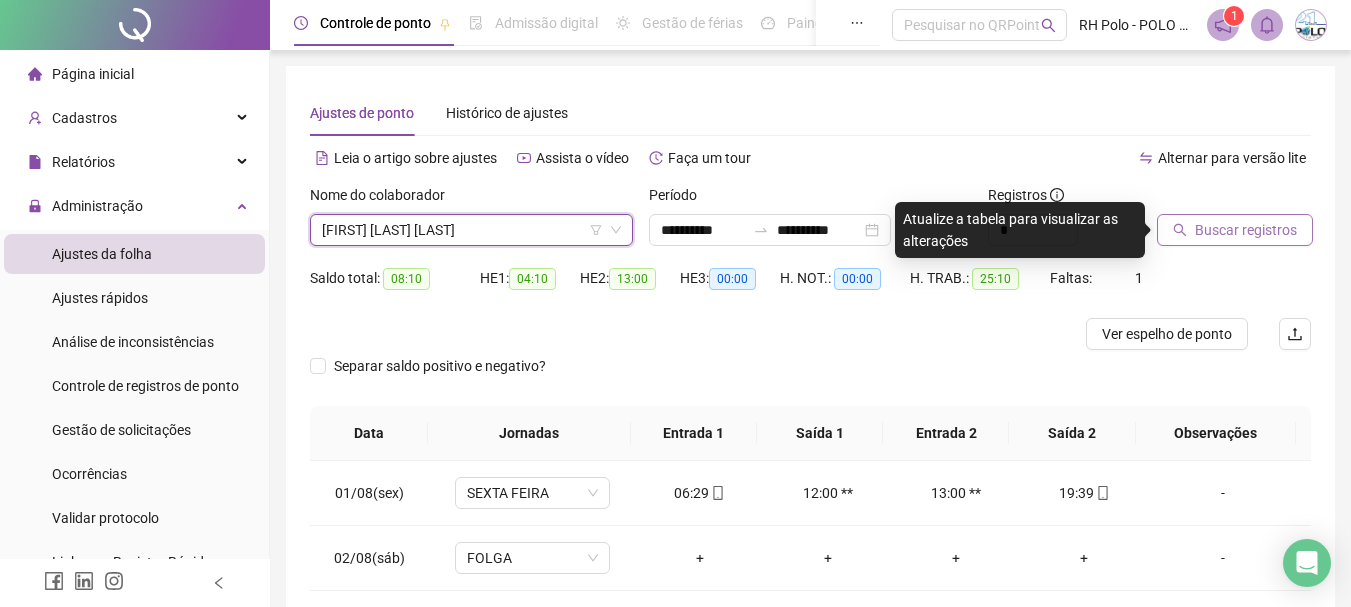 click on "Buscar registros" at bounding box center [1235, 230] 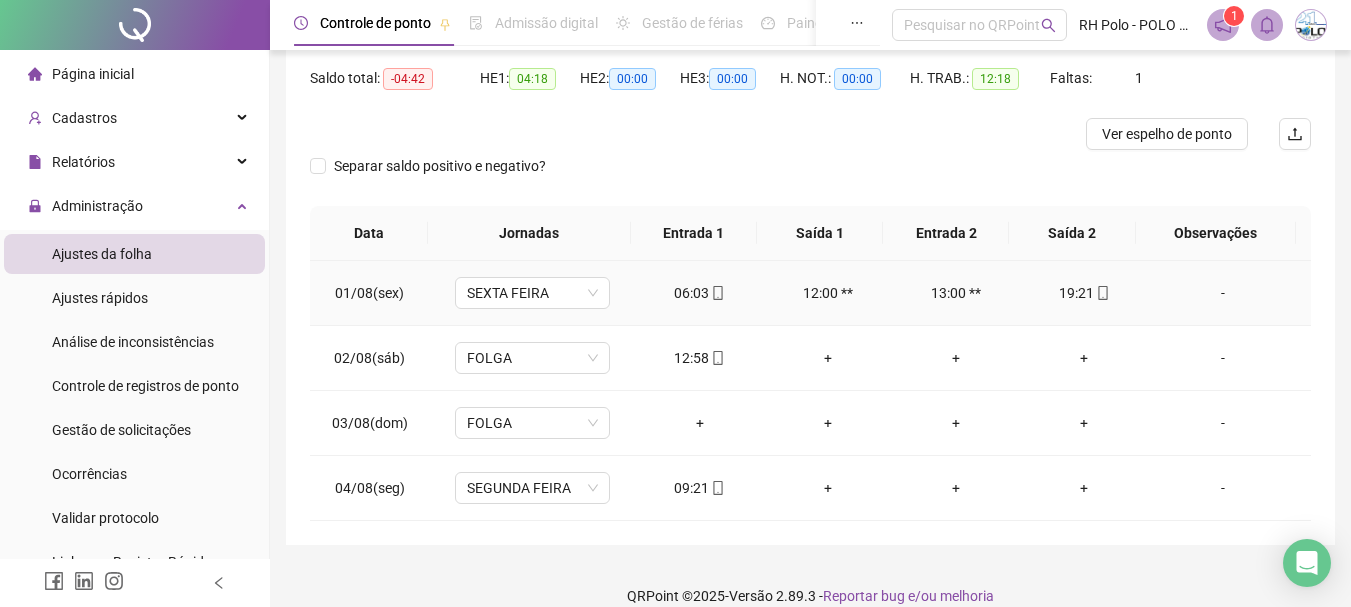 scroll, scrollTop: 224, scrollLeft: 0, axis: vertical 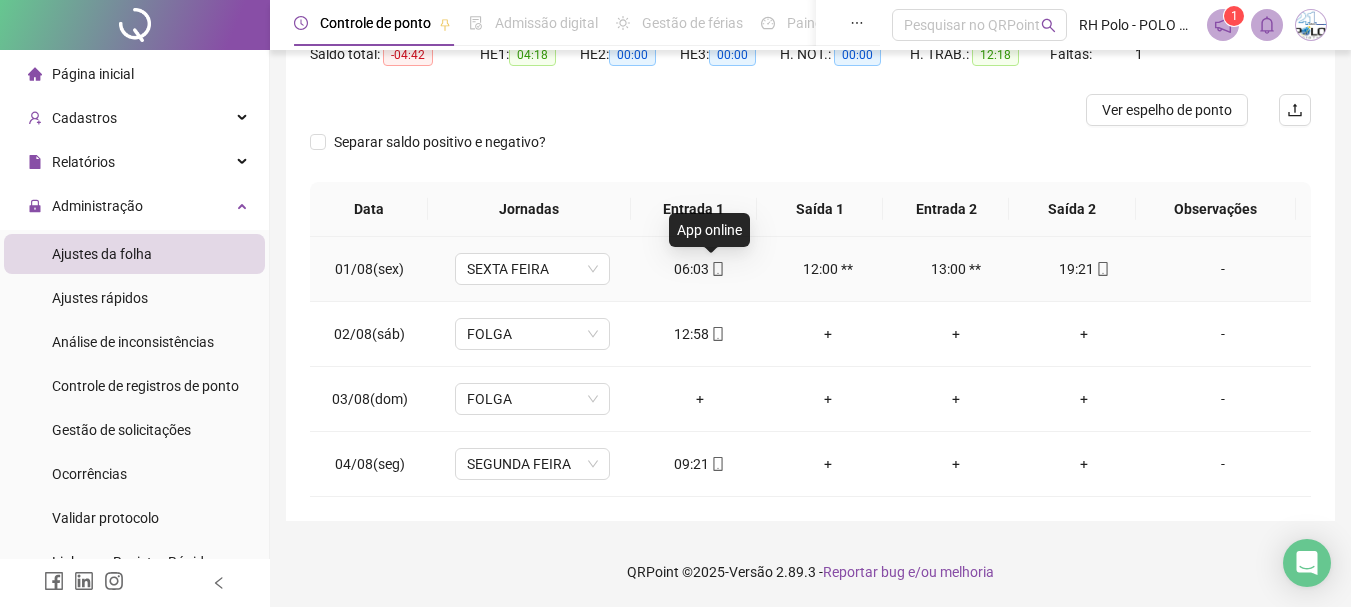 click 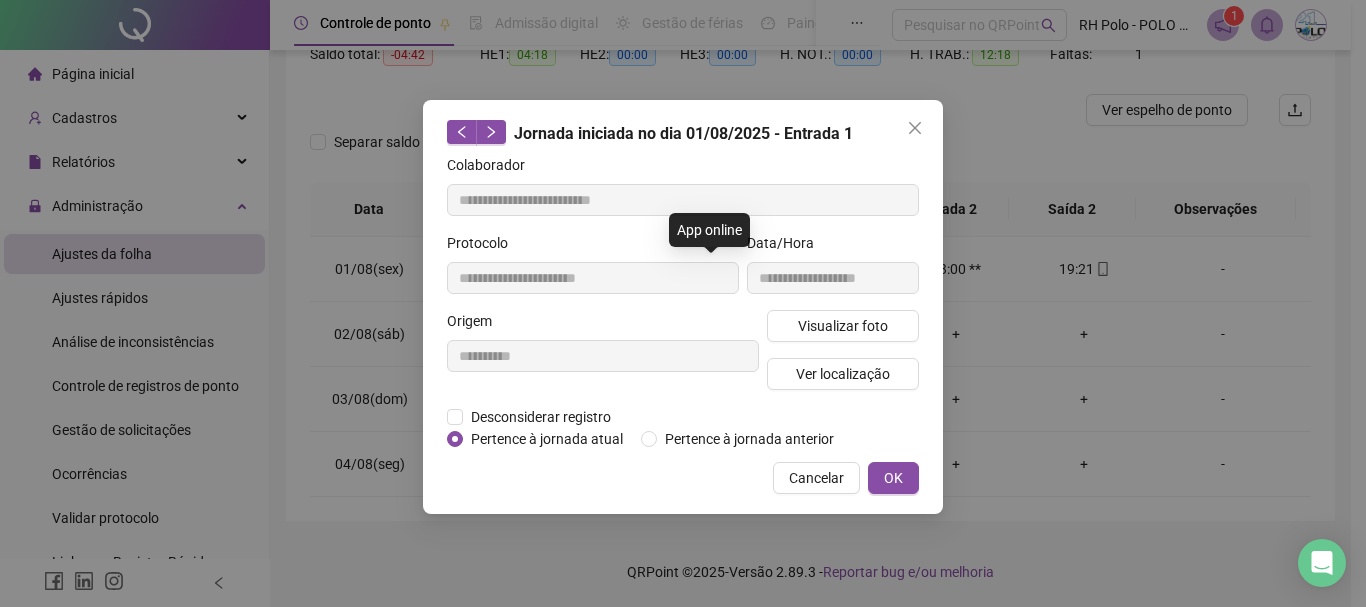 type on "**********" 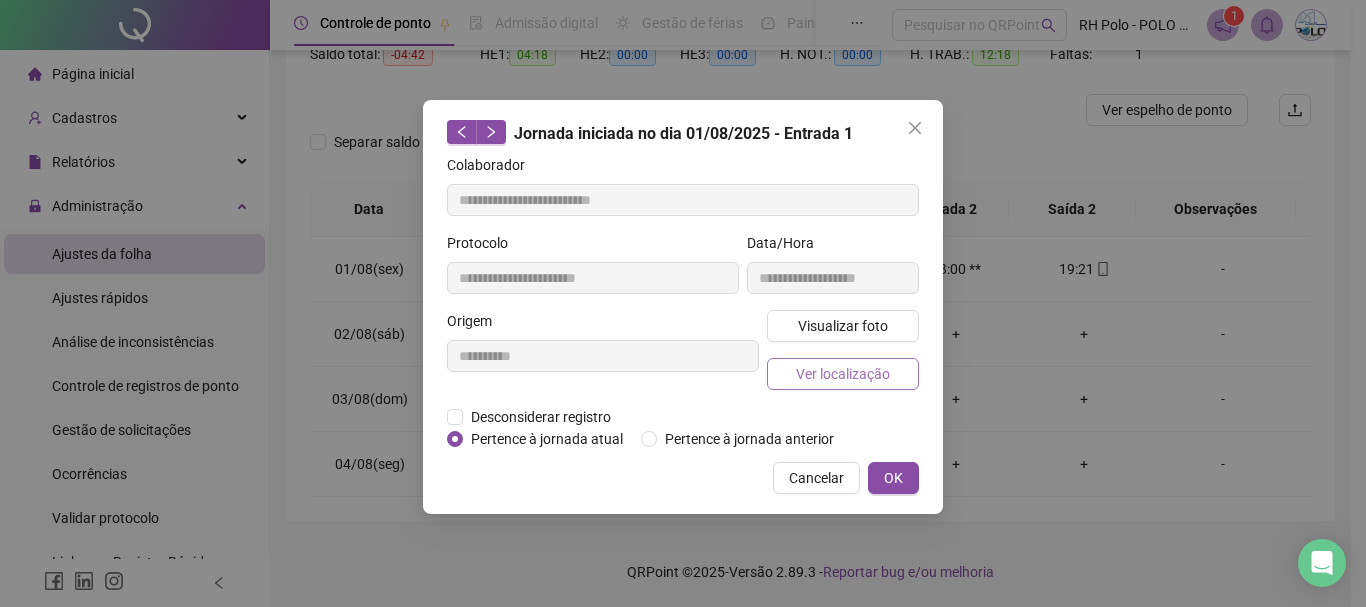 click on "Ver localização" at bounding box center (843, 374) 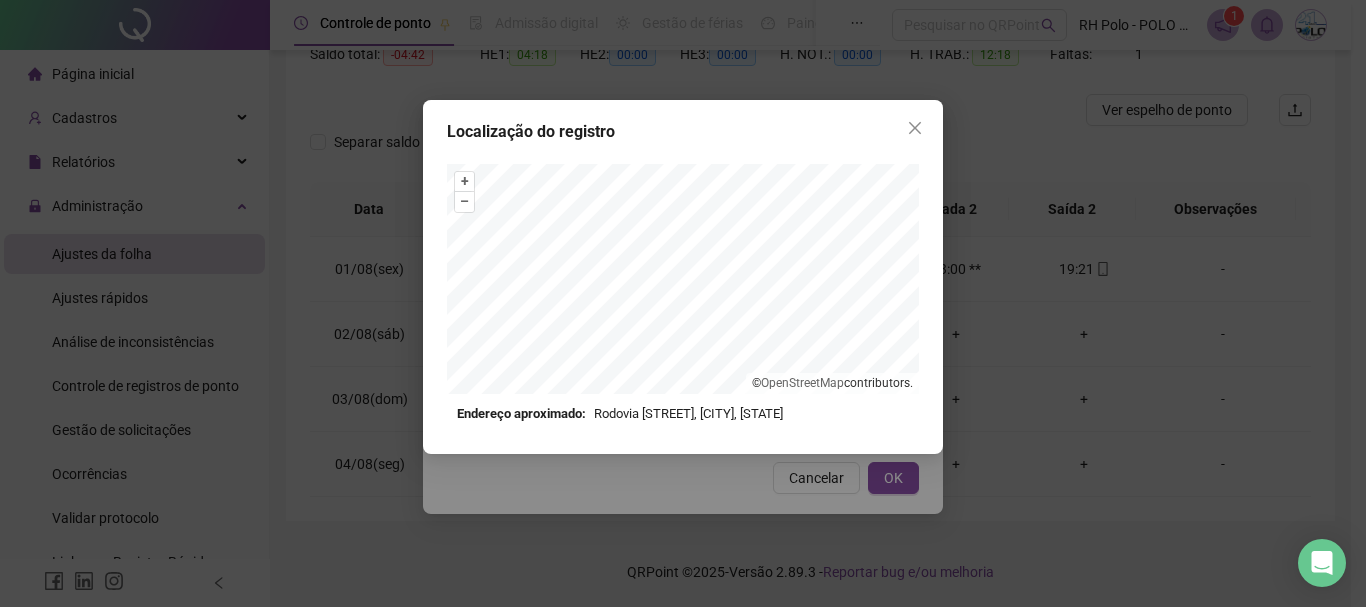 click on "Rodovia [STREET], [CITY], [STATE]" at bounding box center [683, 414] 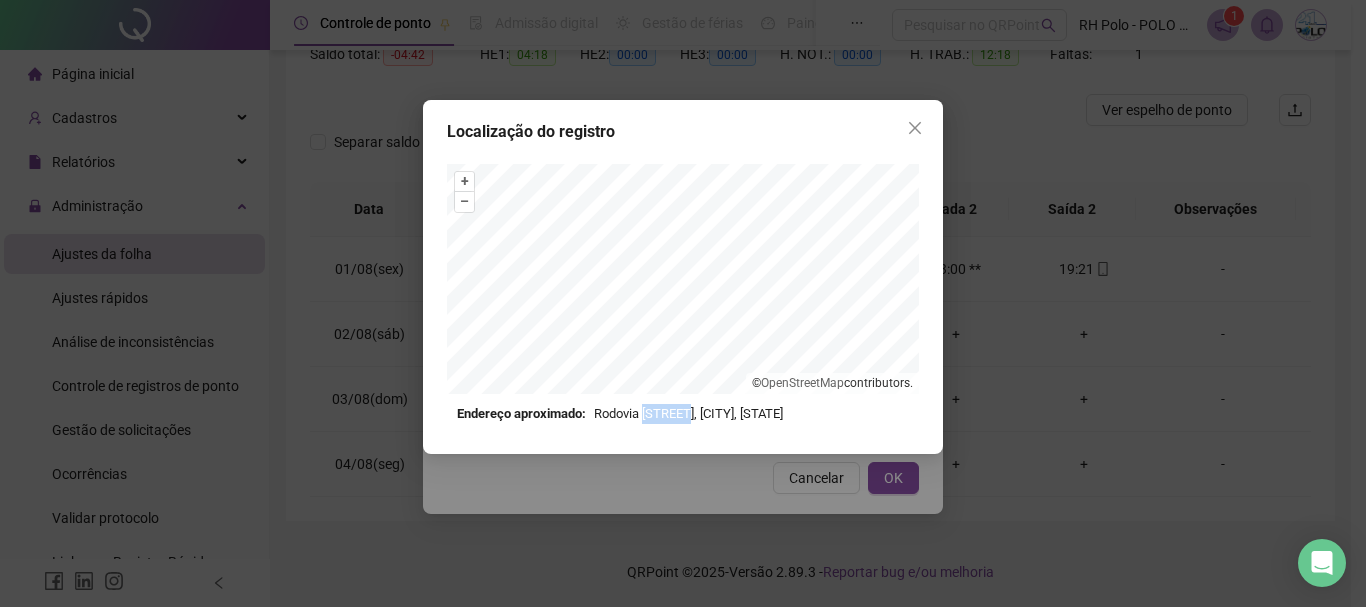 click on "Rodovia [STREET], [CITY], [STATE]" at bounding box center (683, 414) 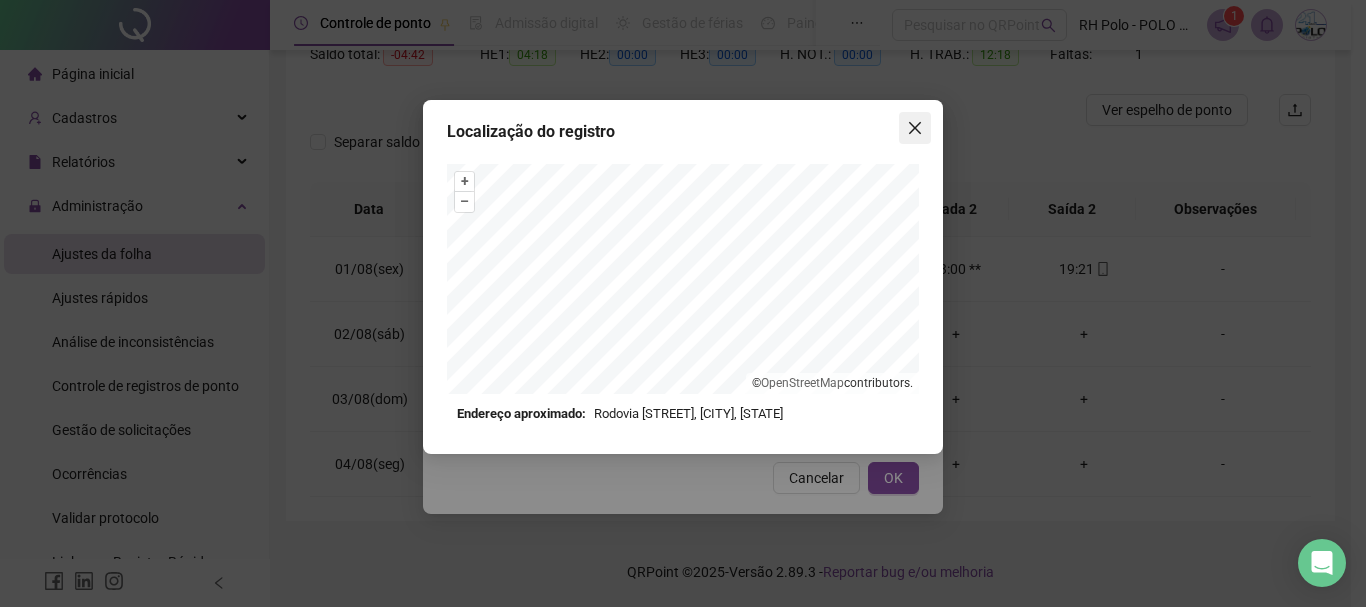 click at bounding box center [915, 128] 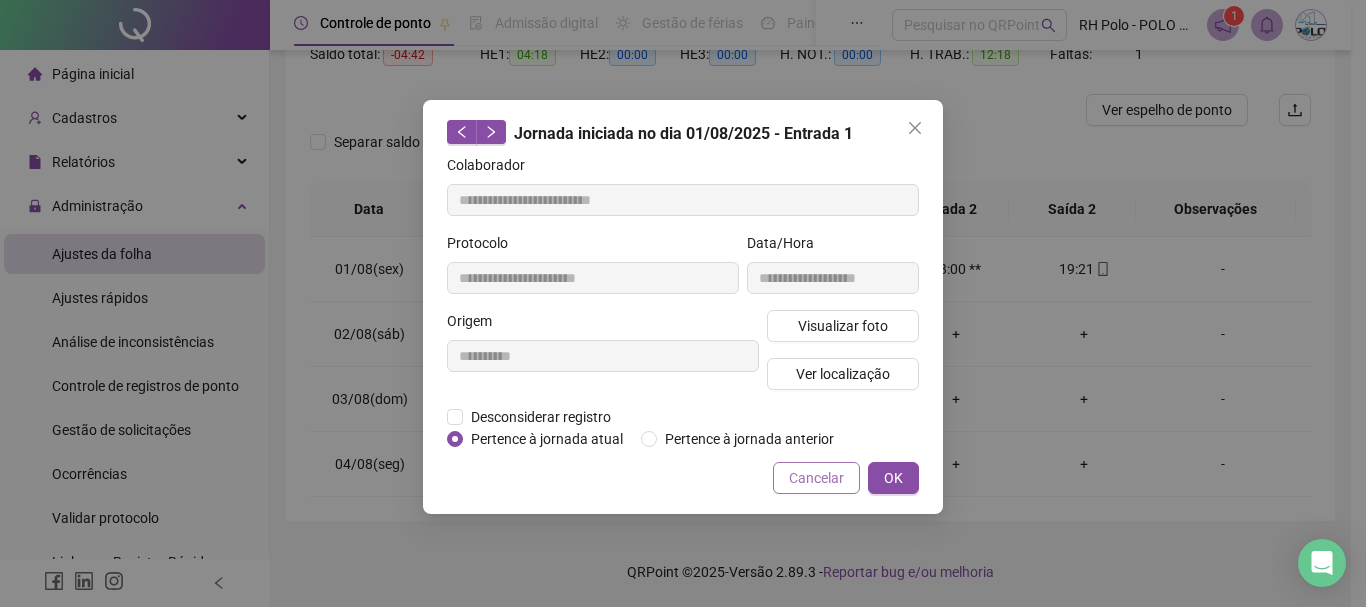 click on "Cancelar" at bounding box center [816, 478] 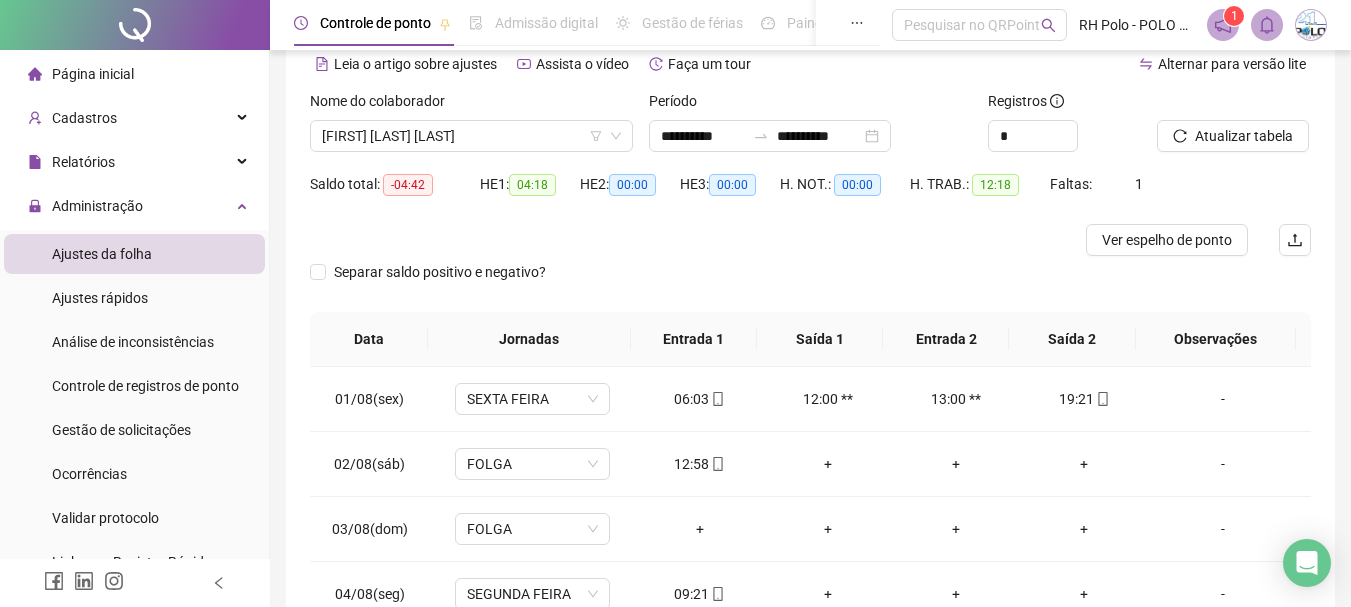 scroll, scrollTop: 0, scrollLeft: 0, axis: both 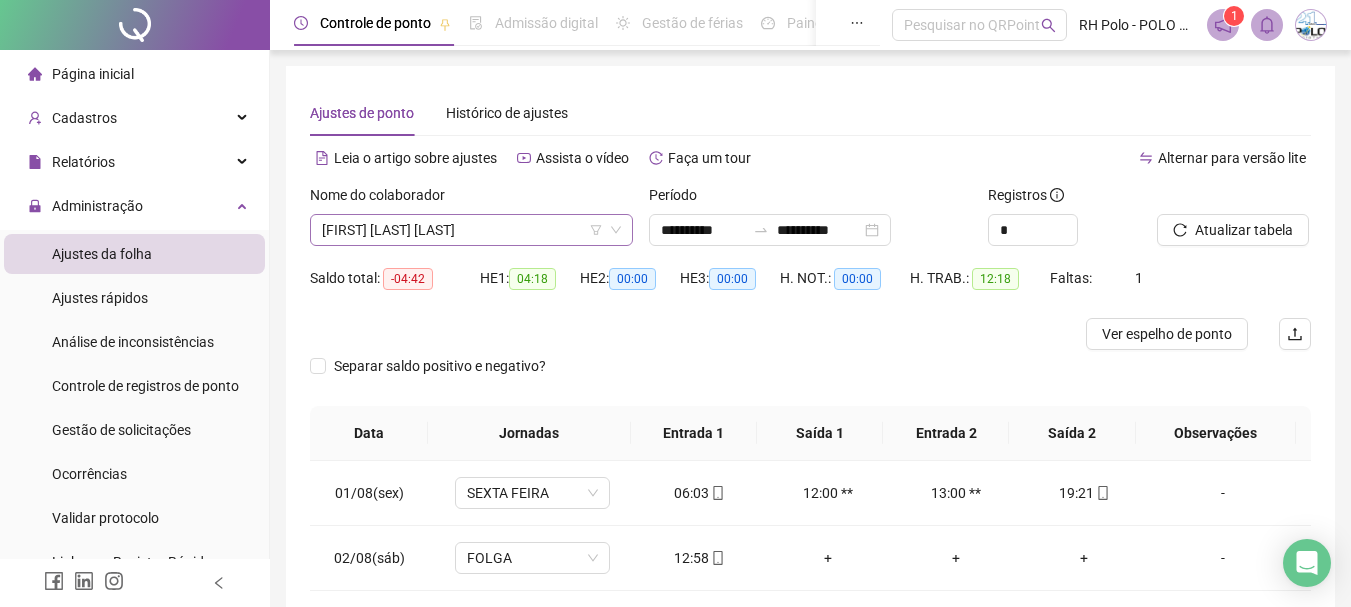 click on "[FIRST] [LAST] [LAST]" at bounding box center (471, 230) 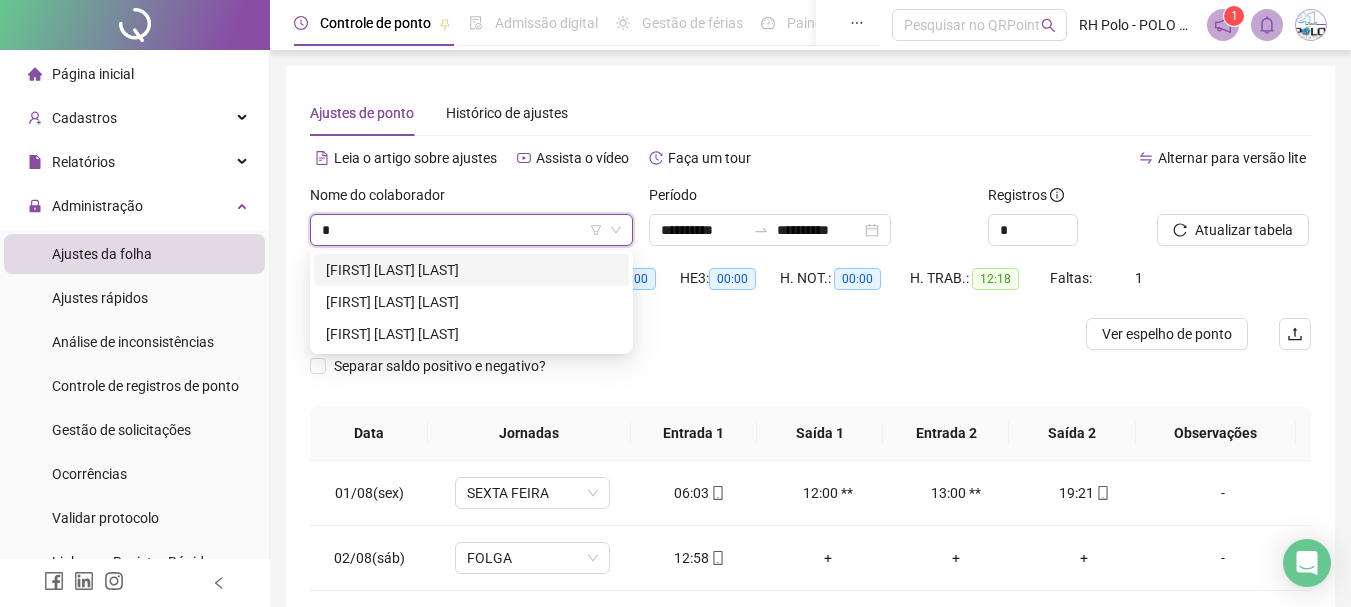 type on "**" 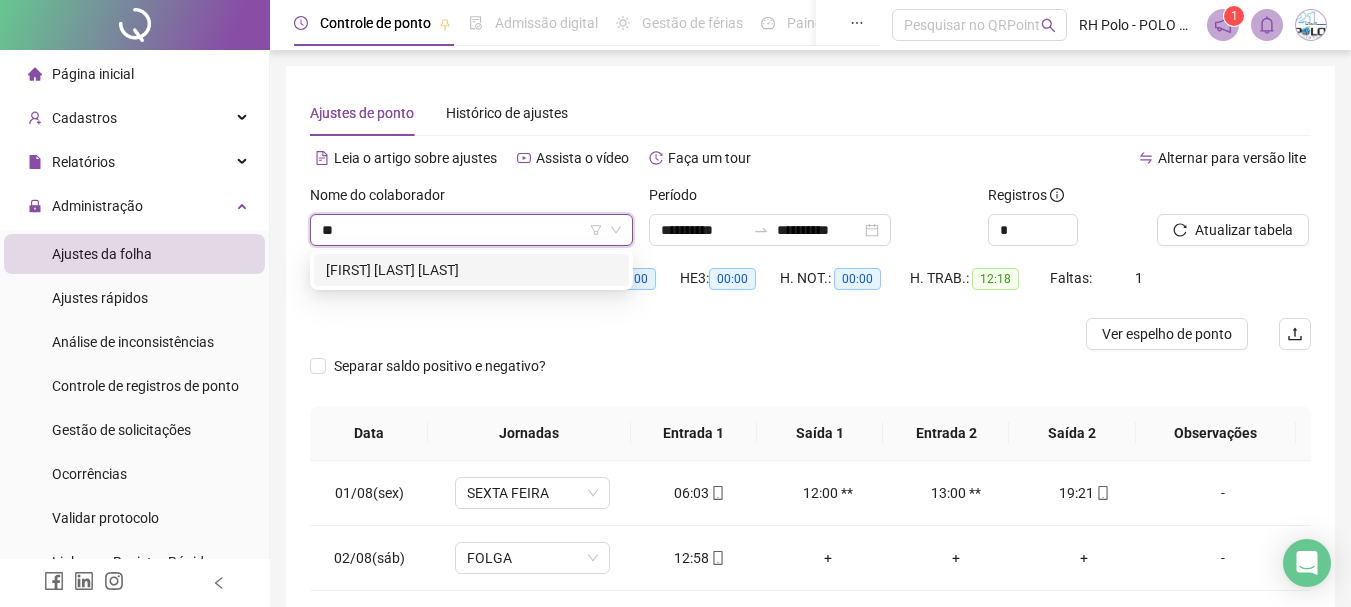 click on "[FIRST] [LAST] [LAST]" at bounding box center (471, 270) 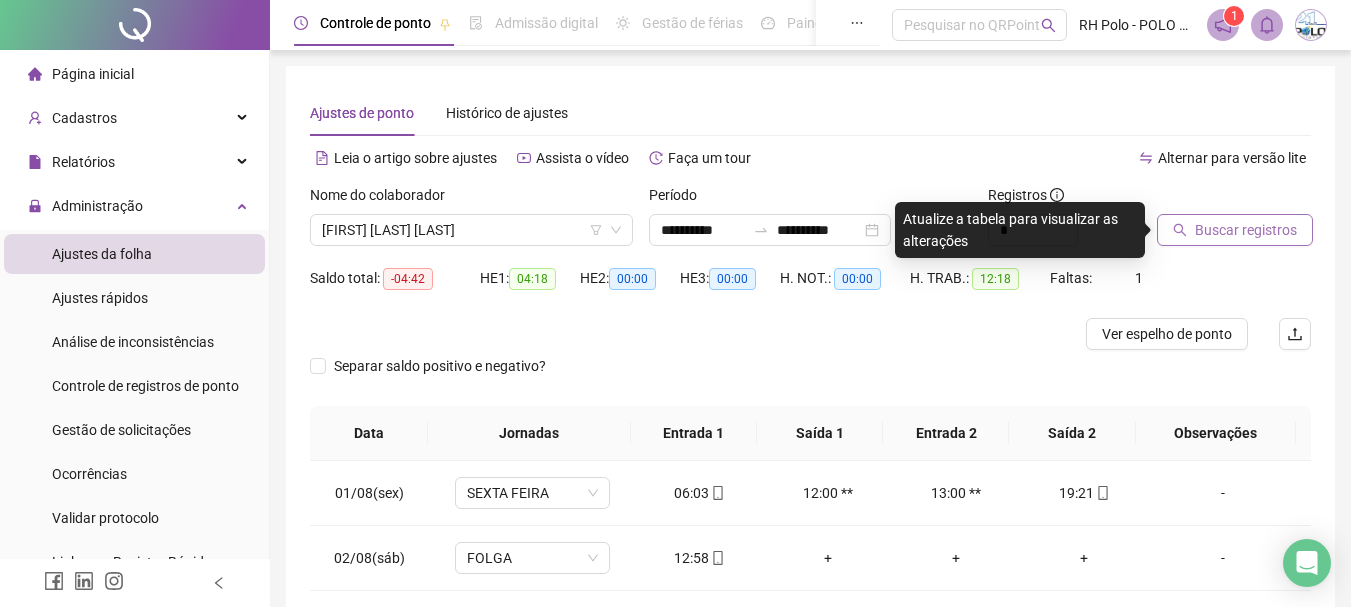click 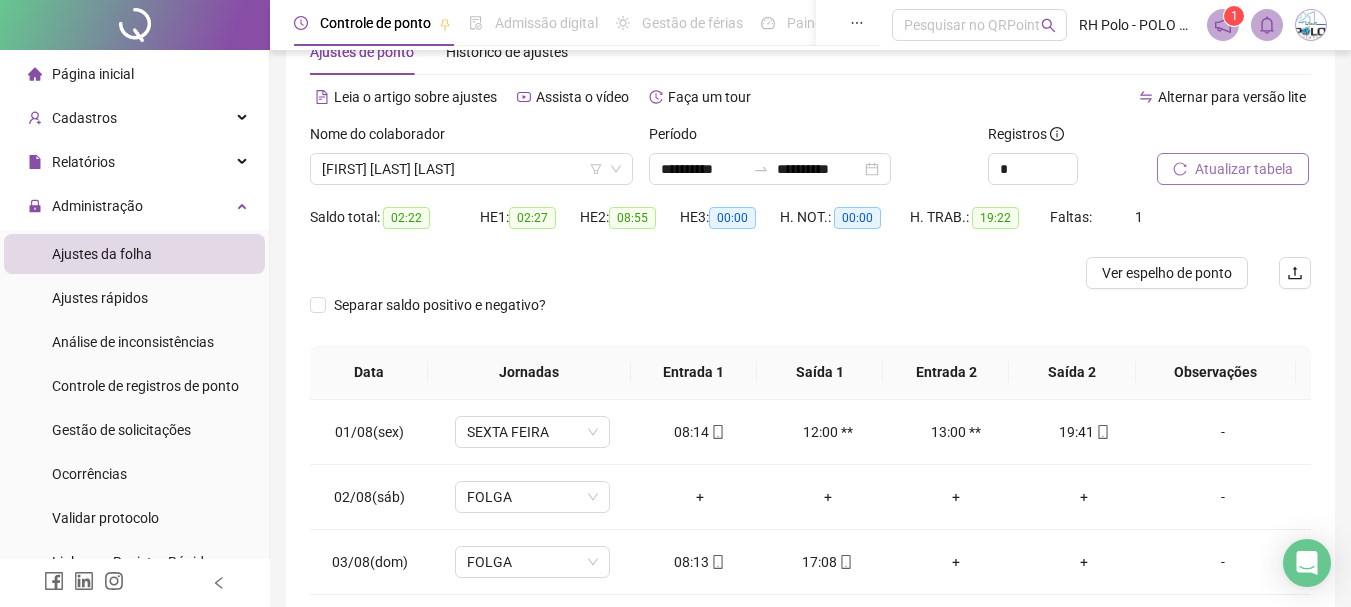 scroll, scrollTop: 200, scrollLeft: 0, axis: vertical 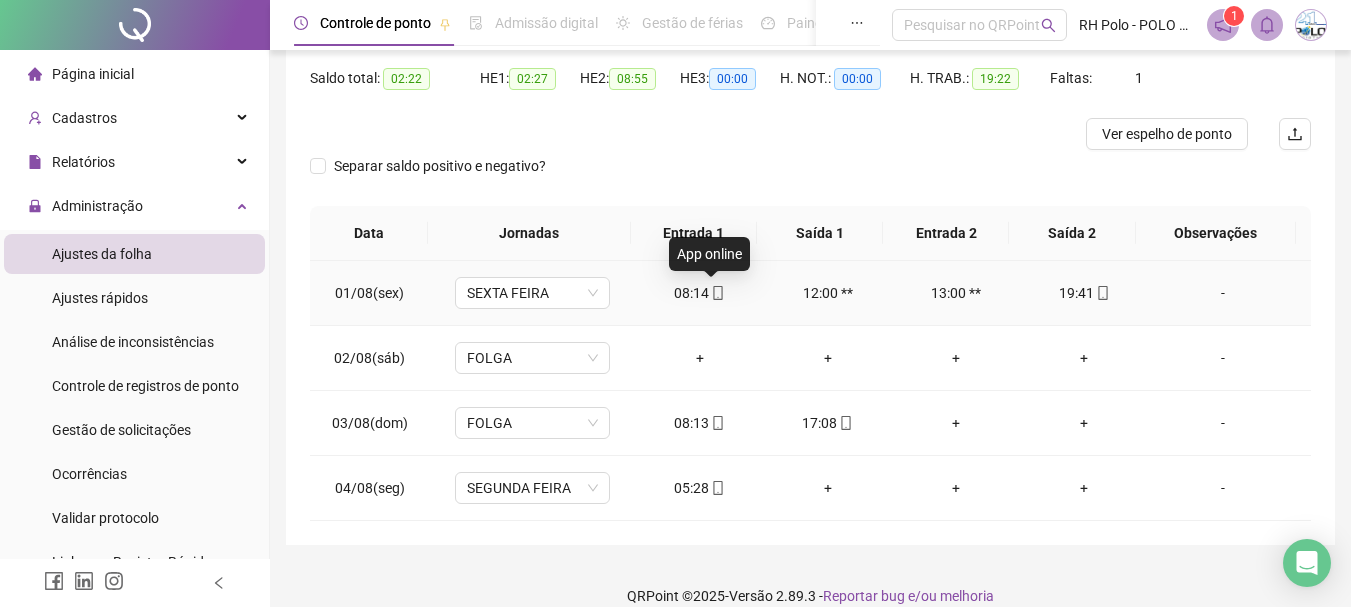 click 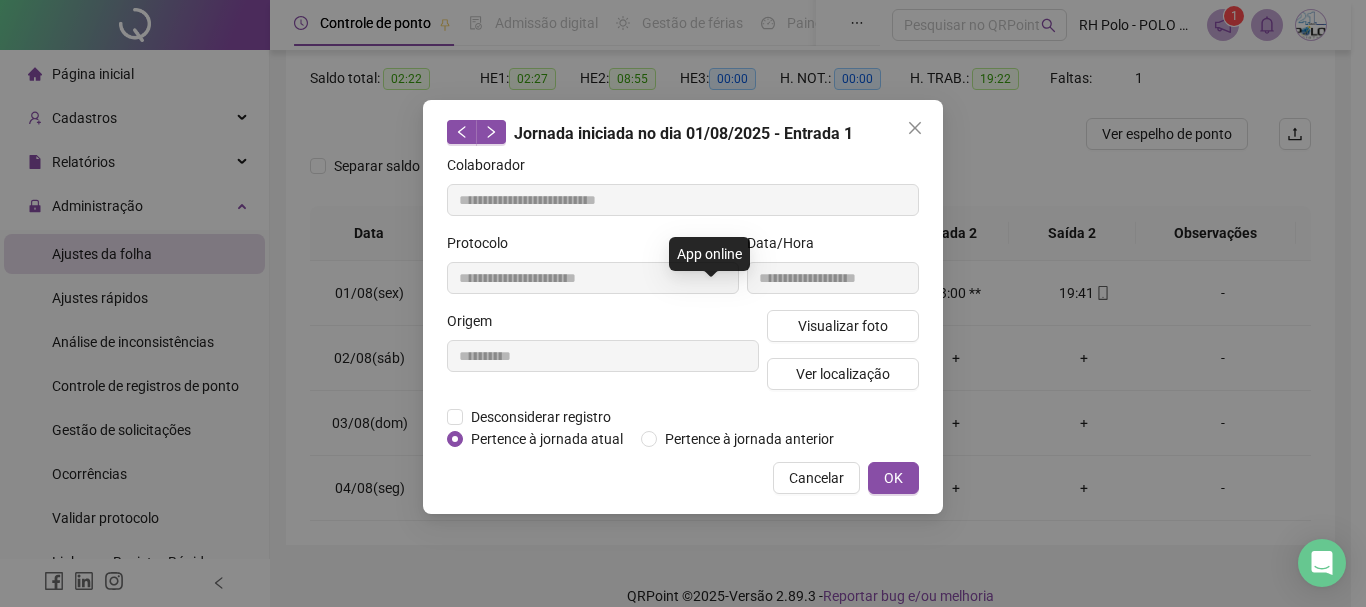 type on "**********" 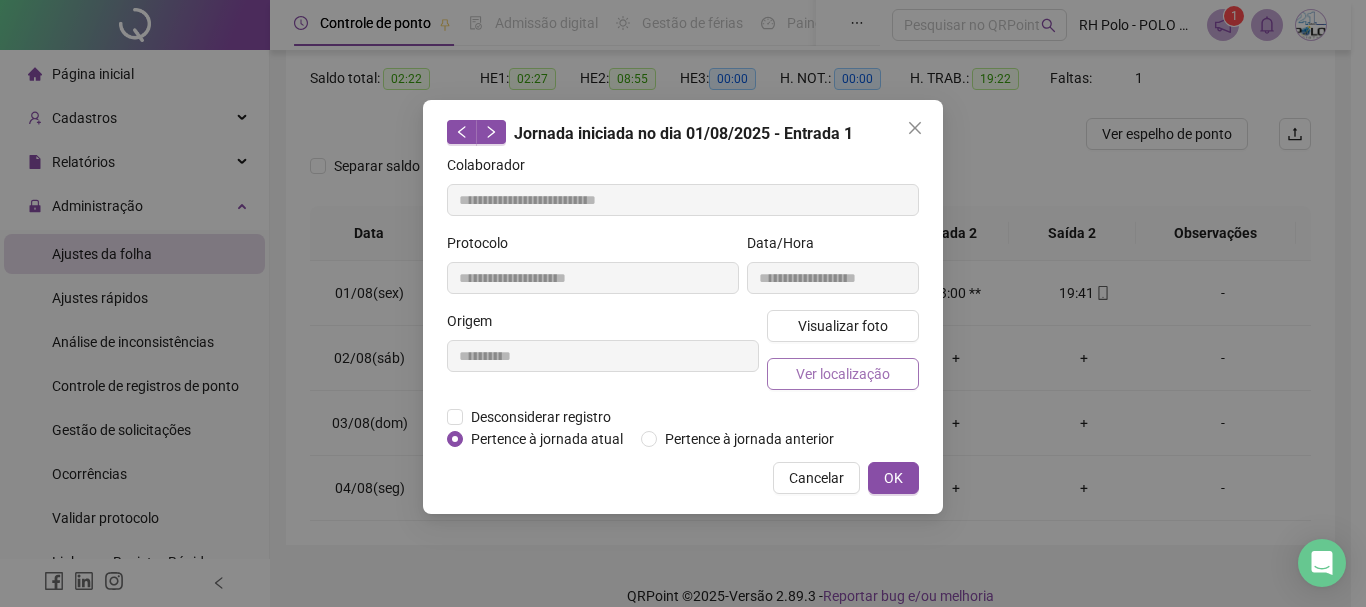 click on "Ver localização" at bounding box center [843, 374] 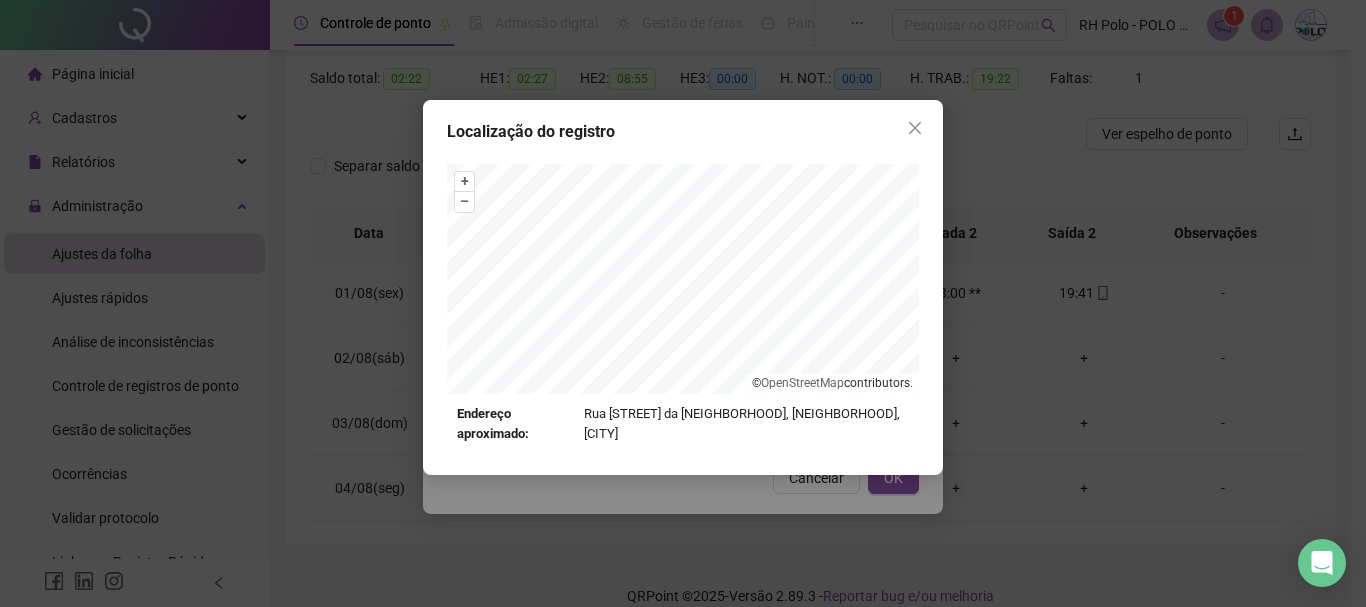 click on "Localização do registro + – ⇧ › ©  OpenStreetMap  contributors. Endereço aproximado:   Rua 7 de Setembro da Ceasa, Nova Esperança, [CITY], [STATE] *OBS Os registros de ponto executados através da web utilizam uma tecnologia menos precisa para obter a geolocalização do colaborador, o que poderá resultar em localizações distintas." at bounding box center [683, 287] 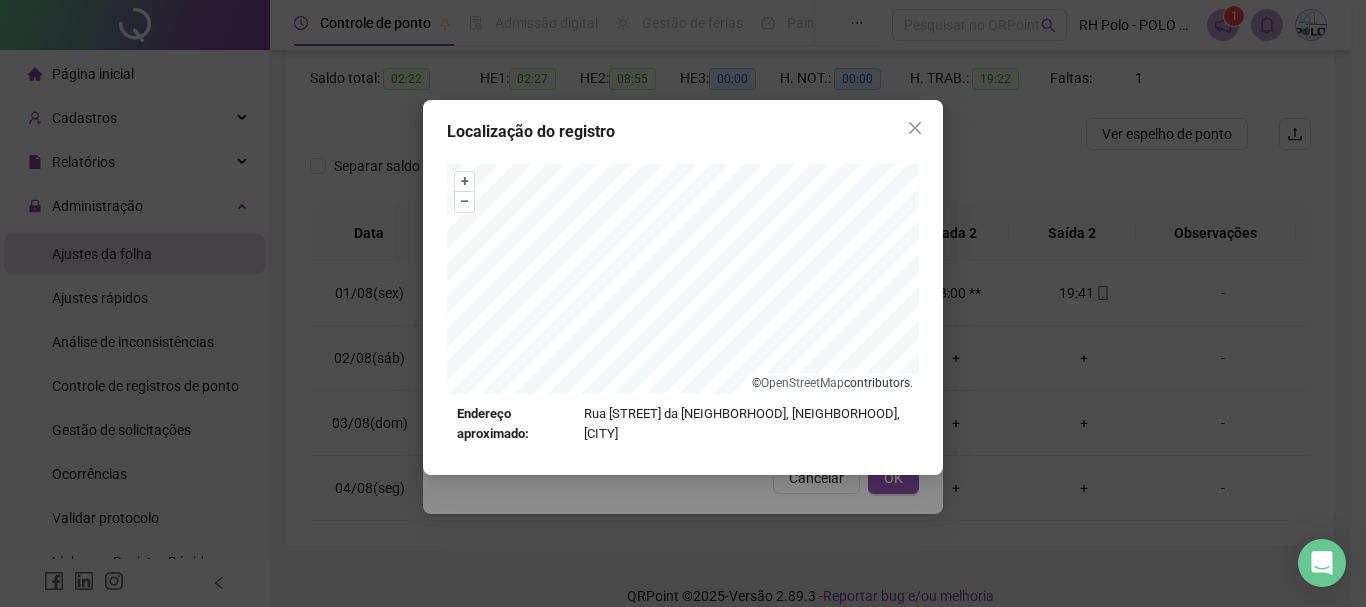 click on "Endereço aproximado:   Rua [STREET] da [NEIGHBORHOOD], [NEIGHBORHOOD], [CITY]" at bounding box center [683, 424] 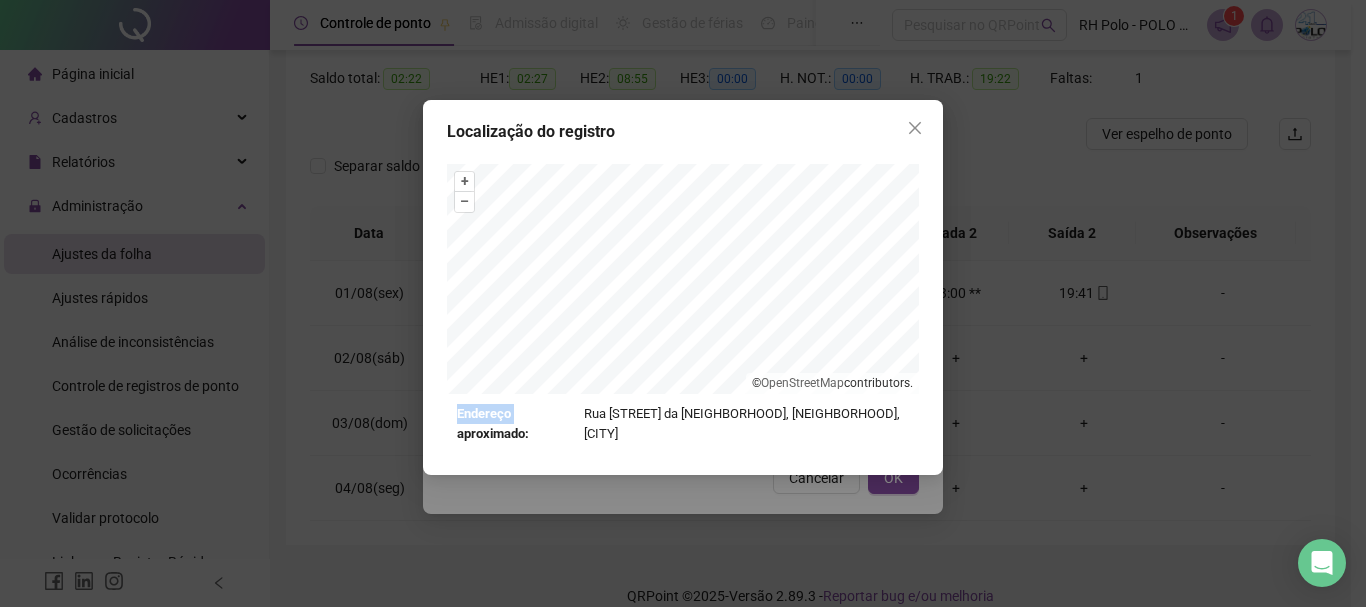 click on "Endereço aproximado:   Rua [STREET] da [NEIGHBORHOOD], [NEIGHBORHOOD], [CITY]" at bounding box center (683, 424) 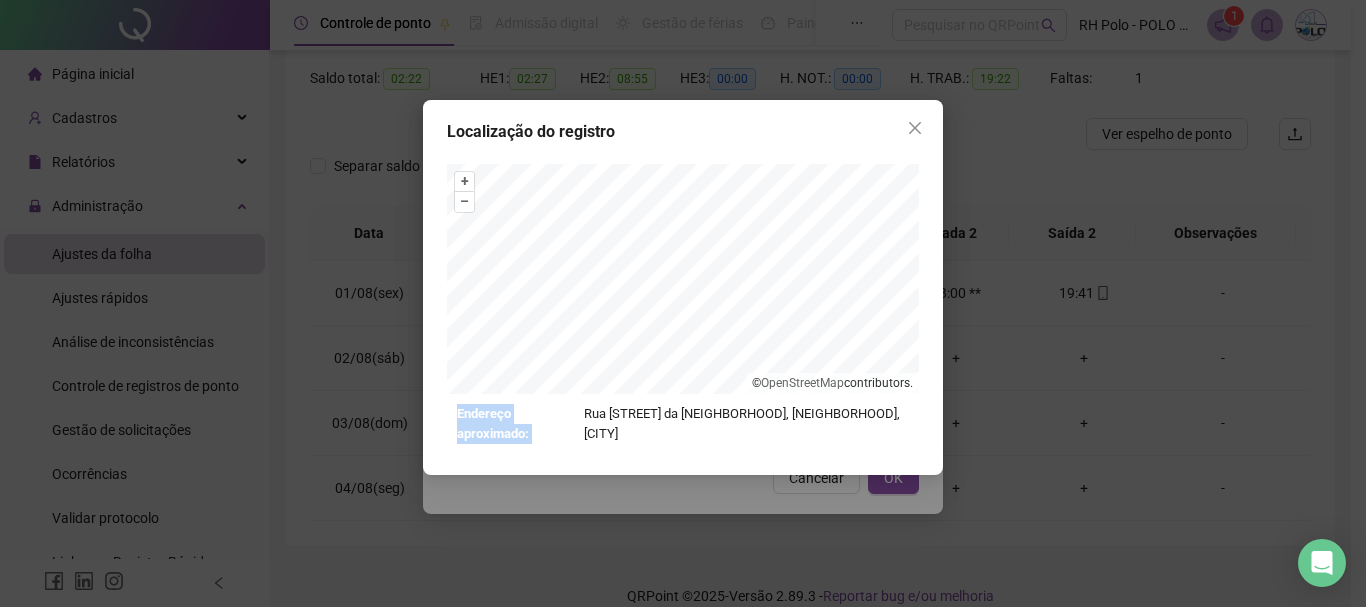 click on "Endereço aproximado:   Rua [STREET] da [NEIGHBORHOOD], [NEIGHBORHOOD], [CITY]" at bounding box center [683, 424] 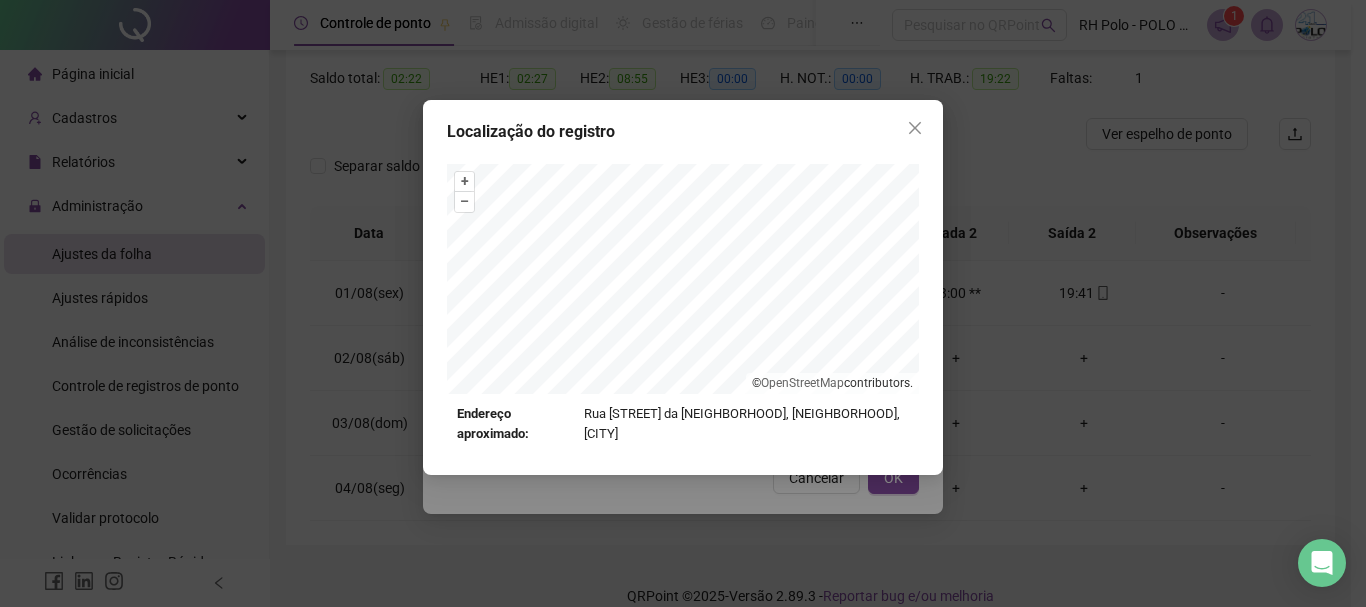 click on "Endereço aproximado:   Rua [STREET] da [NEIGHBORHOOD], [NEIGHBORHOOD], [CITY]" at bounding box center [683, 424] 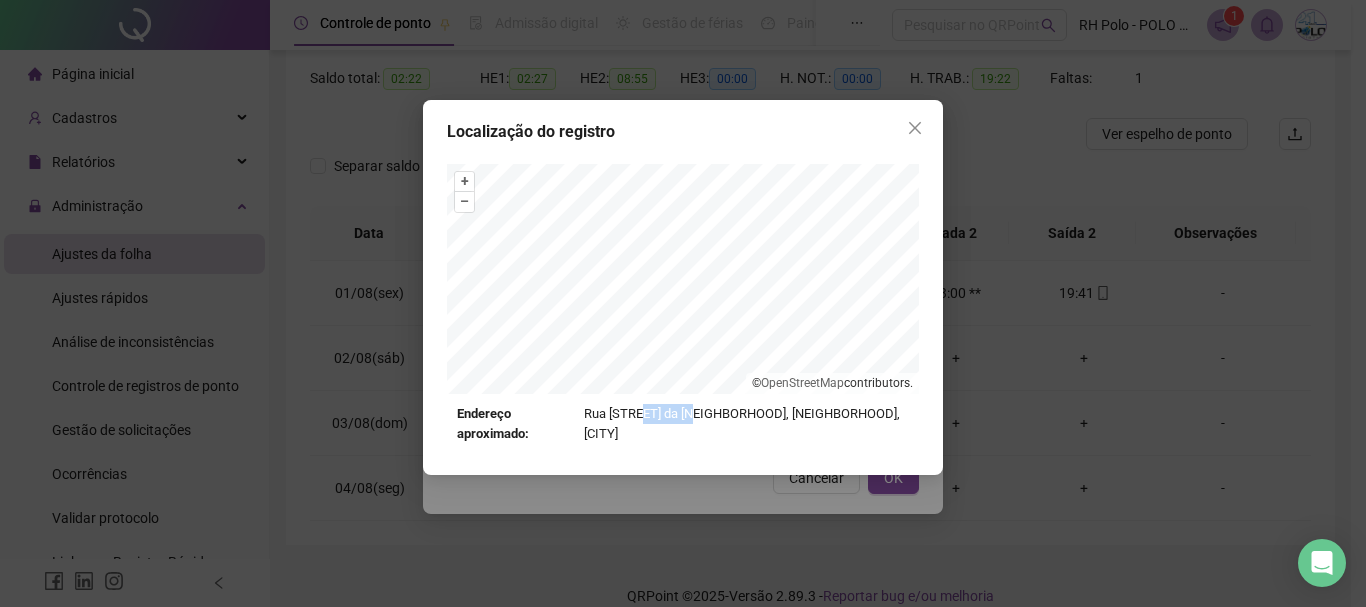 click on "Endereço aproximado:   Rua [STREET] da [NEIGHBORHOOD], [NEIGHBORHOOD], [CITY]" at bounding box center [683, 424] 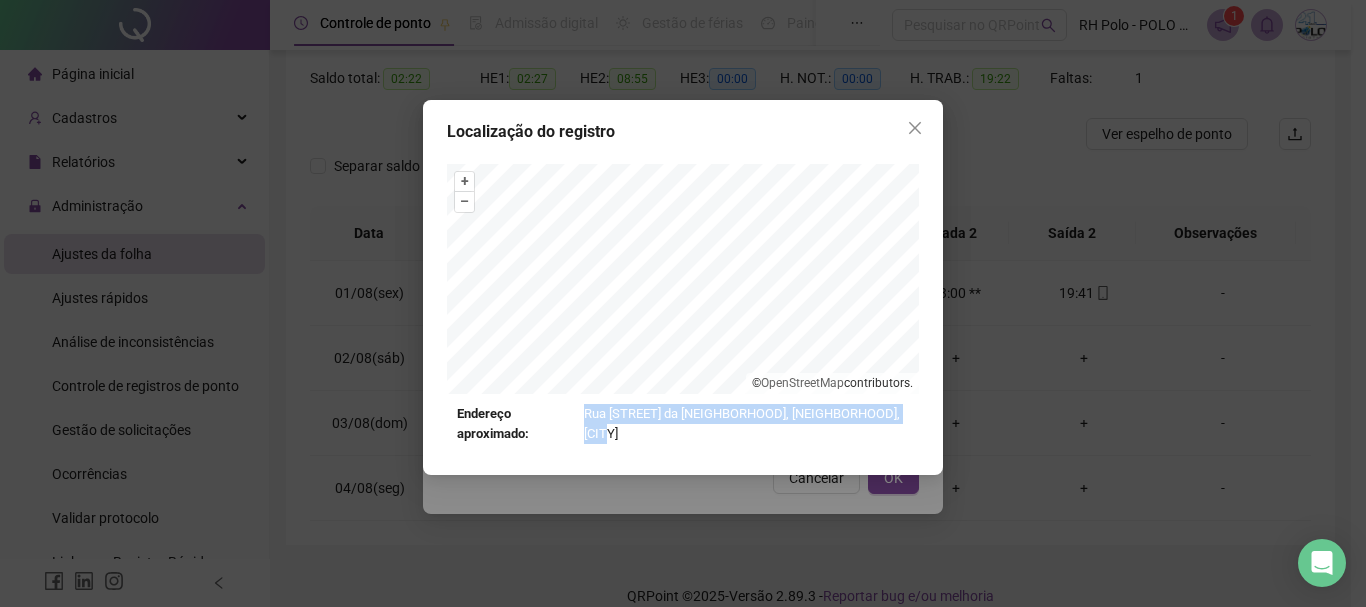 click on "Endereço aproximado:   Rua [STREET] da [NEIGHBORHOOD], [NEIGHBORHOOD], [CITY]" at bounding box center [683, 424] 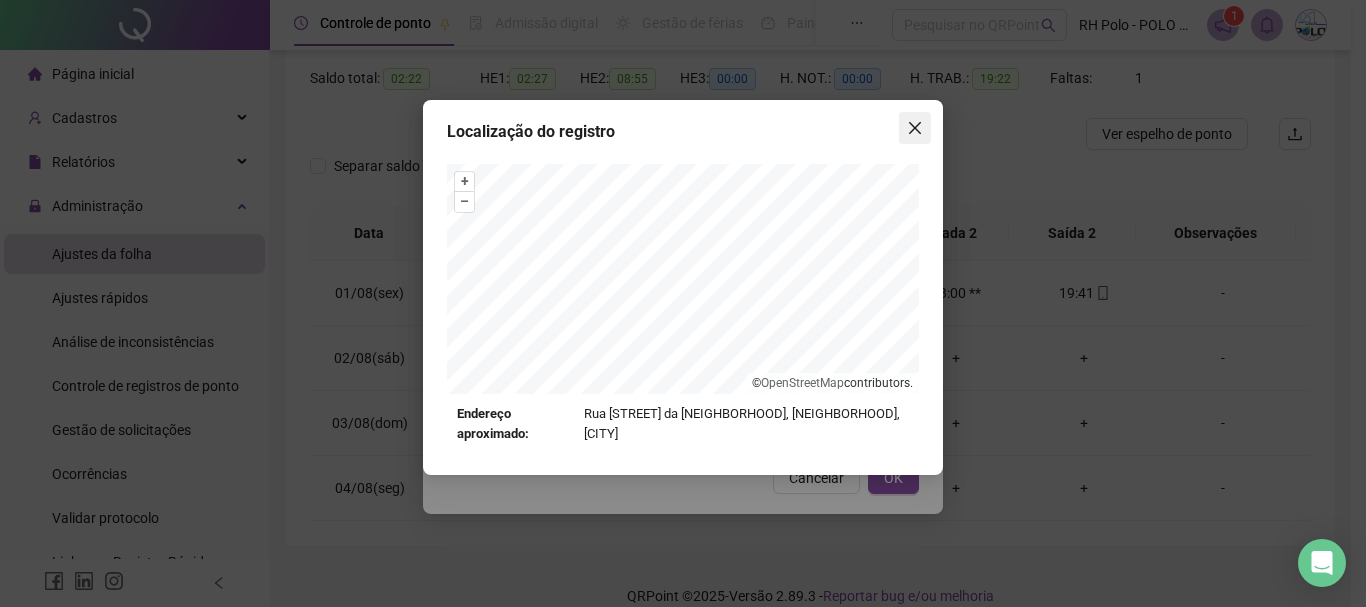 click 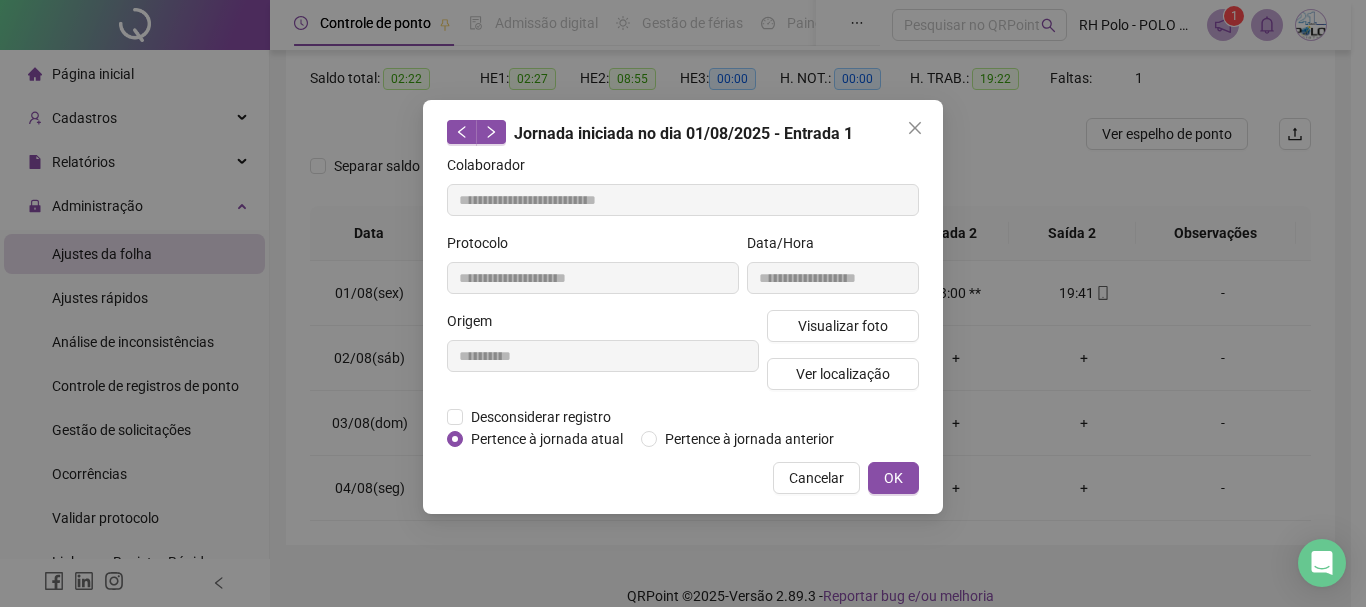 click on "Jornada iniciada no dia 01/08/2025 - Entrada 1" at bounding box center [683, 133] 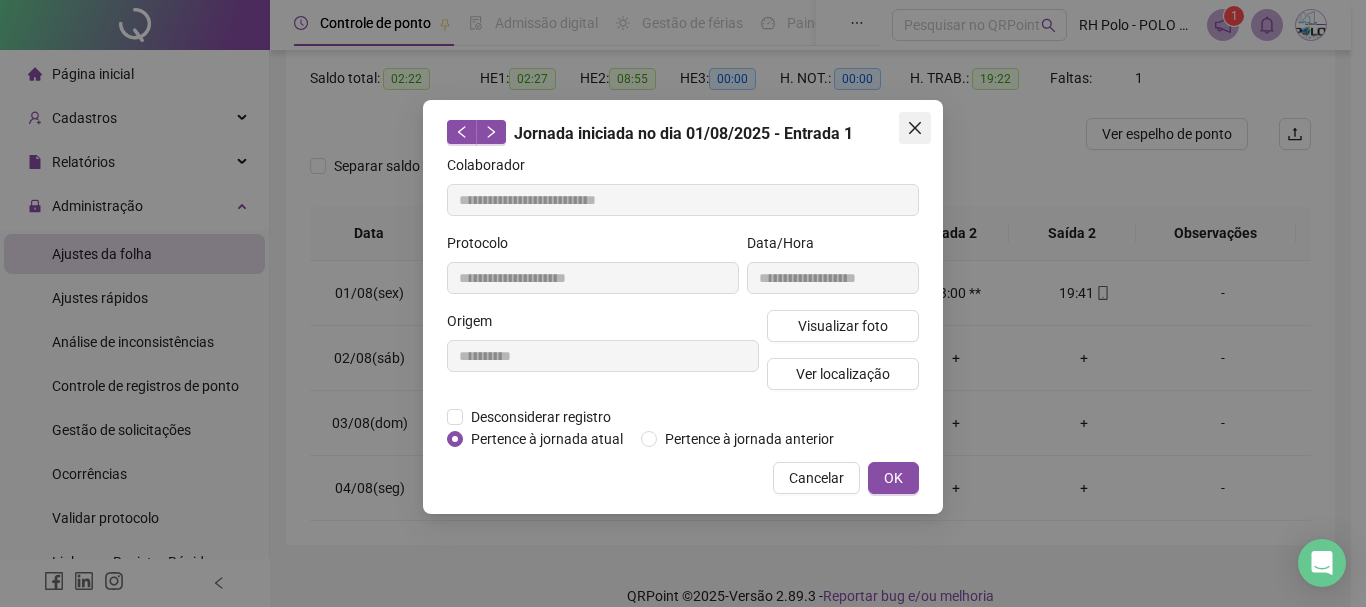 click at bounding box center [915, 128] 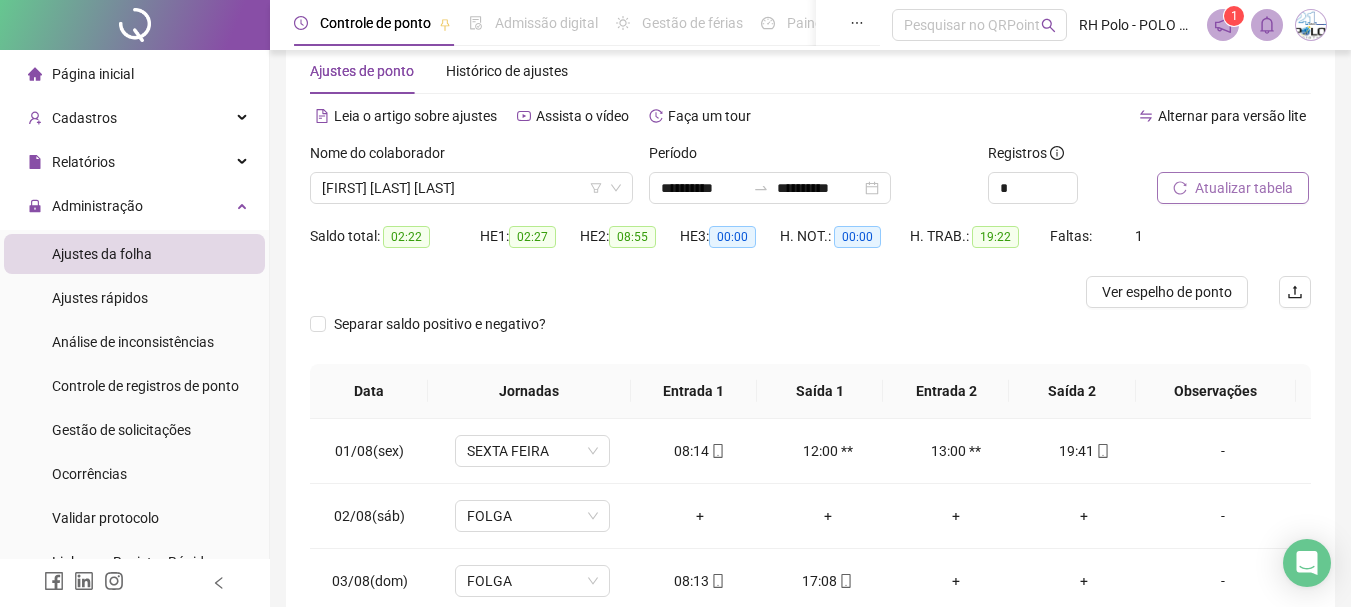 scroll, scrollTop: 0, scrollLeft: 0, axis: both 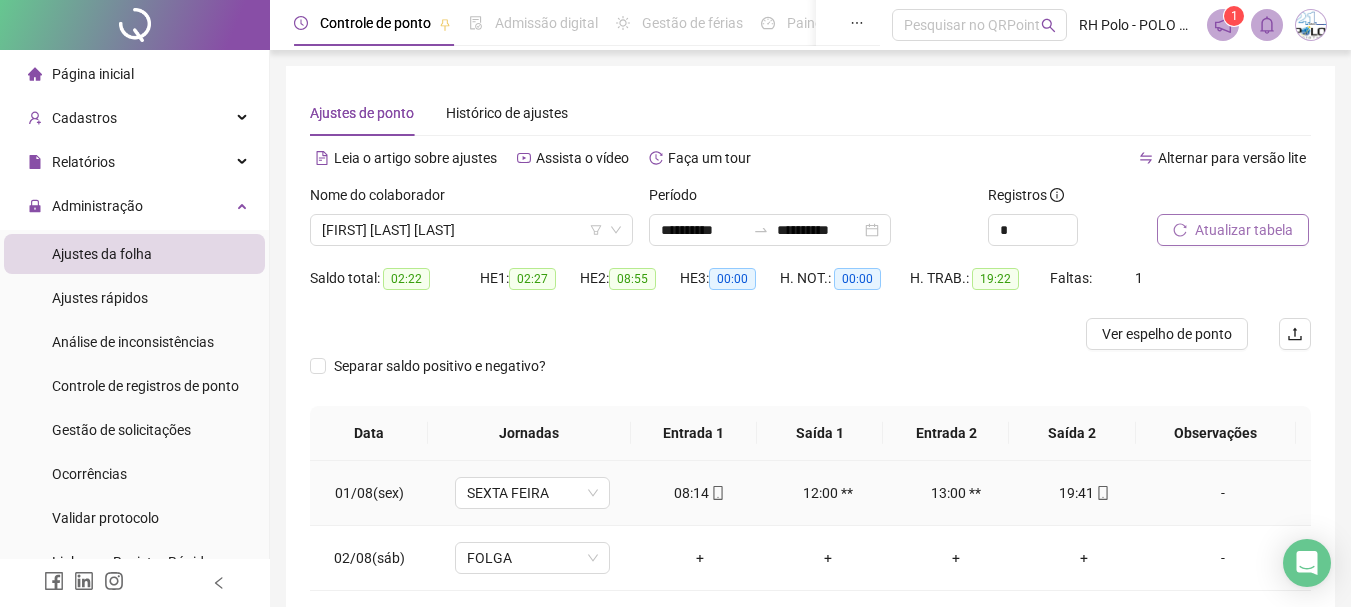 click 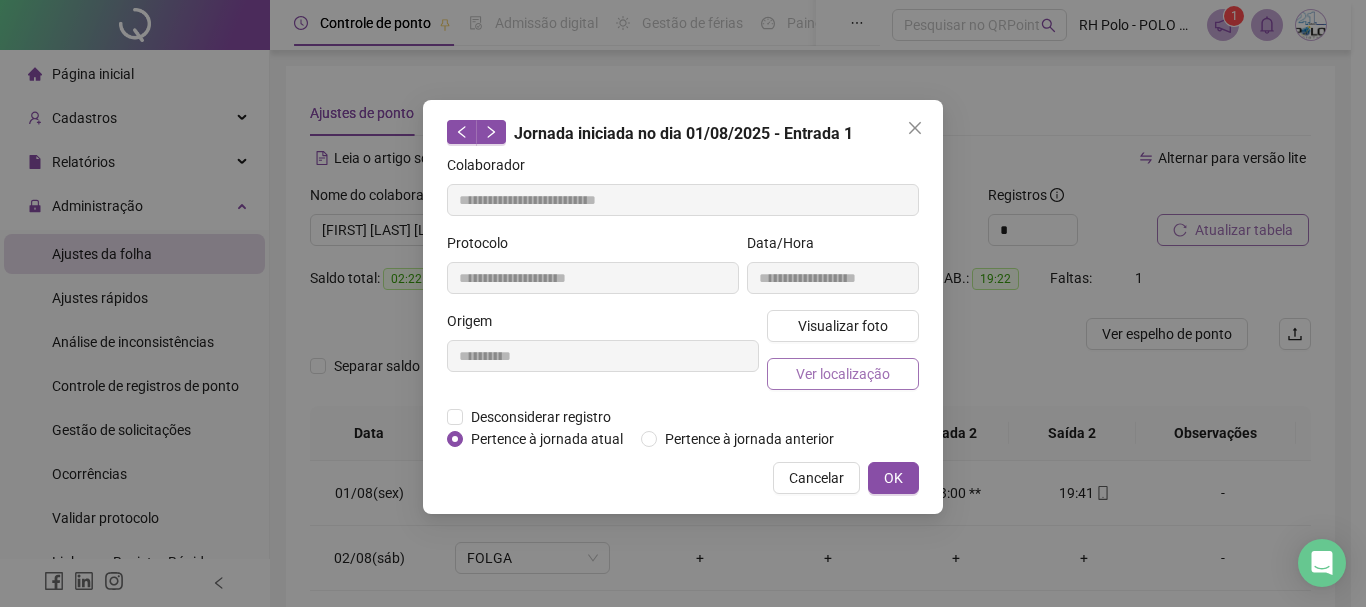 click on "Ver localização" at bounding box center [843, 374] 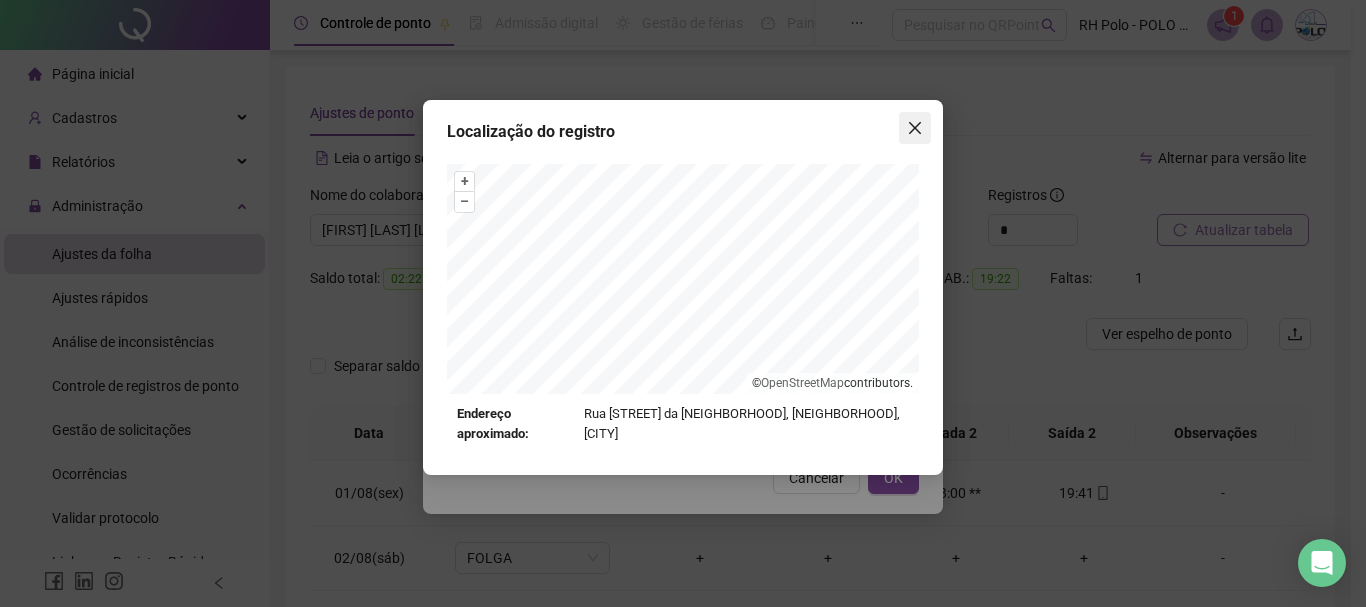 click 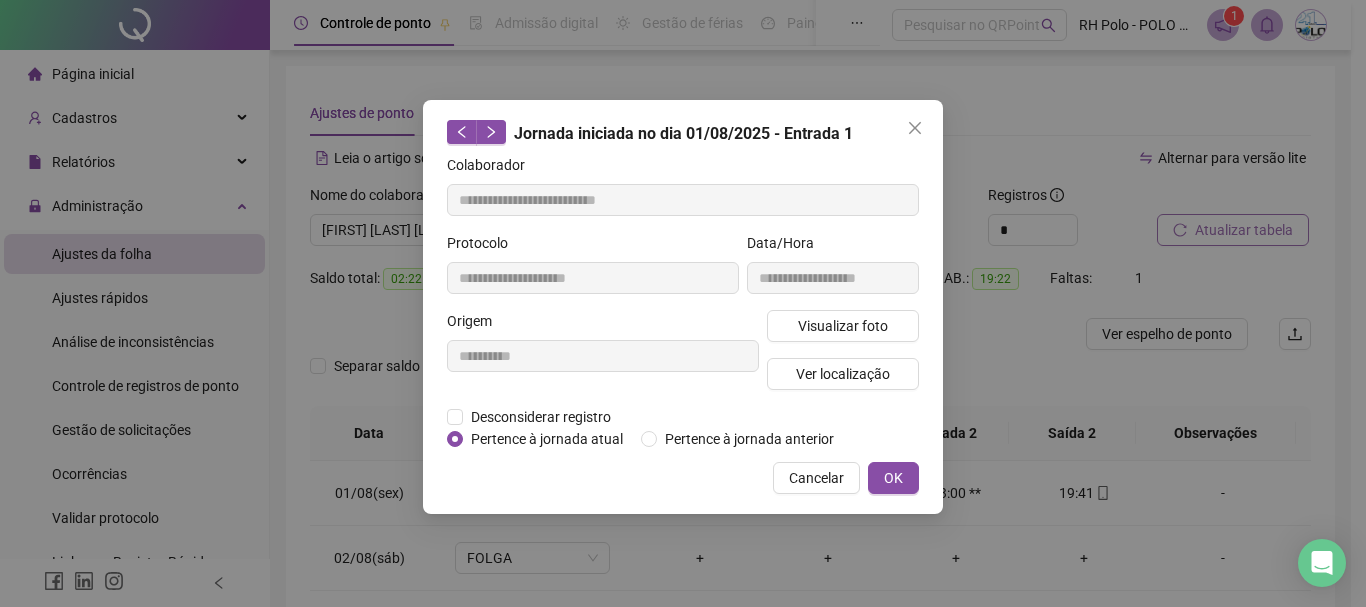click 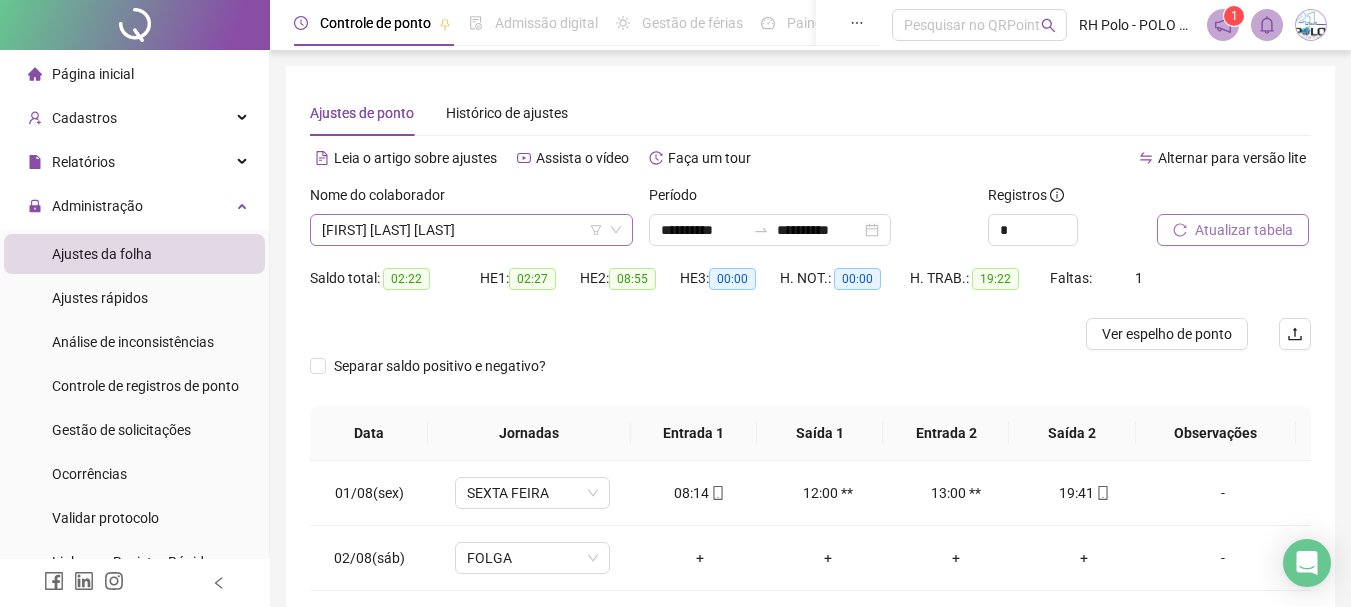 click on "[FIRST] [LAST] [LAST]" at bounding box center (471, 230) 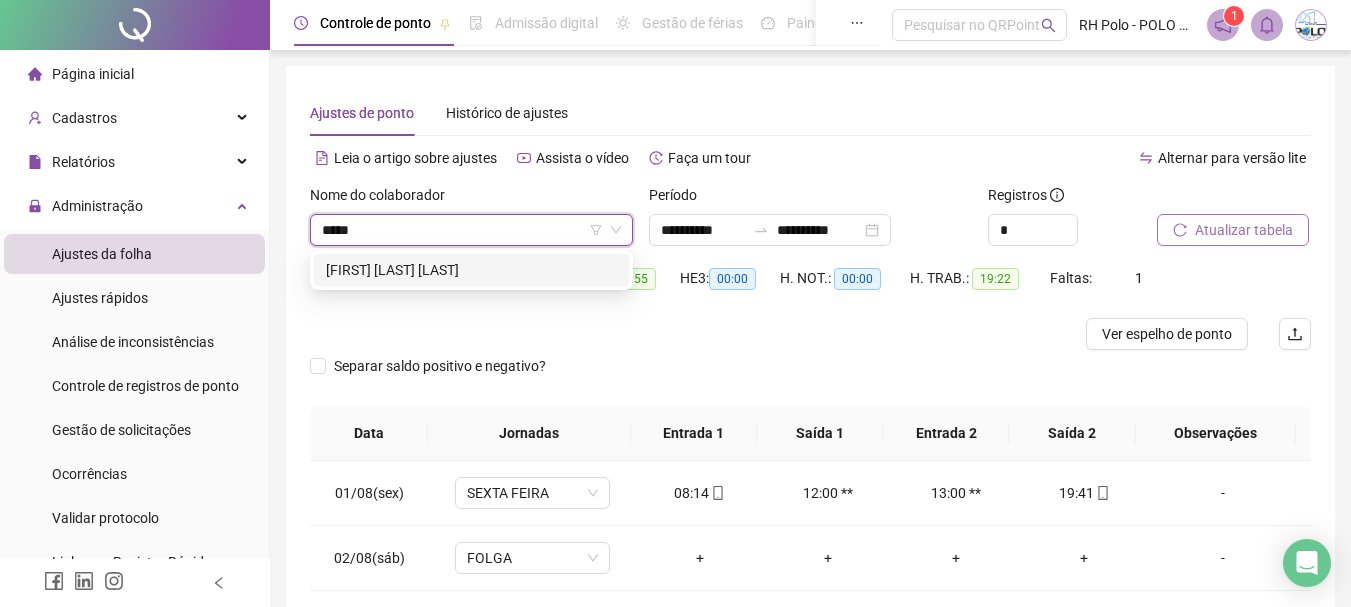 type on "******" 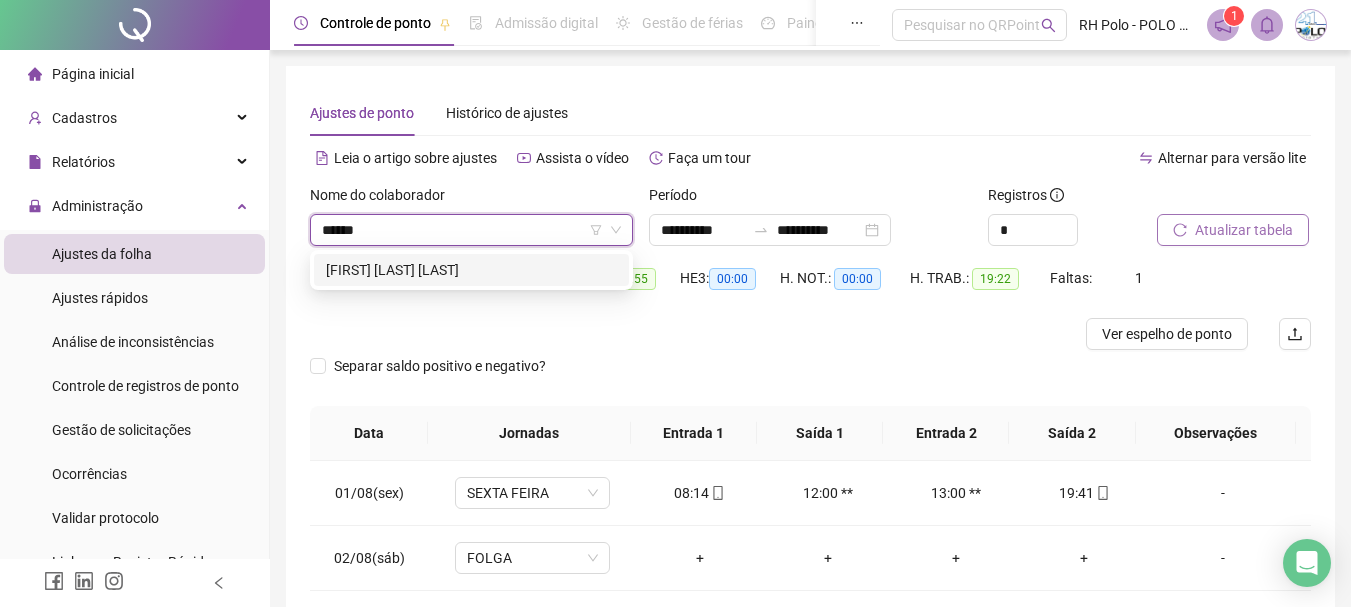 click on "[FIRST] [LAST] [LAST]" at bounding box center [471, 270] 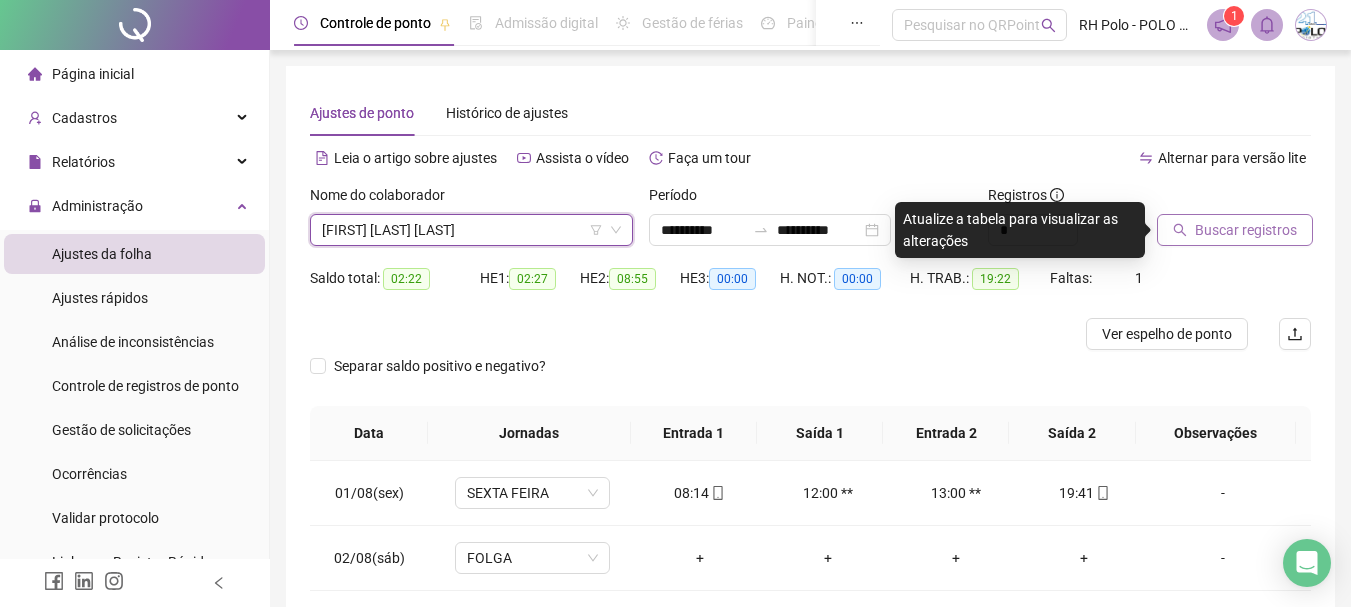 click on "Buscar registros" at bounding box center (1246, 230) 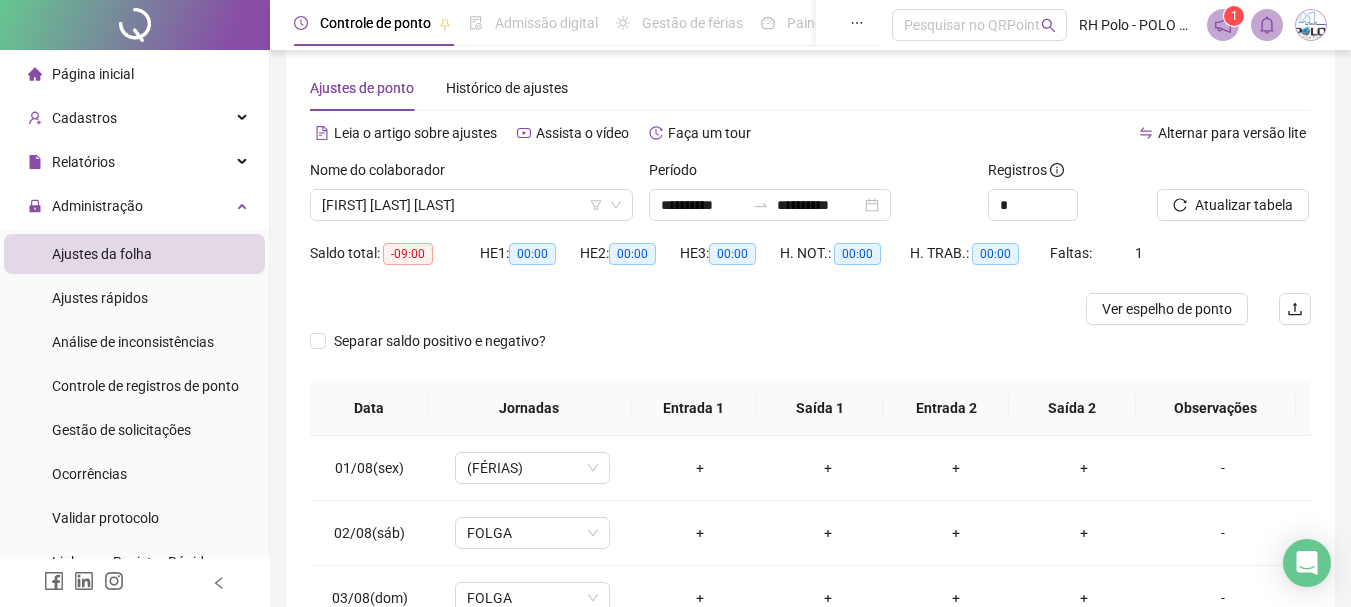 scroll, scrollTop: 24, scrollLeft: 0, axis: vertical 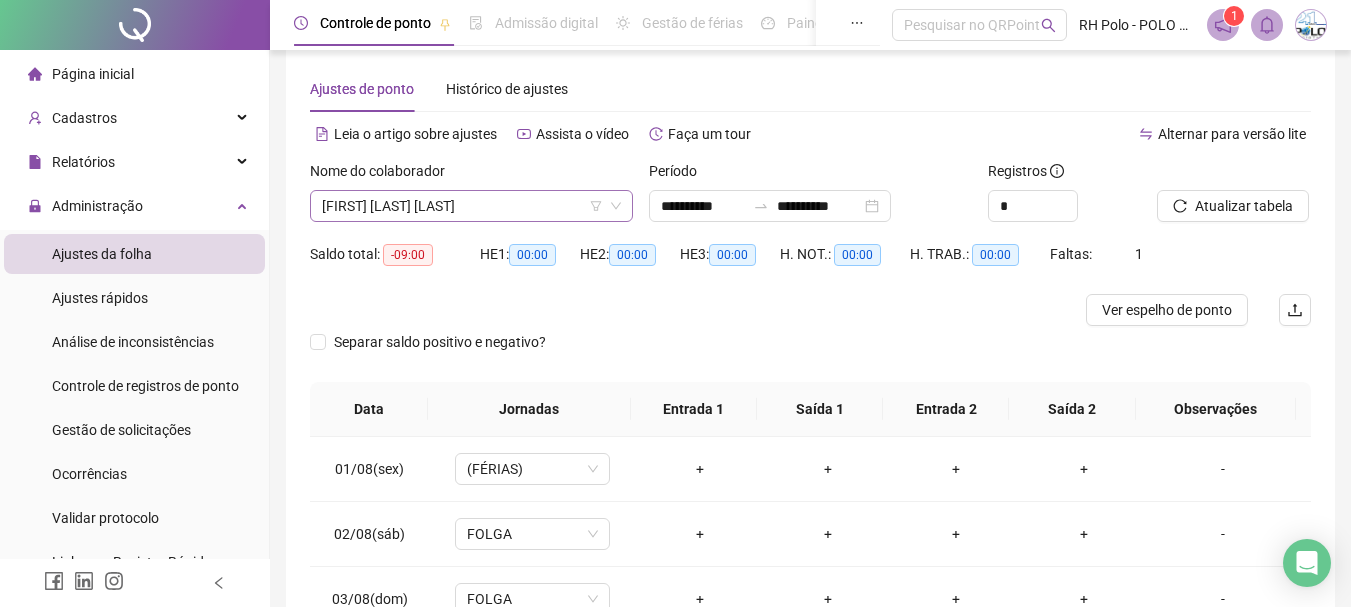 click on "[FIRST] [LAST] [LAST]" at bounding box center (471, 206) 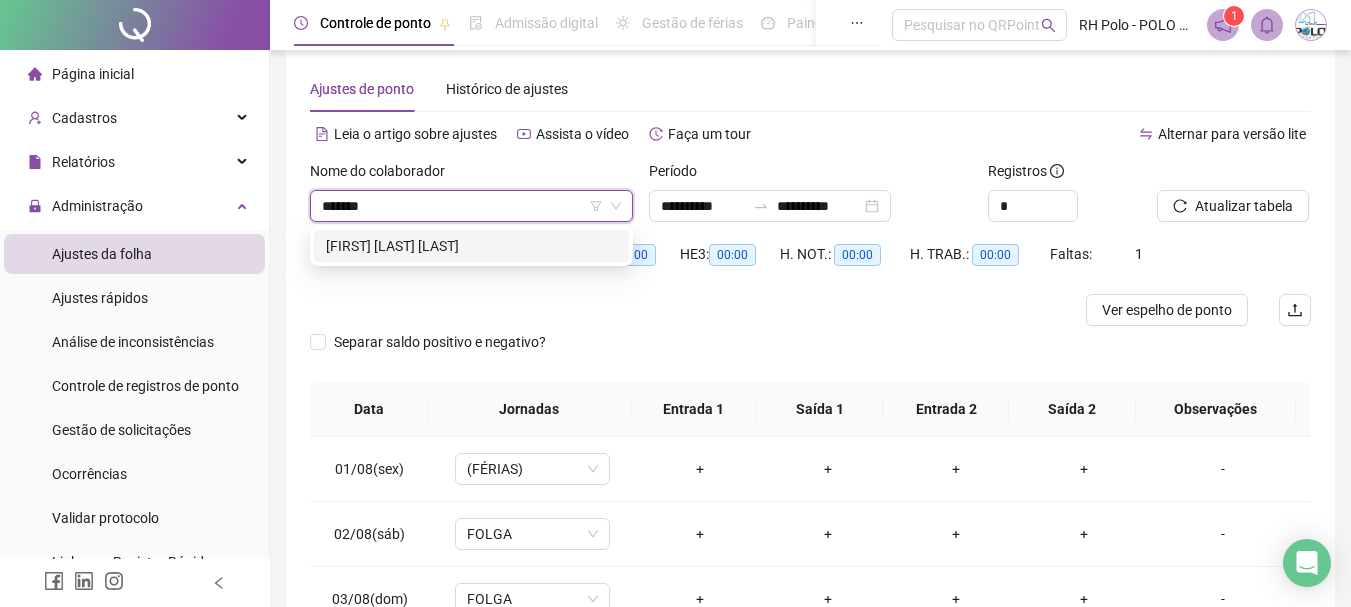 type on "********" 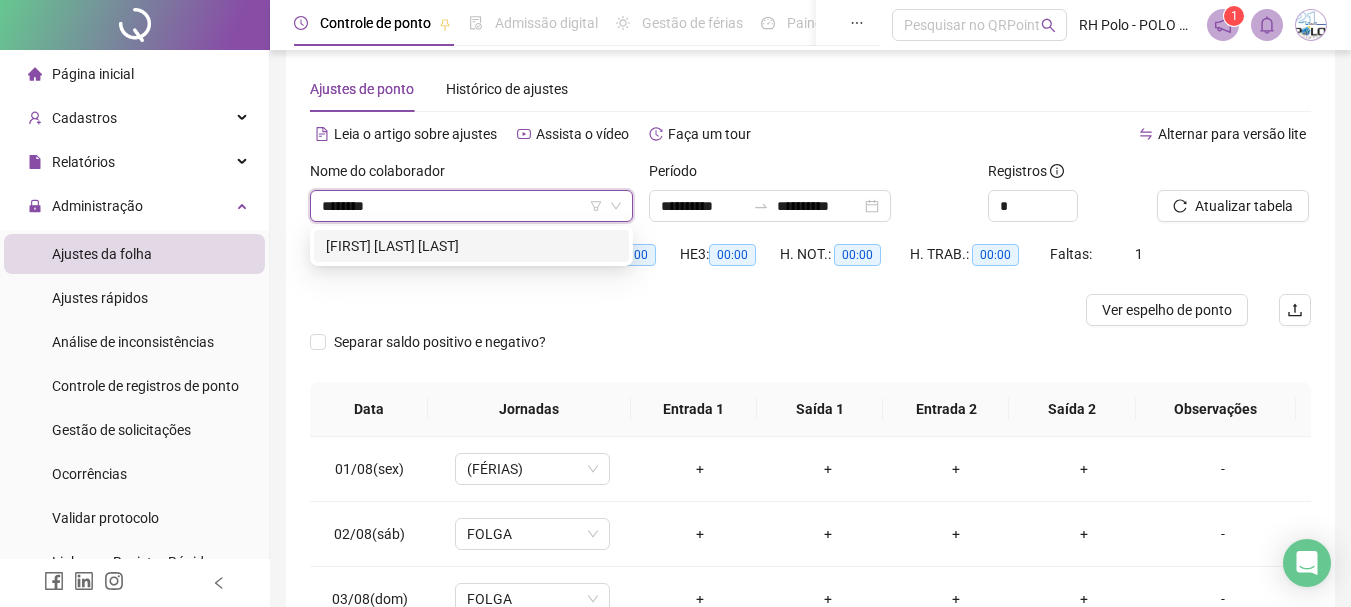 click on "[FIRST] [LAST] [LAST]" at bounding box center (471, 246) 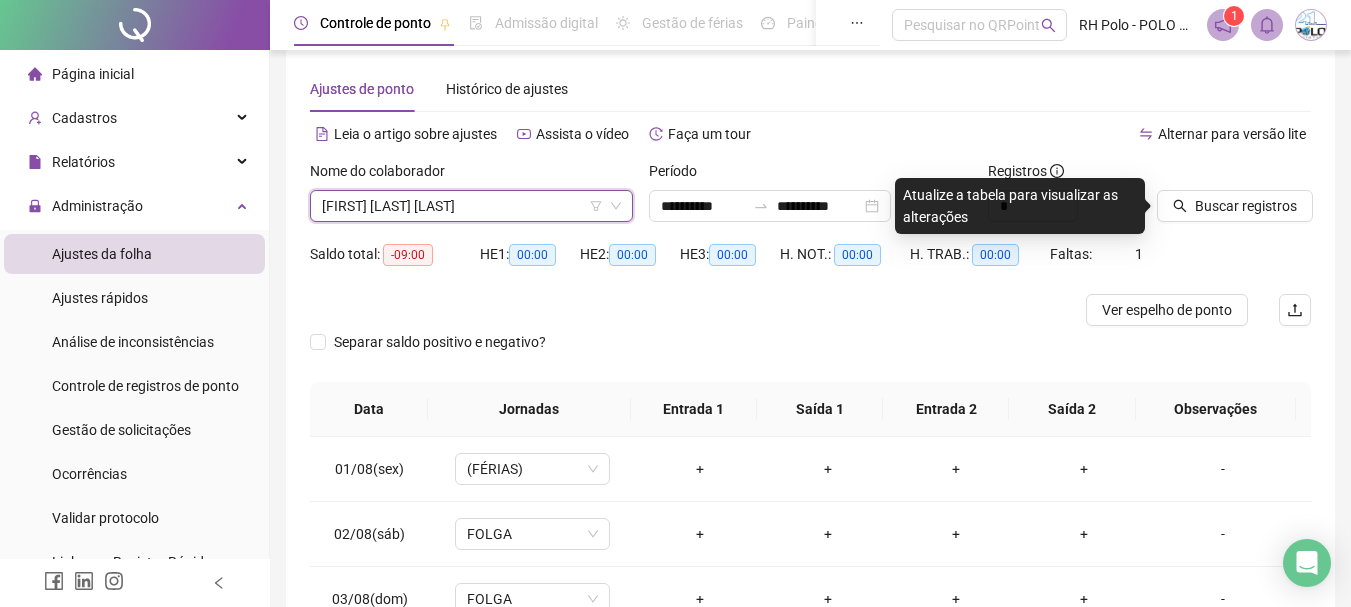 click 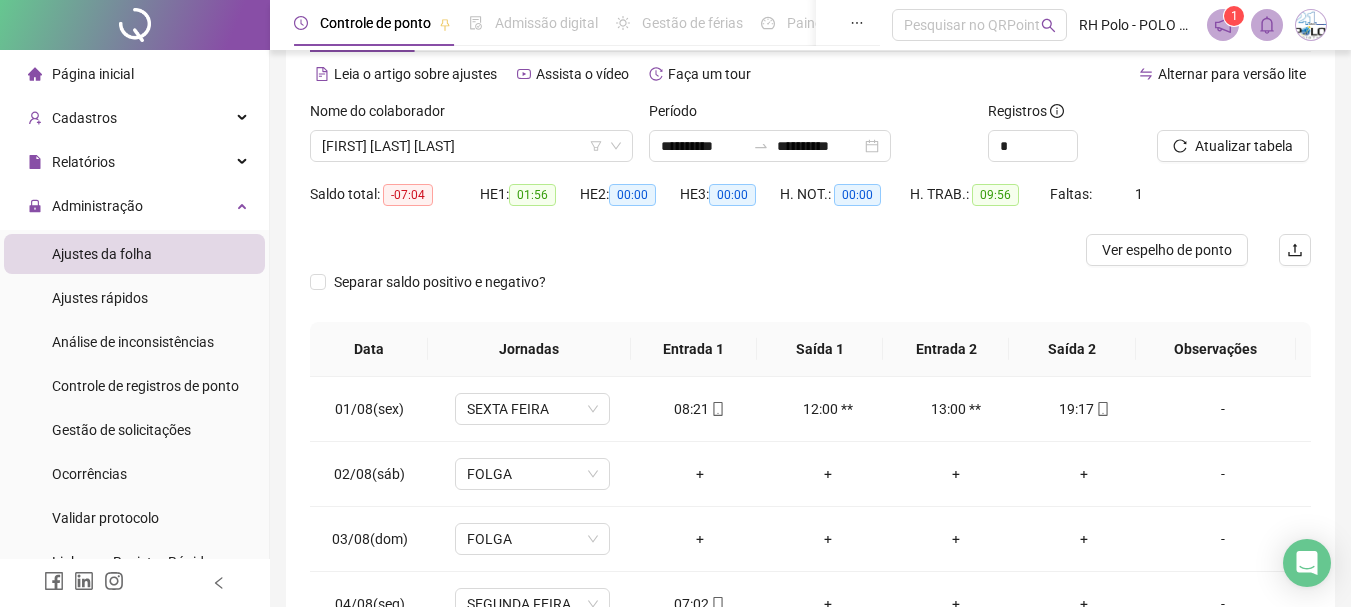 scroll, scrollTop: 124, scrollLeft: 0, axis: vertical 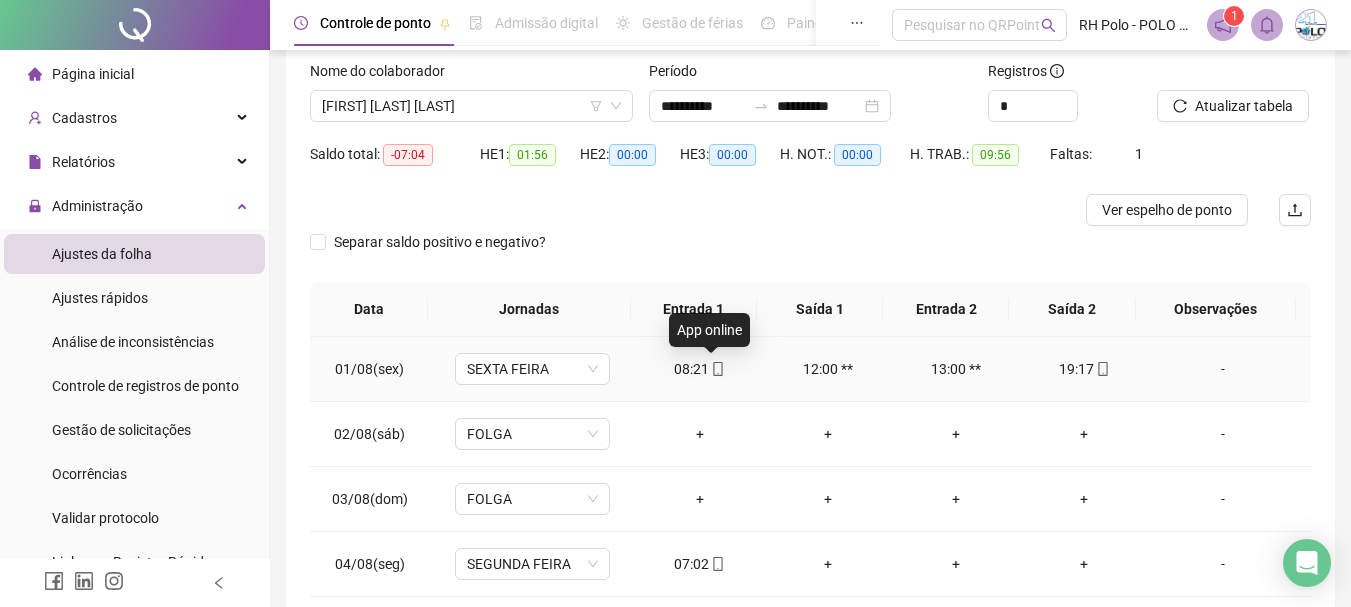 click 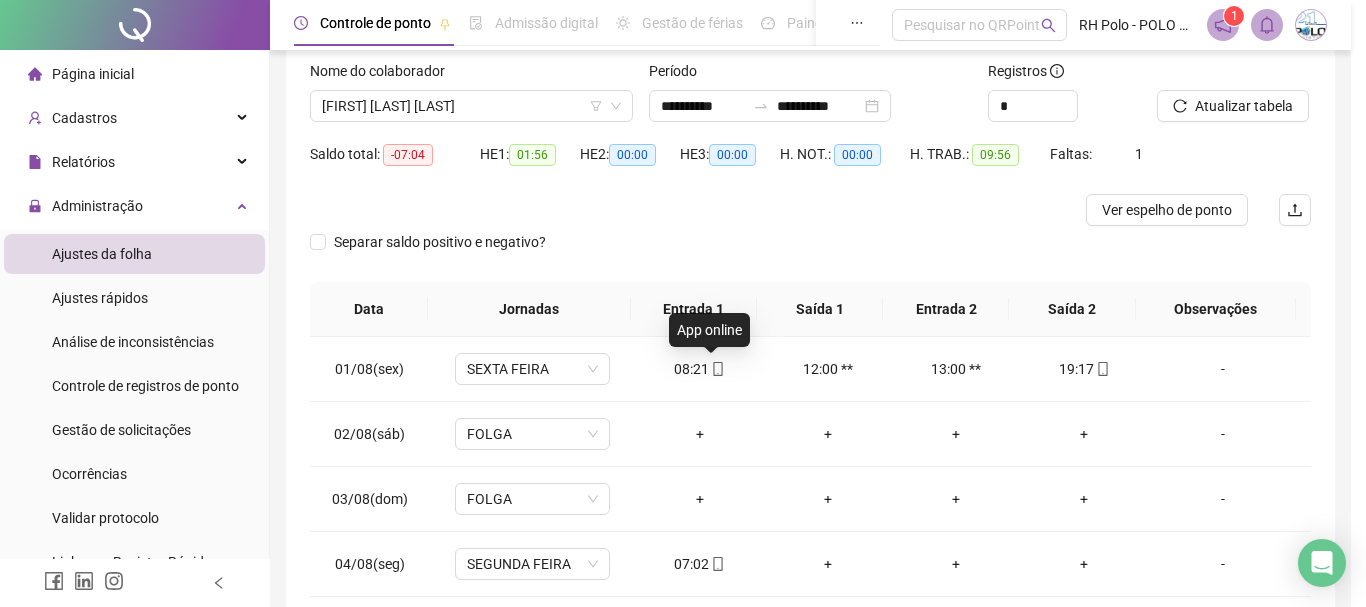 type on "**********" 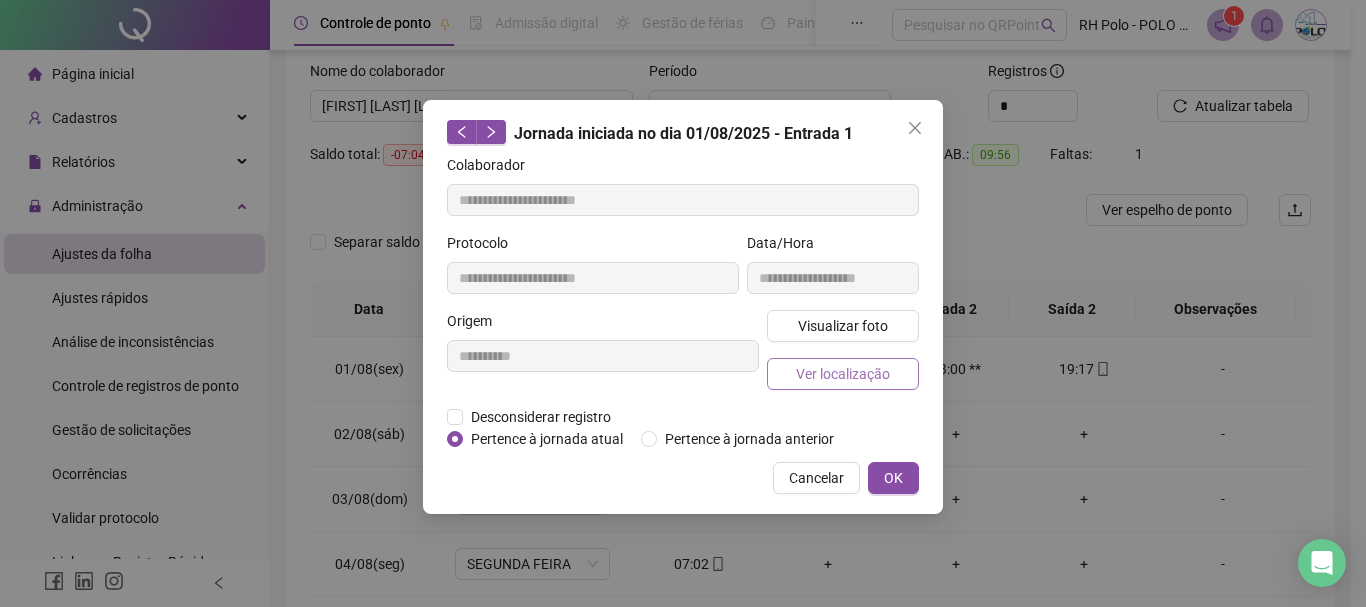 click on "Ver localização" at bounding box center [843, 374] 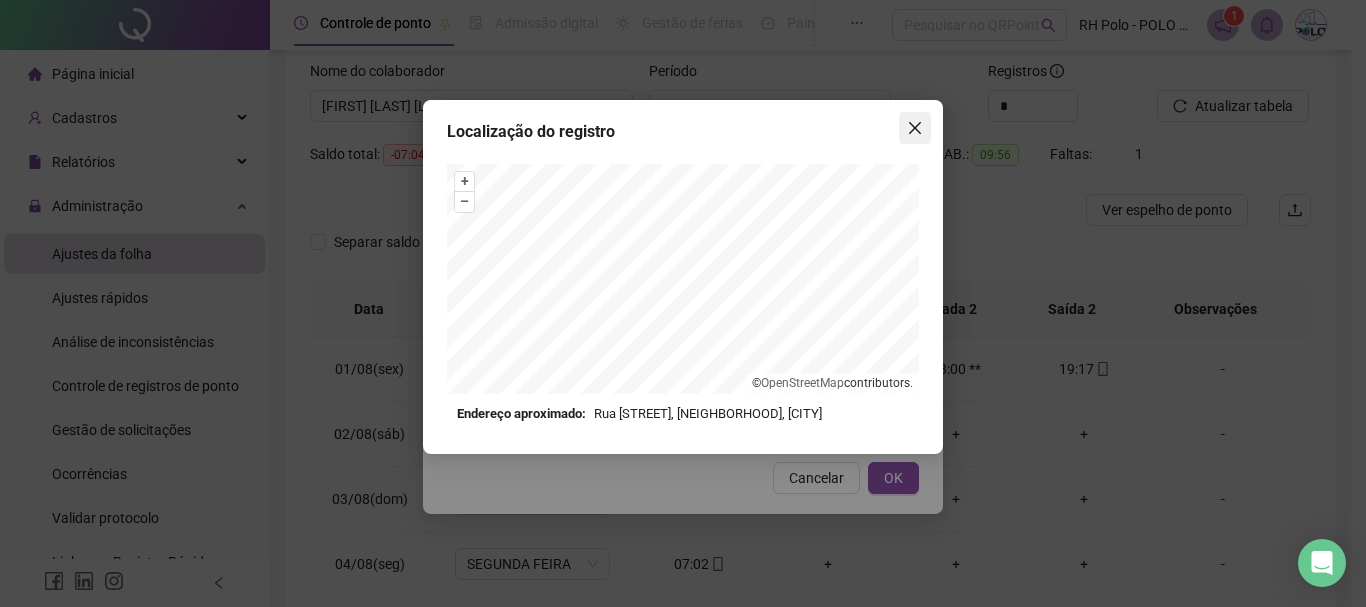 click 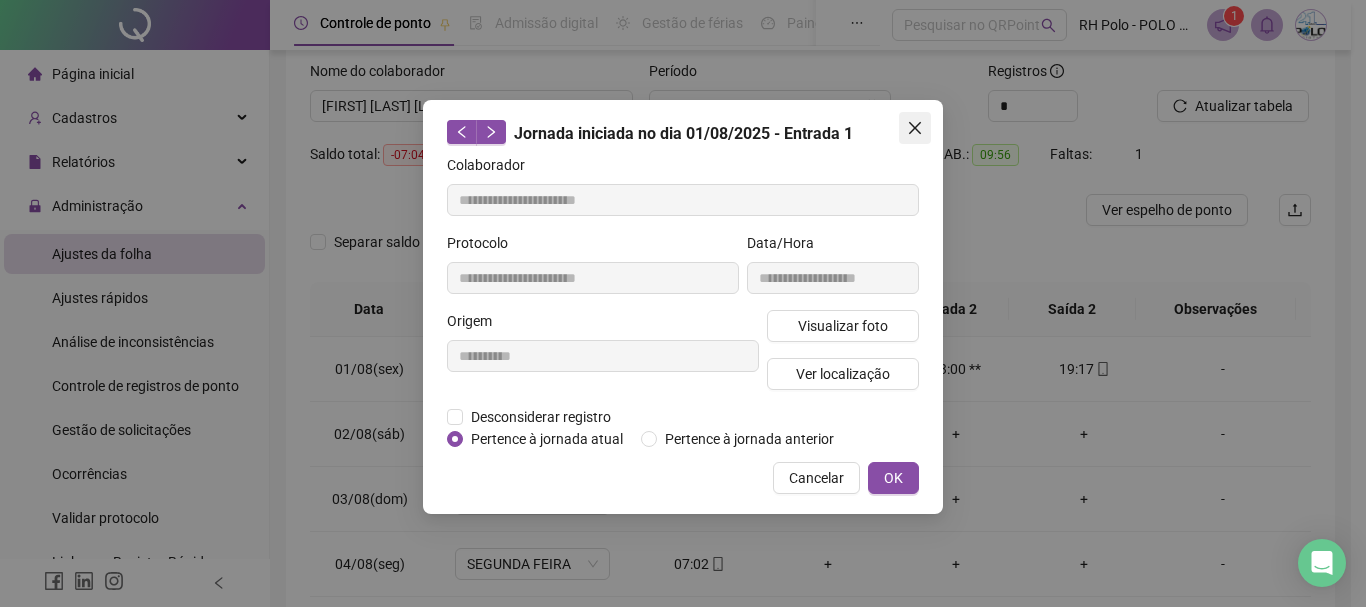 click 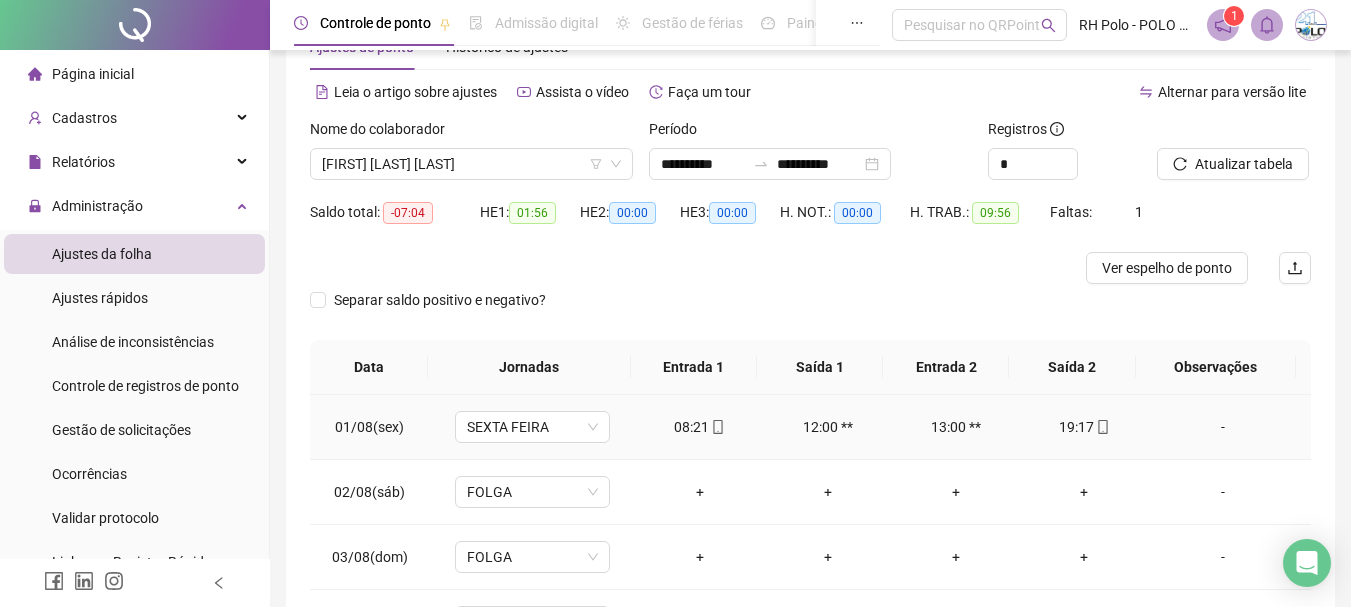 scroll, scrollTop: 24, scrollLeft: 0, axis: vertical 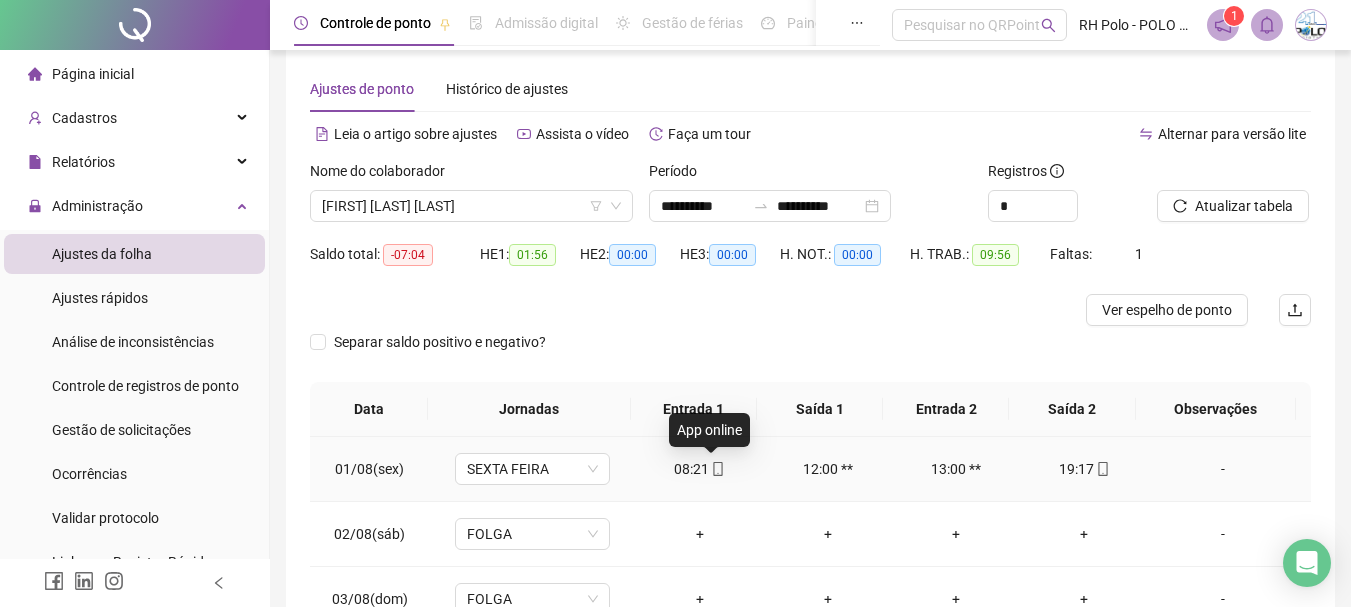click 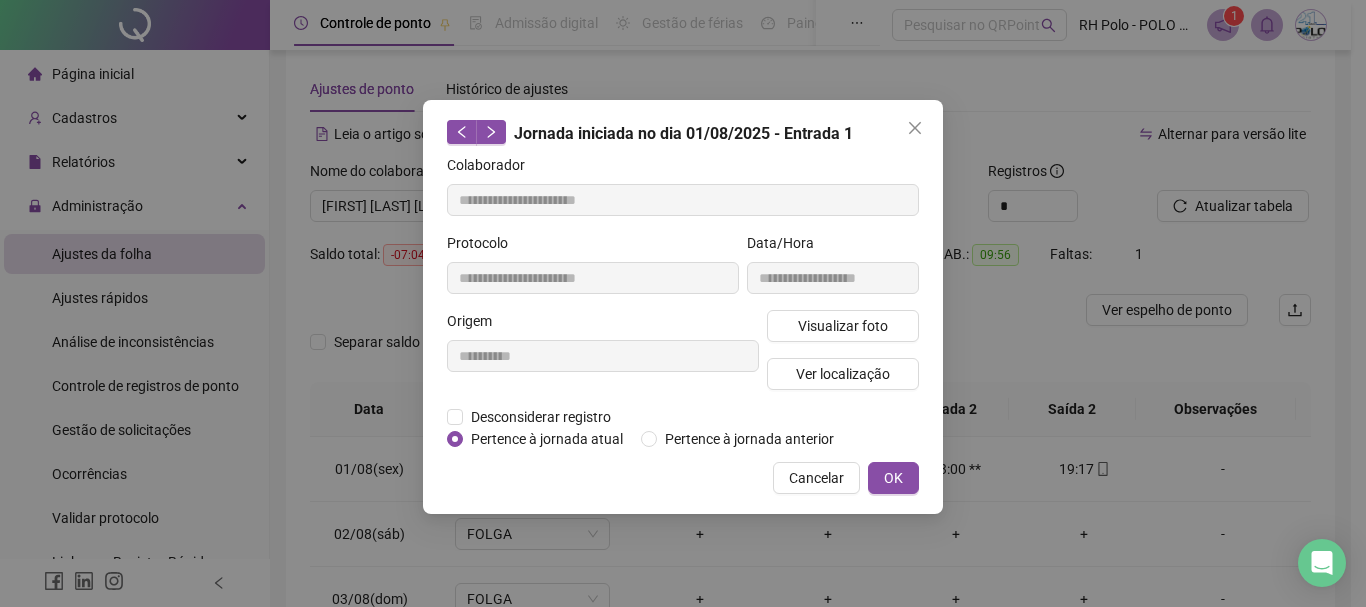 click on "Cancelar" at bounding box center (816, 478) 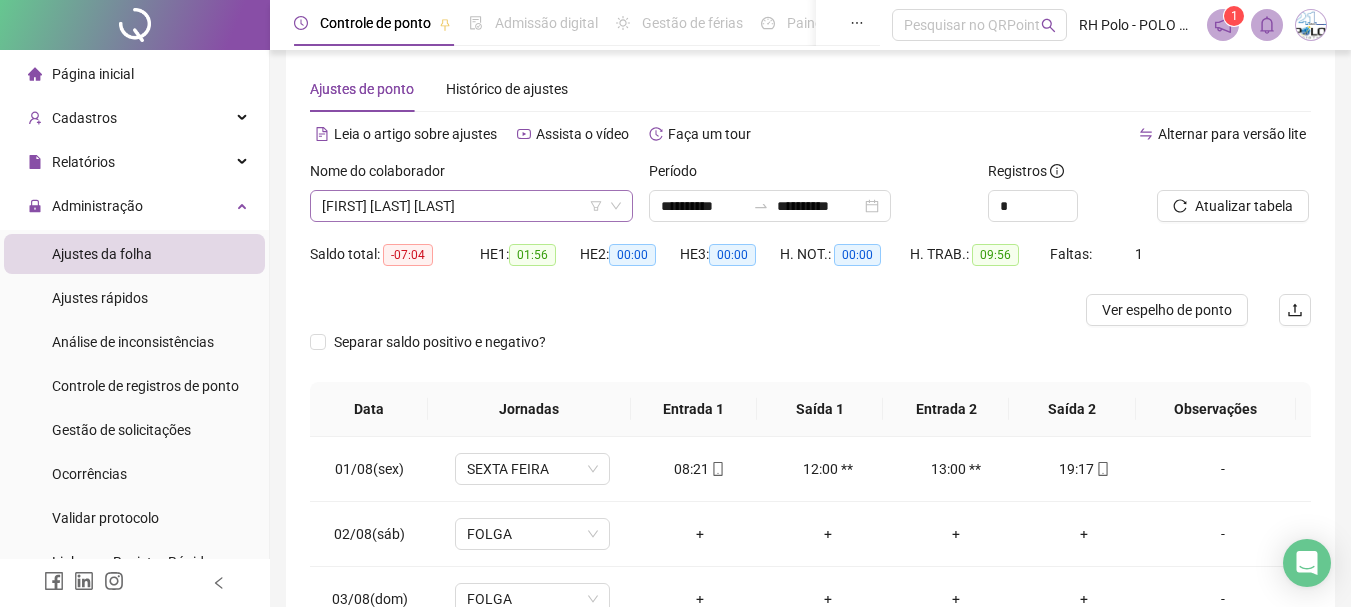click on "[FIRST] [LAST] [LAST]" at bounding box center (471, 206) 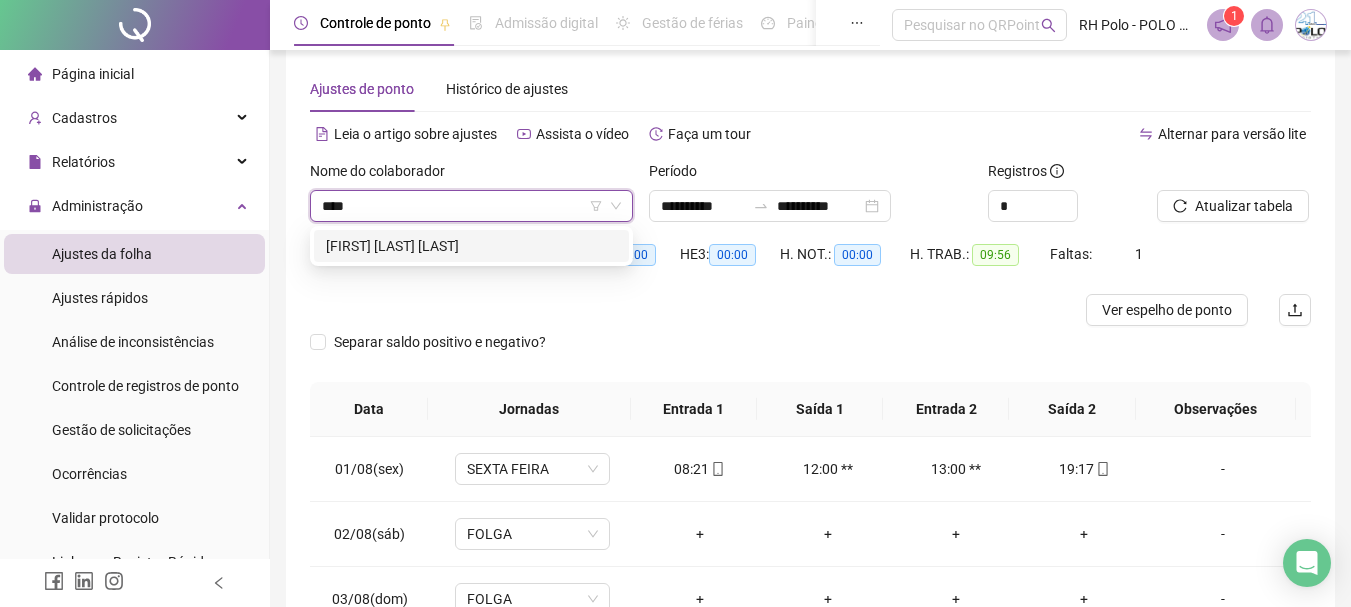 type on "*****" 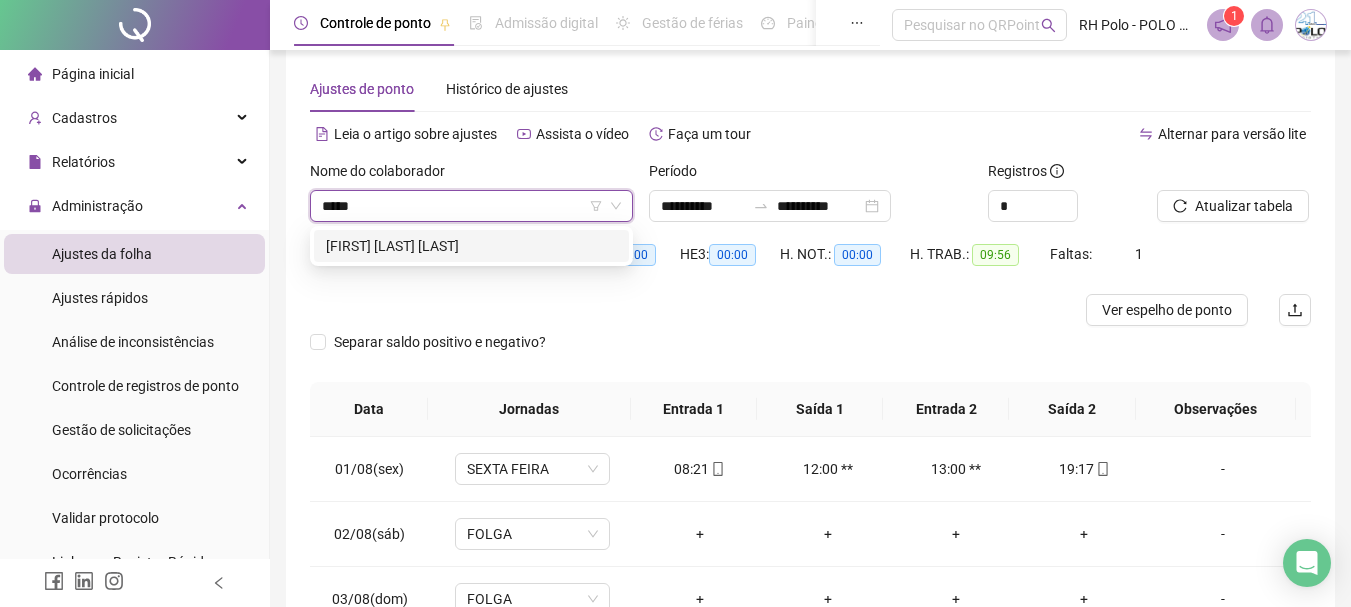 click on "[FIRST] [LAST] [LAST]" at bounding box center [471, 246] 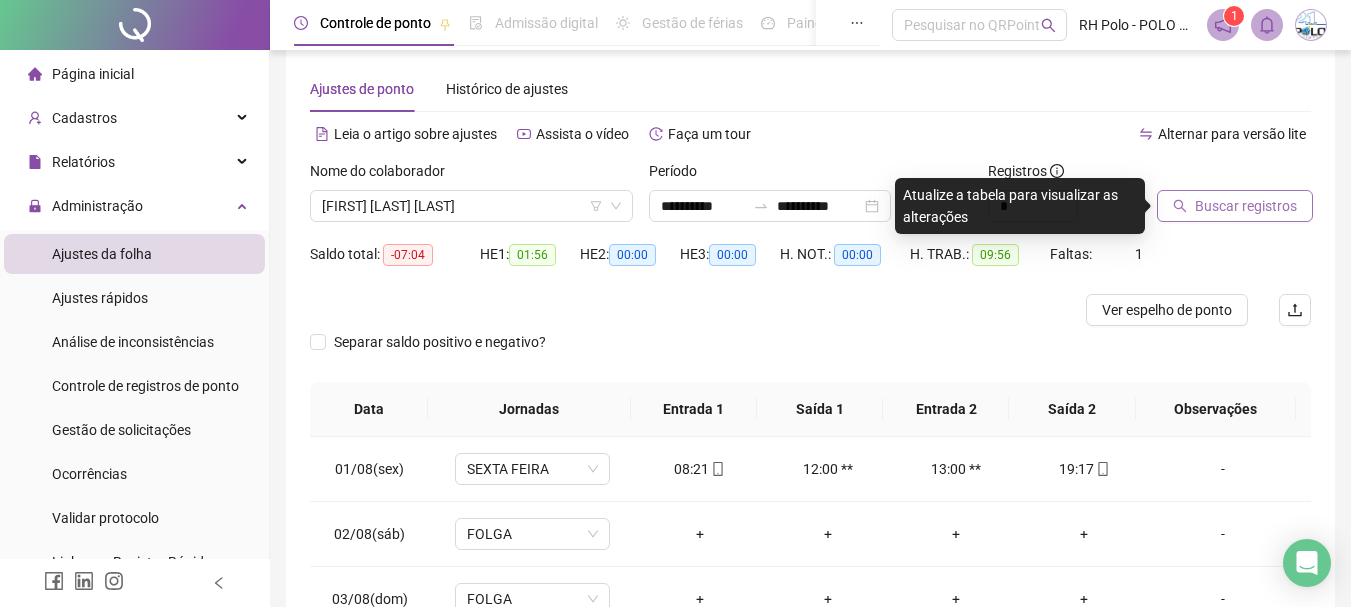 click on "Buscar registros" at bounding box center [1246, 206] 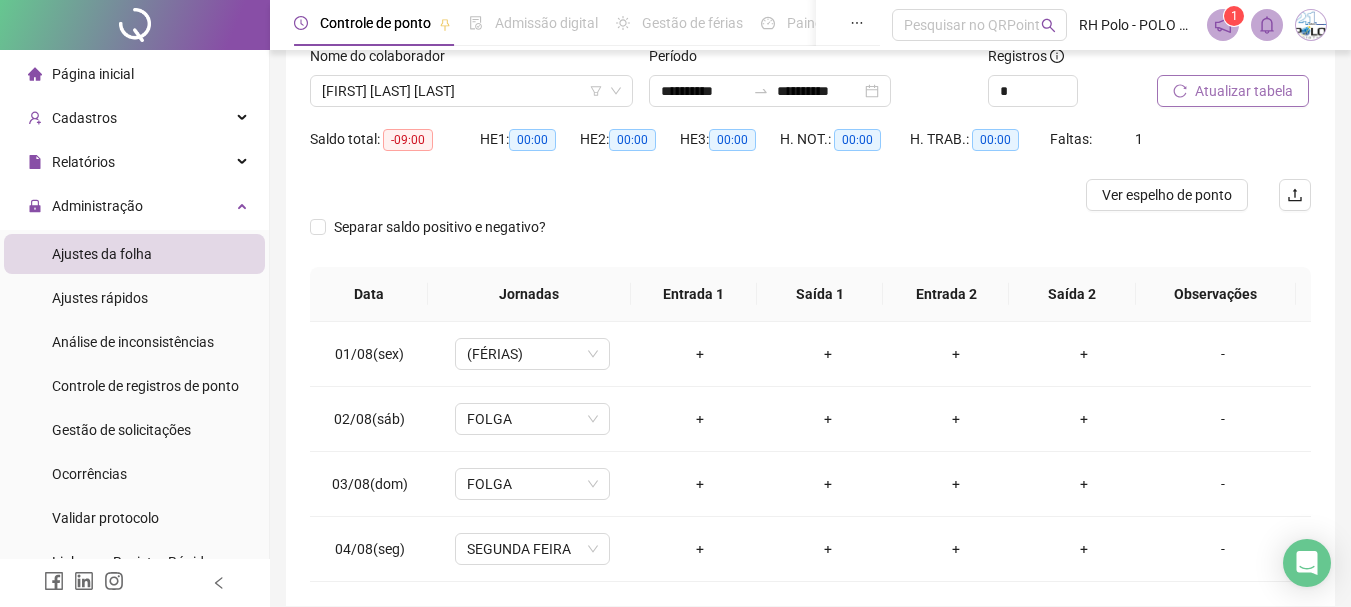 scroll, scrollTop: 224, scrollLeft: 0, axis: vertical 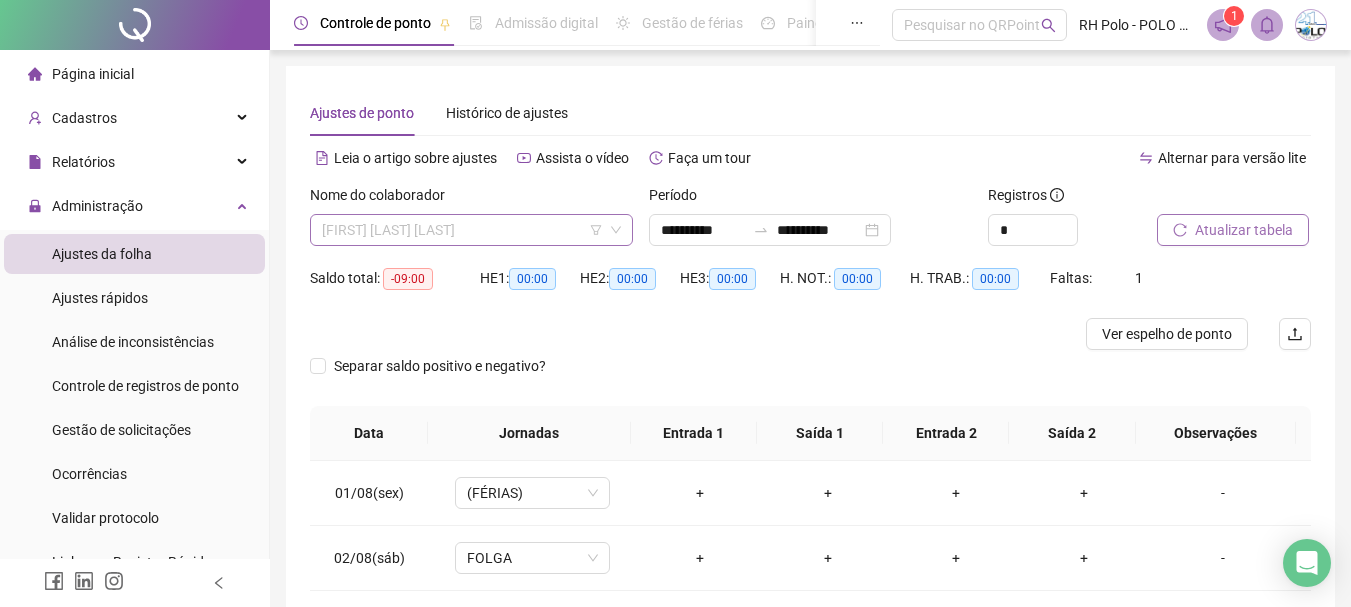 click on "[FIRST] [LAST] [LAST]" at bounding box center [471, 230] 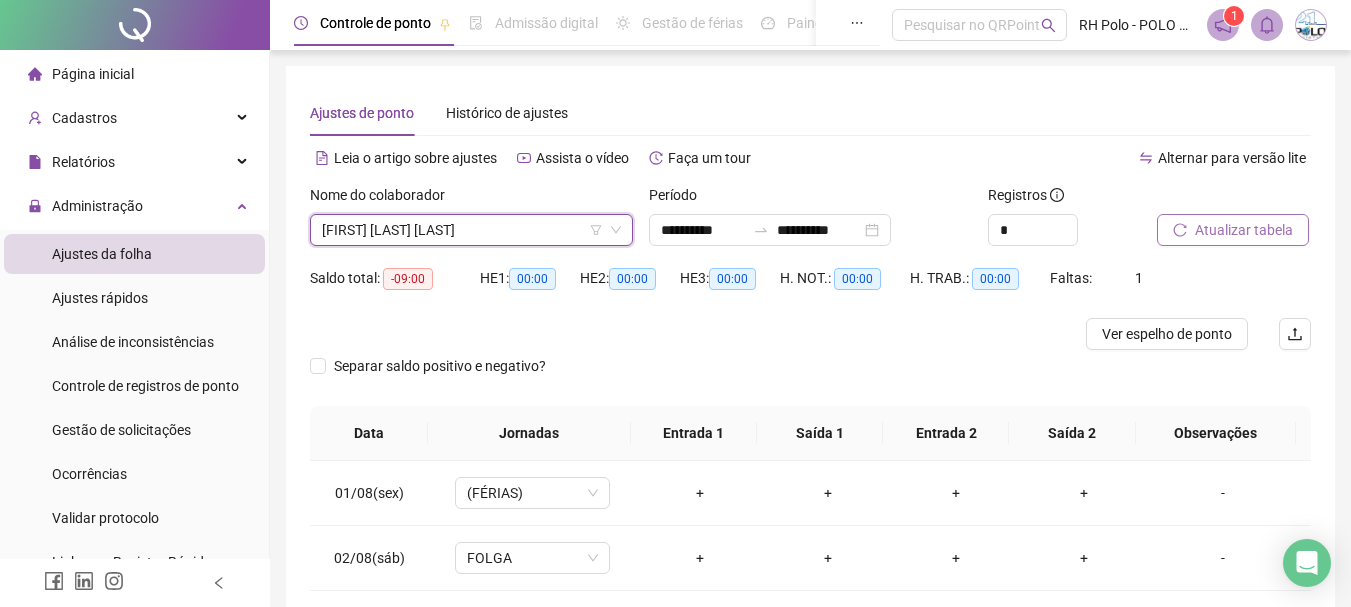 click on "Nome do colaborador" at bounding box center [471, 199] 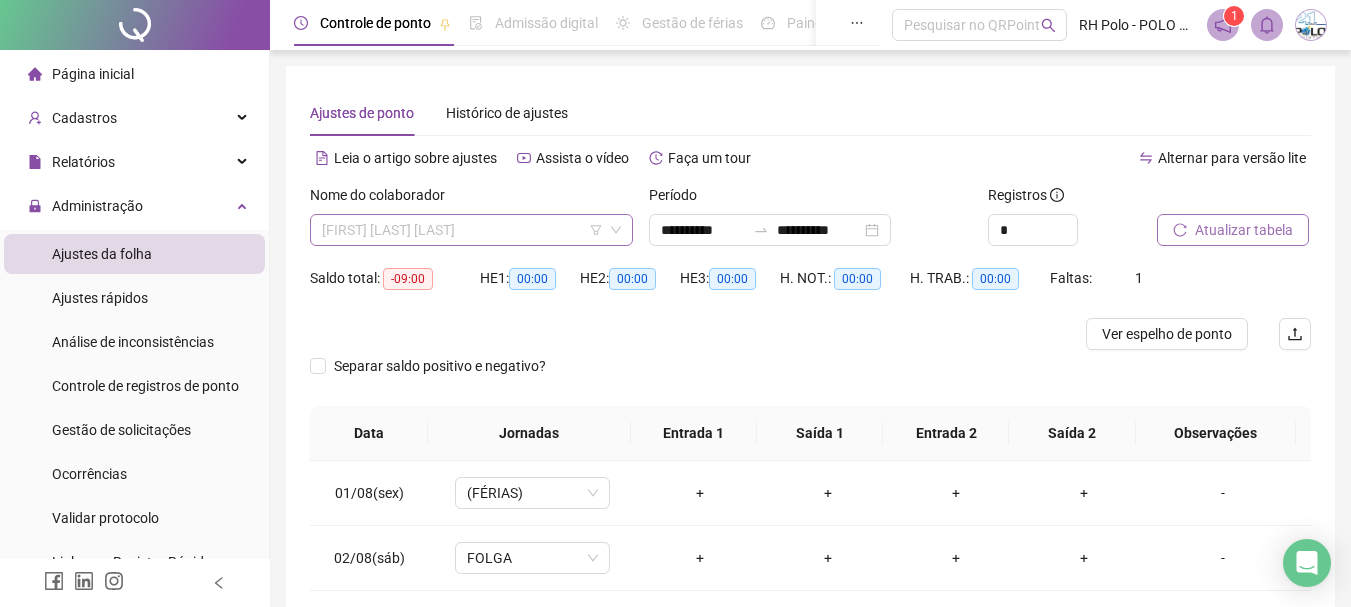 click on "[FIRST] [LAST] [LAST]" at bounding box center [471, 230] 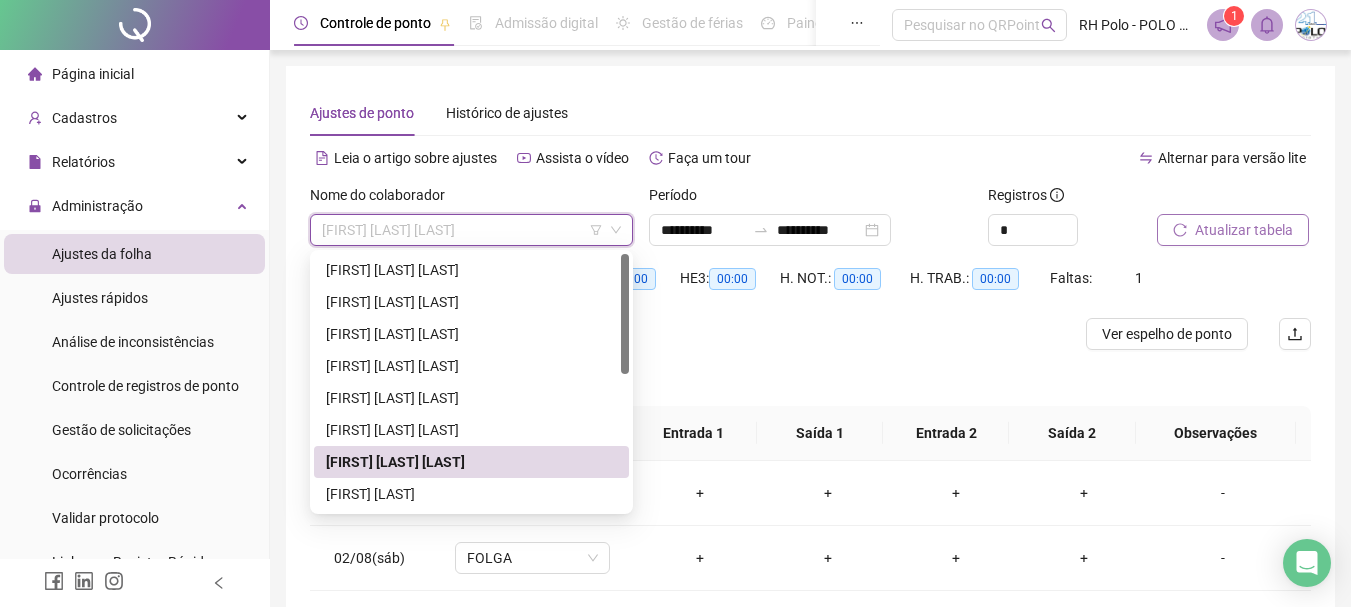 type on "*" 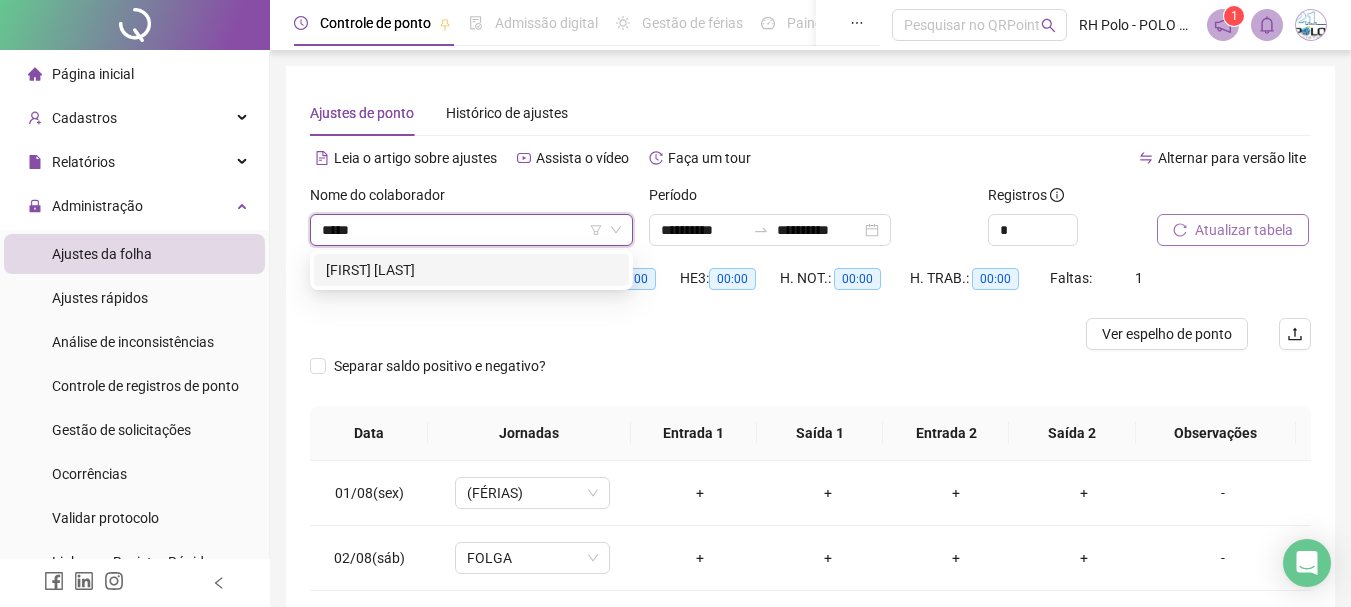 type on "******" 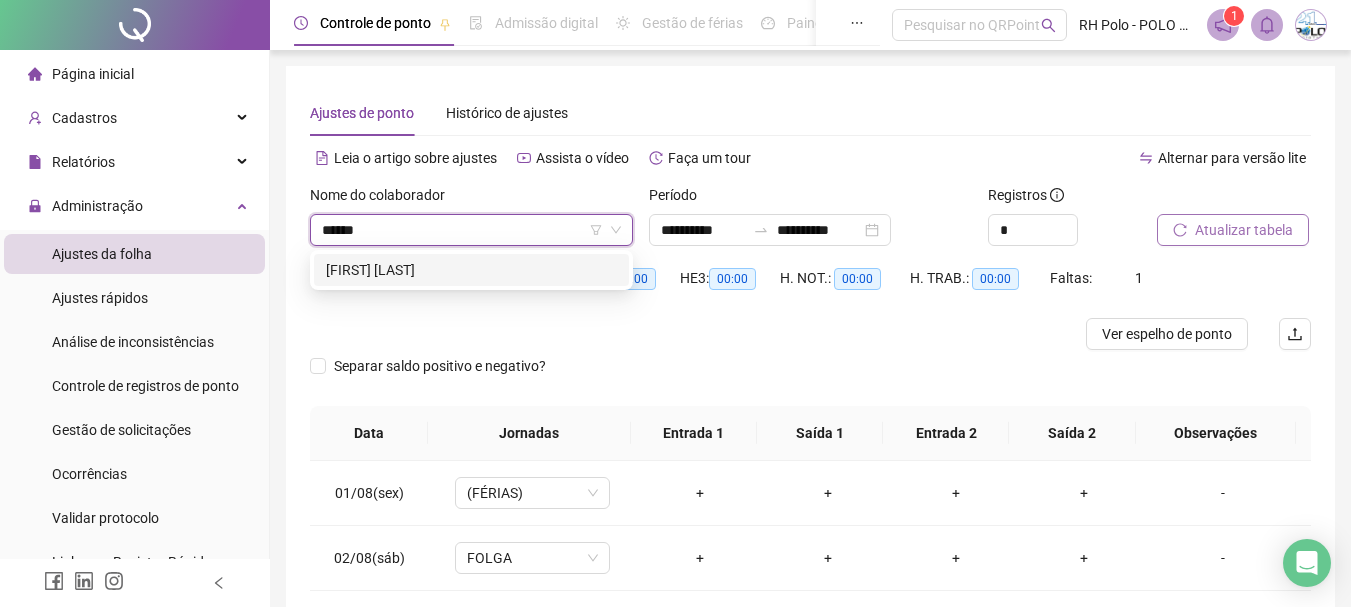click on "[FIRST] [LAST]" at bounding box center (471, 270) 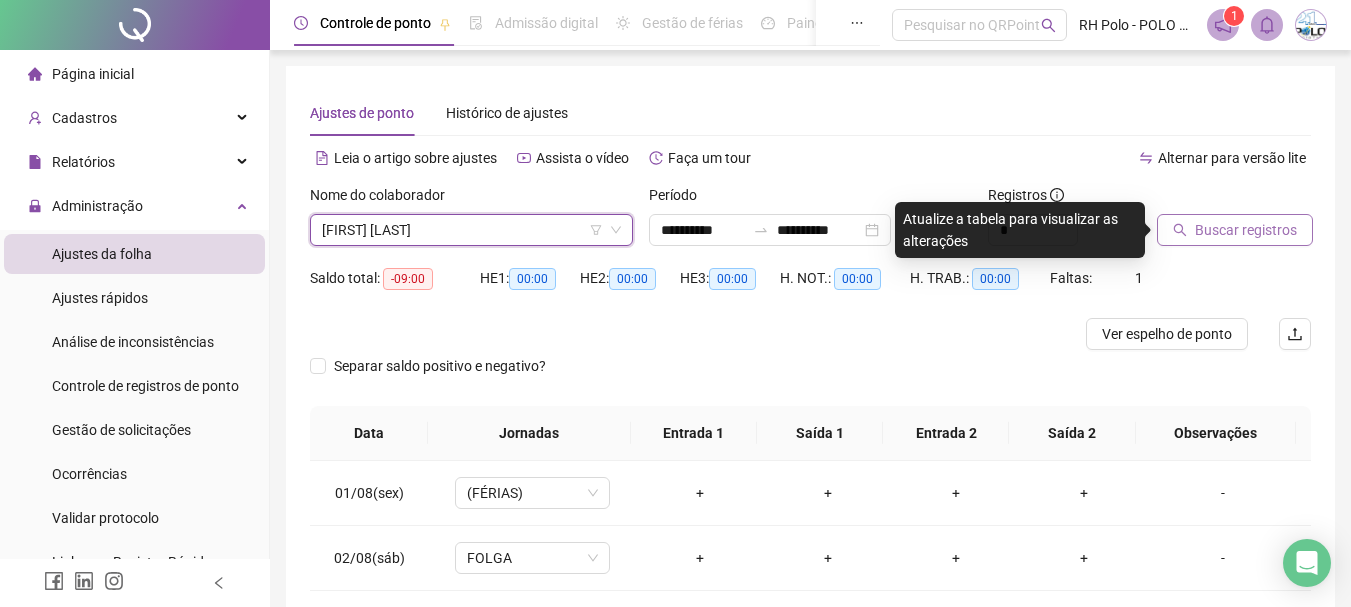 click on "Buscar registros" at bounding box center [1246, 230] 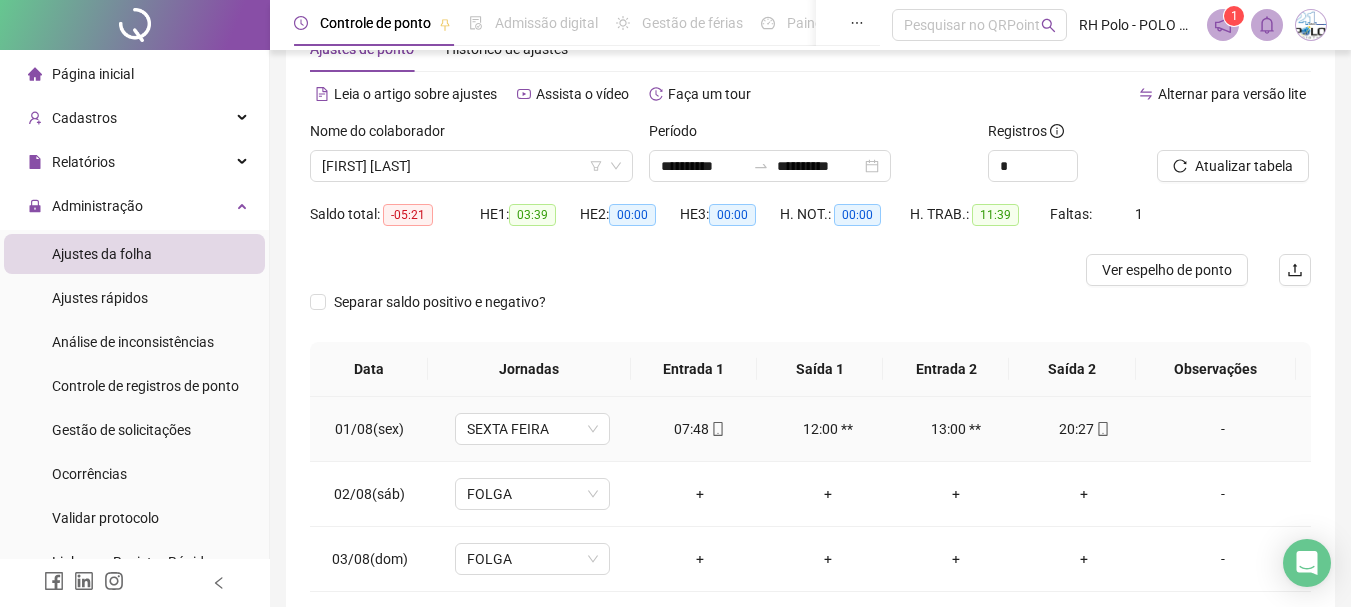 scroll, scrollTop: 100, scrollLeft: 0, axis: vertical 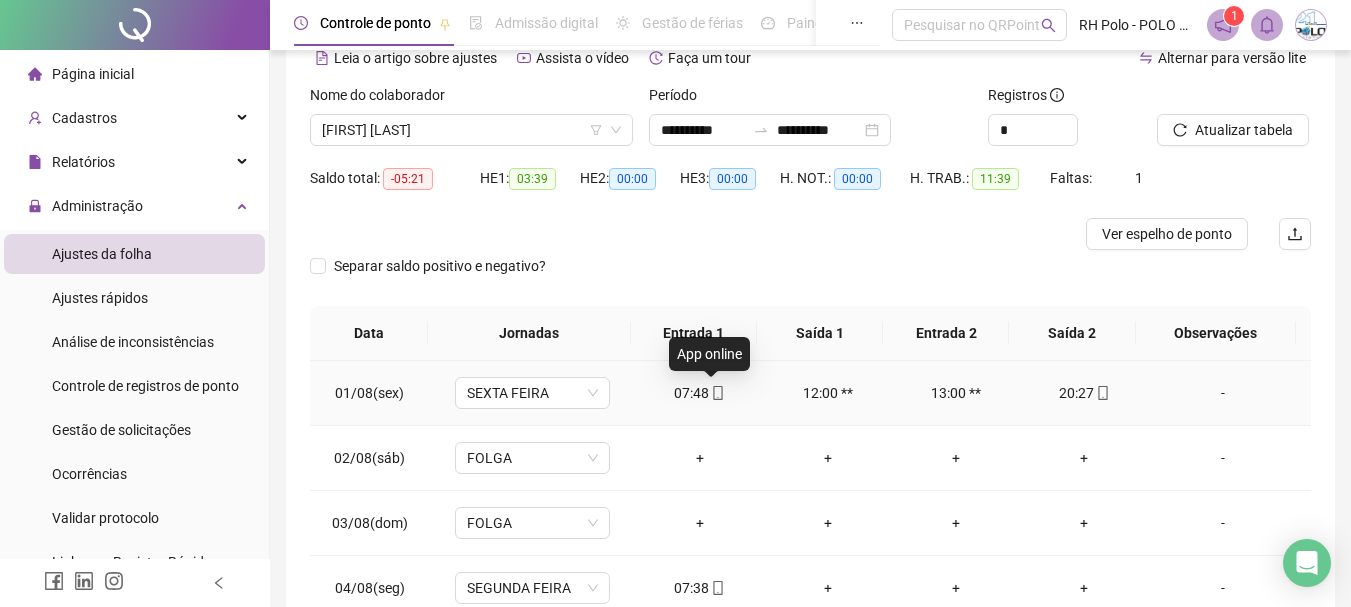click 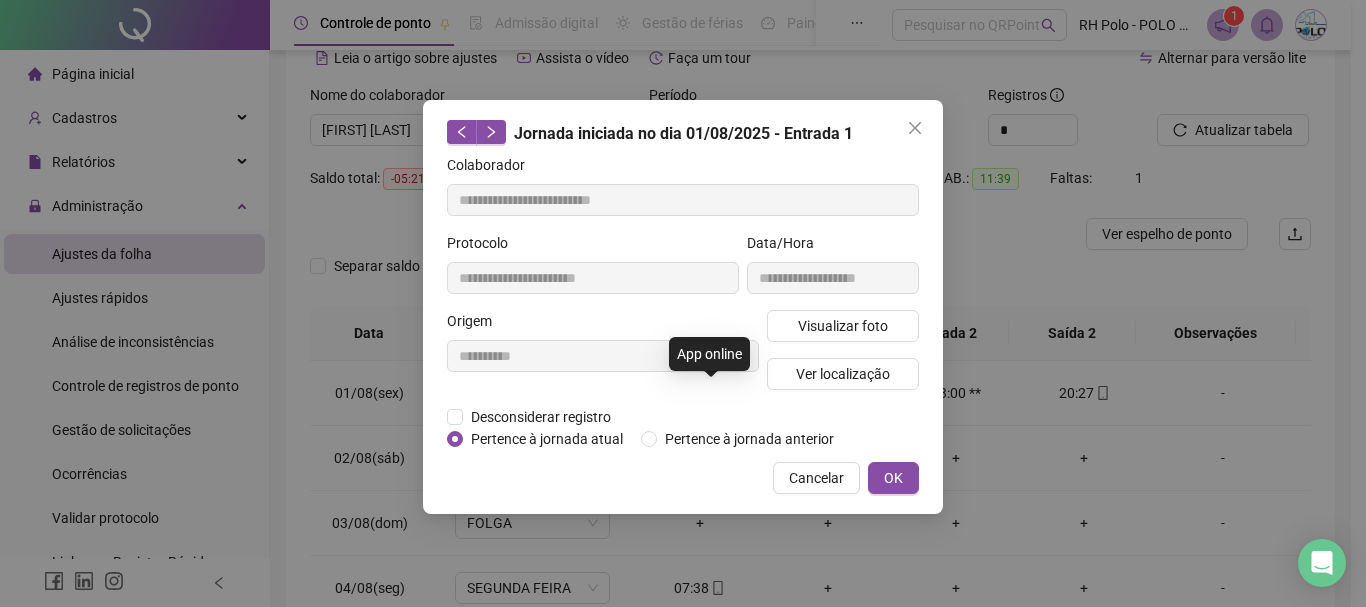 type on "**********" 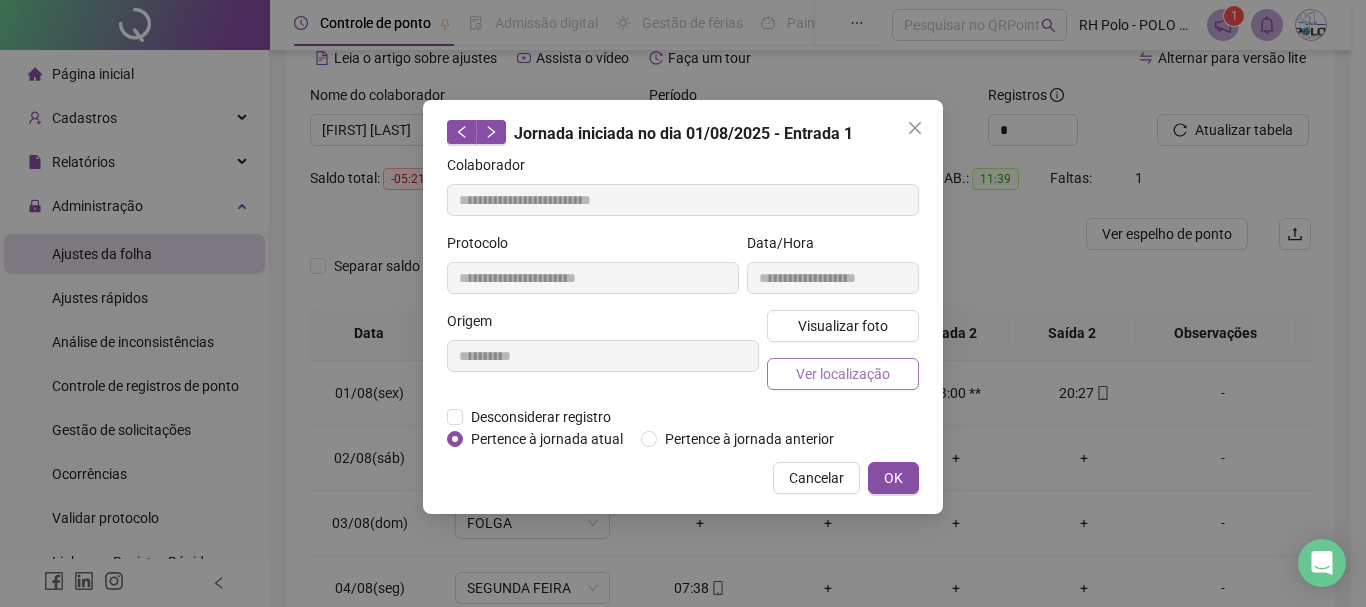 click on "Ver localização" at bounding box center [843, 374] 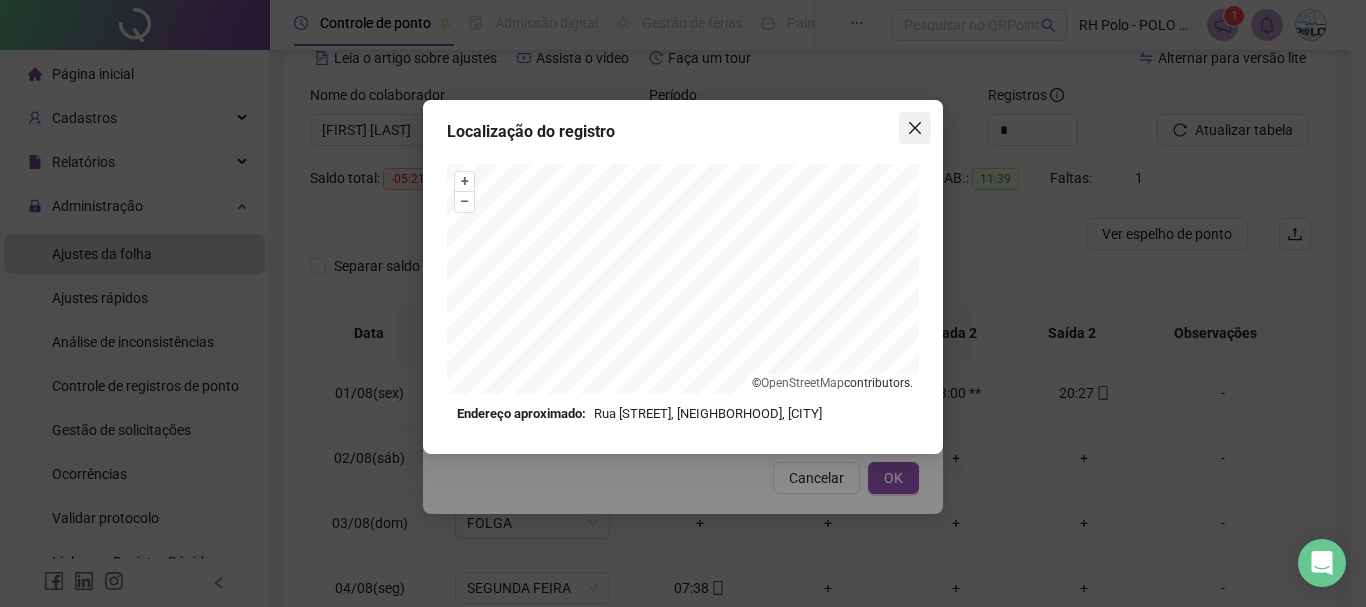 click 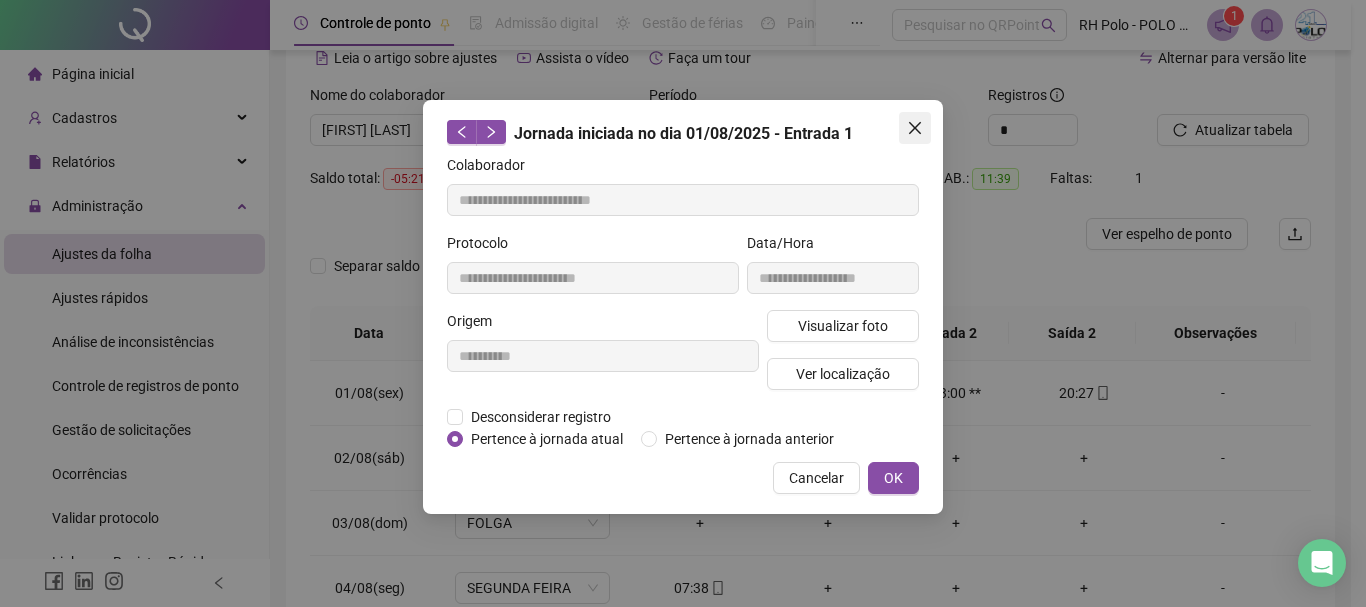 type 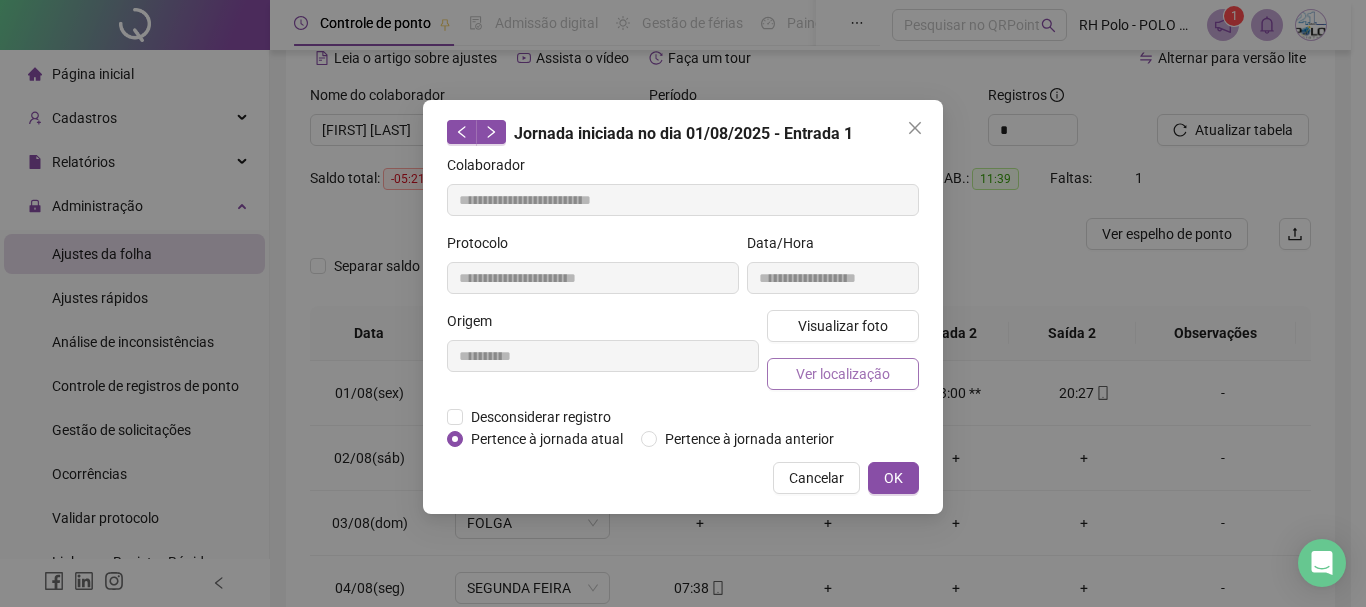 click on "Ver localização" at bounding box center (843, 374) 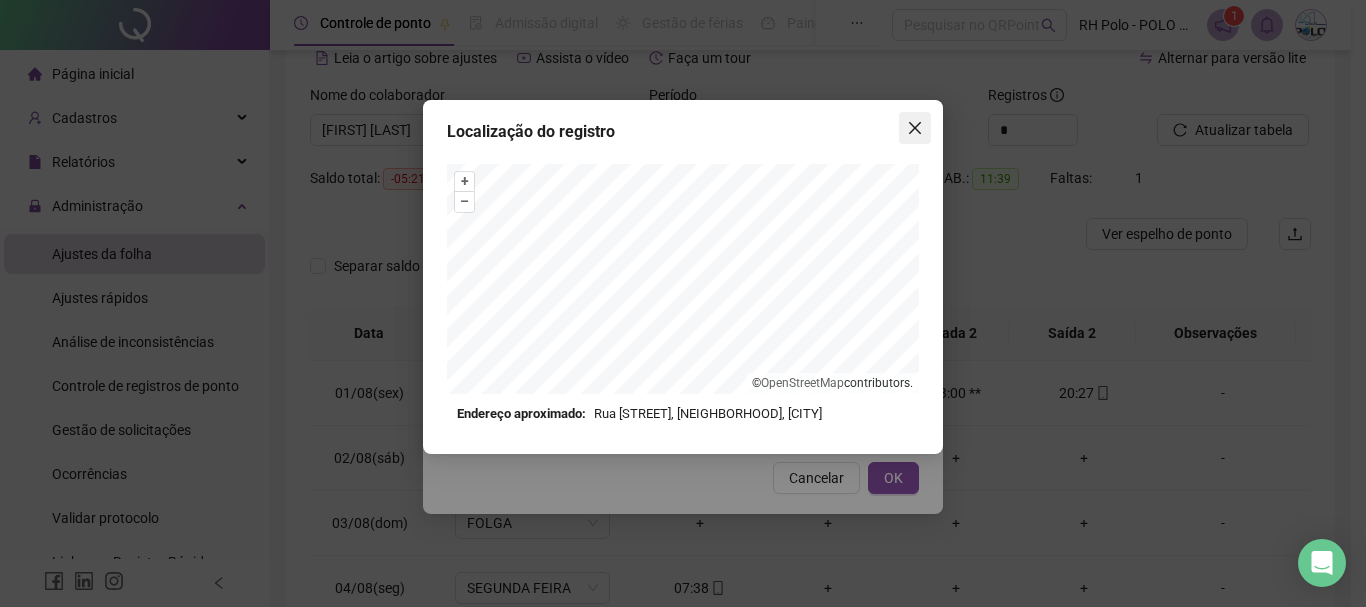 click 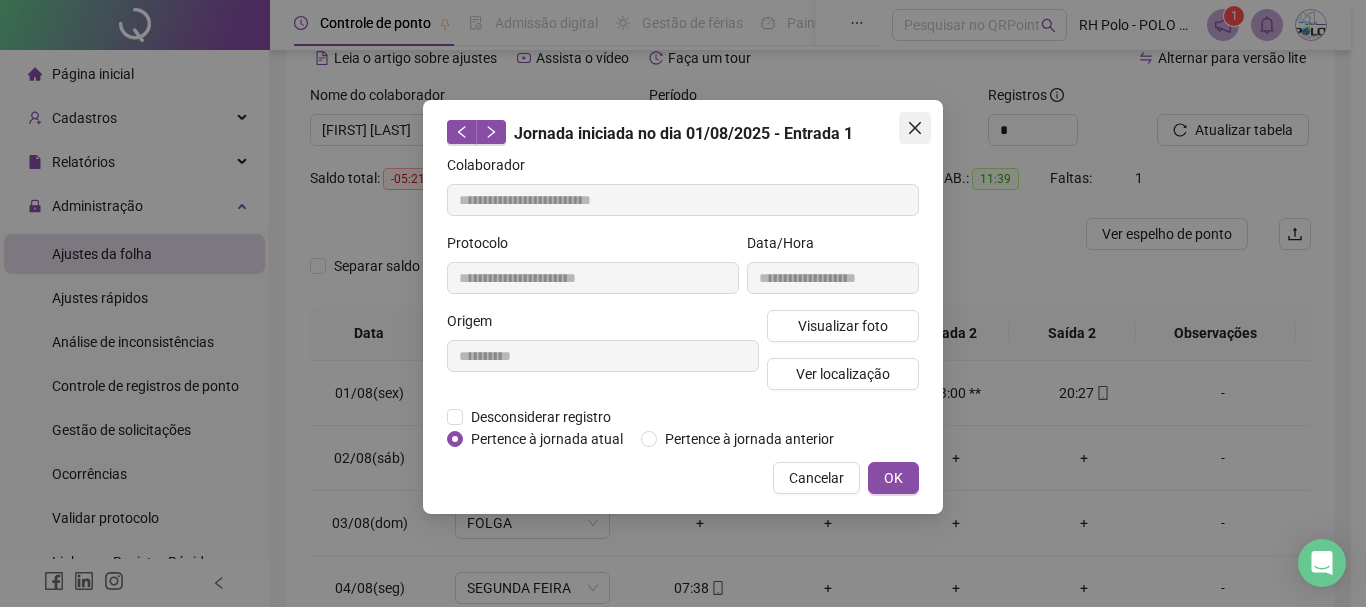 click 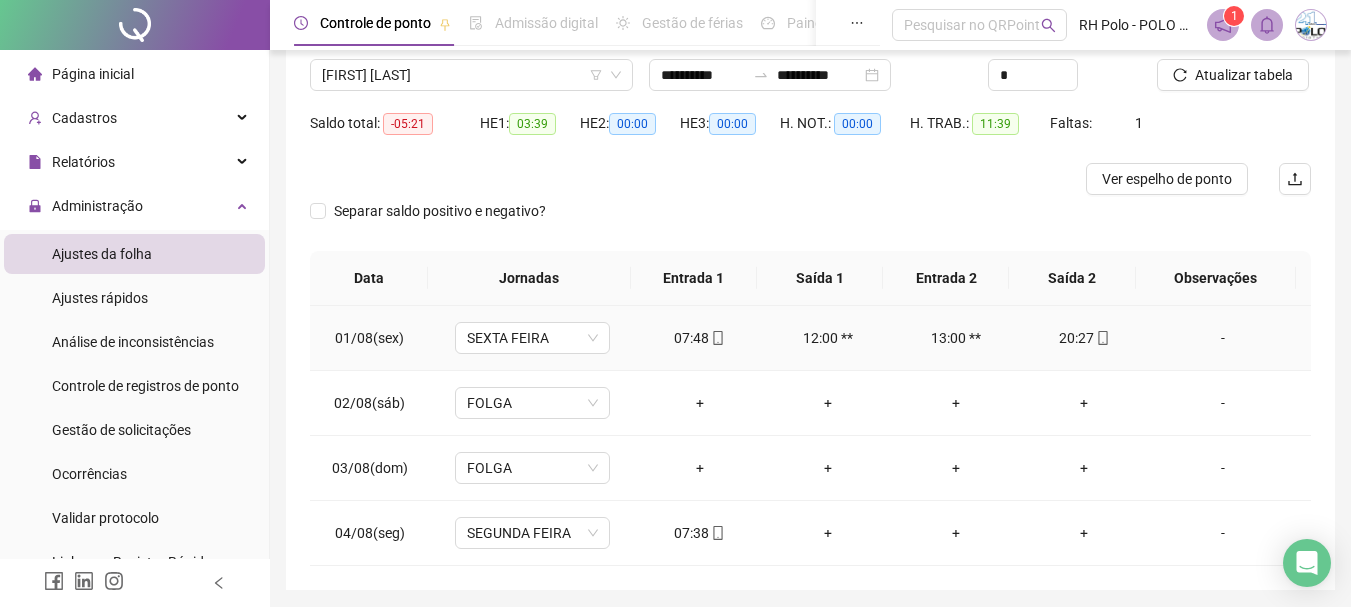 scroll, scrollTop: 224, scrollLeft: 0, axis: vertical 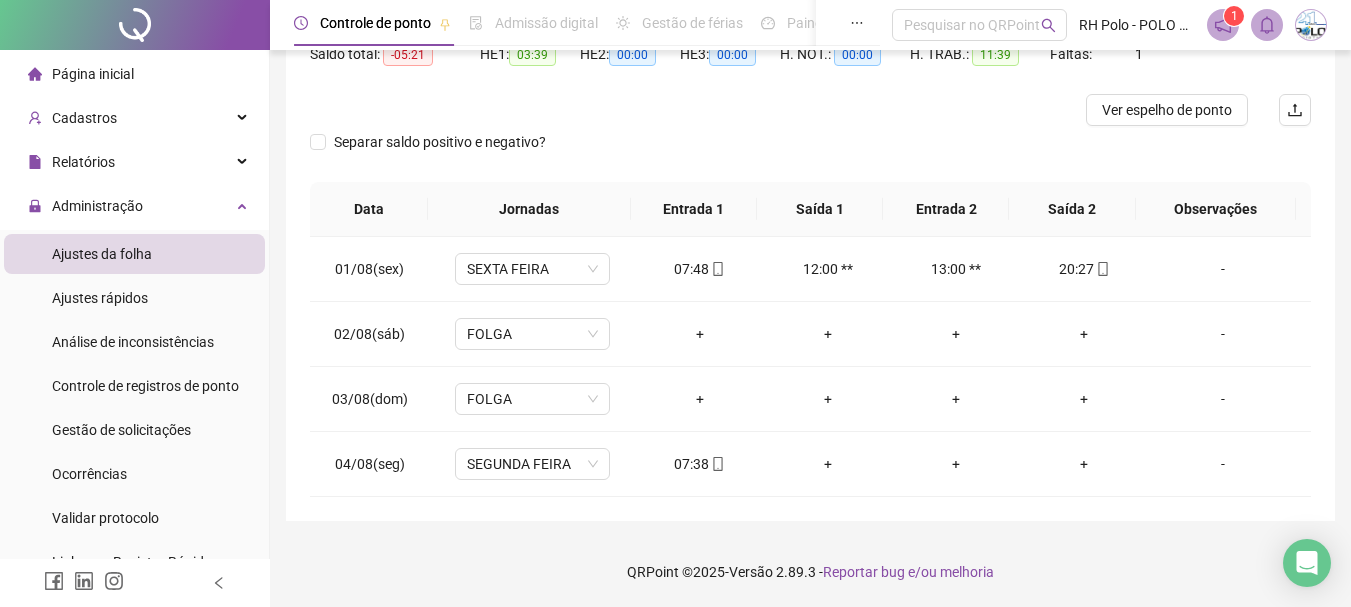 click on "Separar saldo positivo e negativo?" at bounding box center (810, 154) 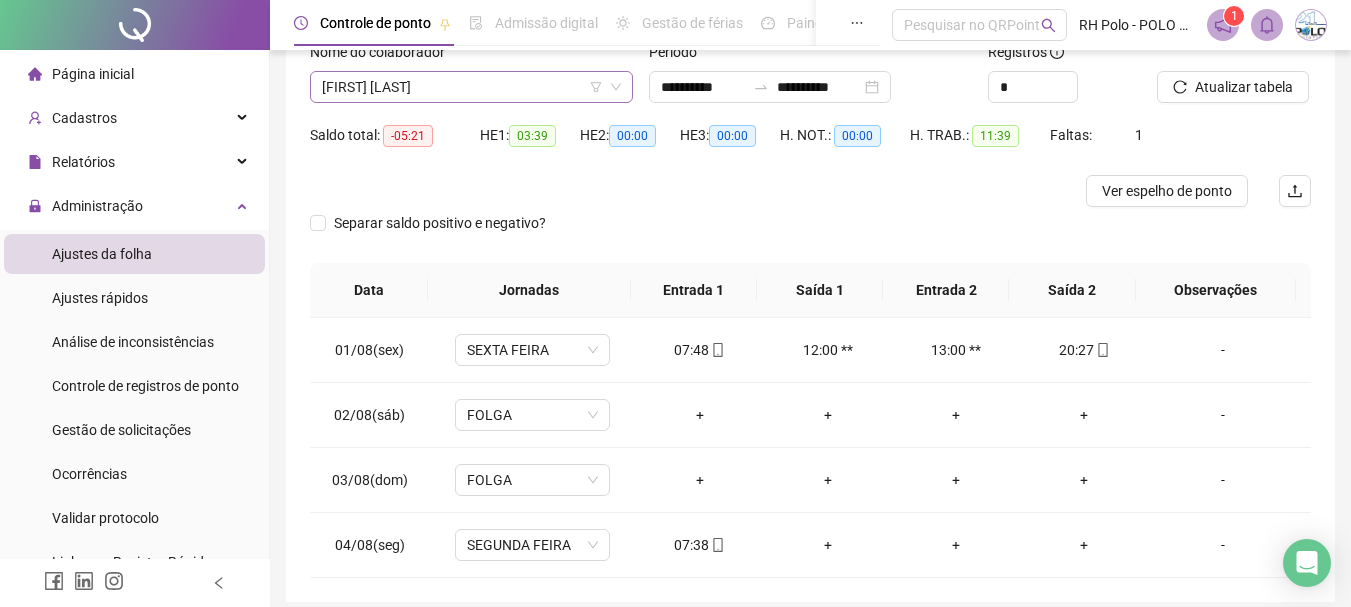 scroll, scrollTop: 0, scrollLeft: 0, axis: both 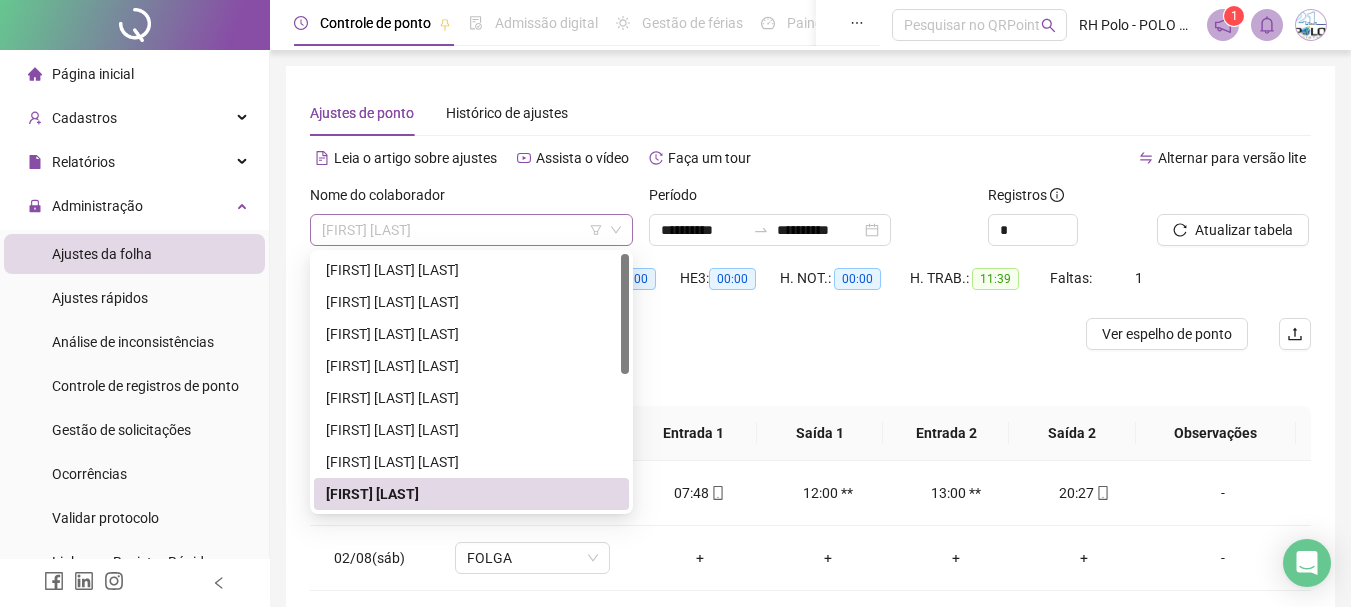click on "[FIRST] [LAST]" at bounding box center [471, 230] 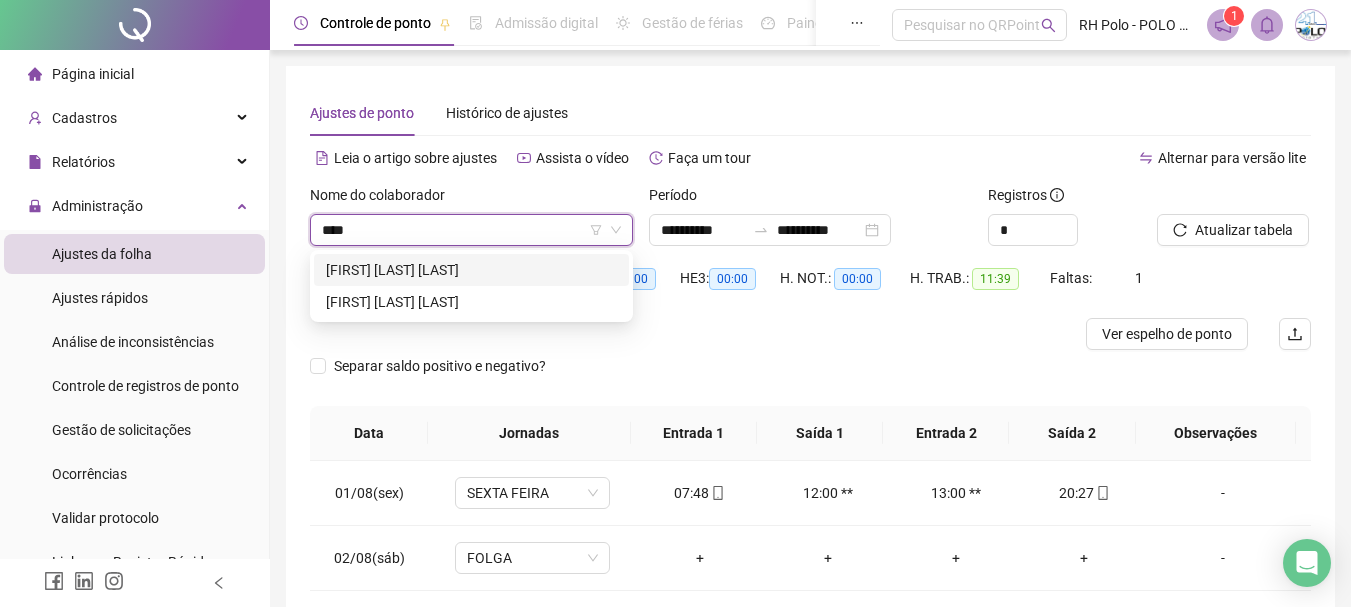 type on "*****" 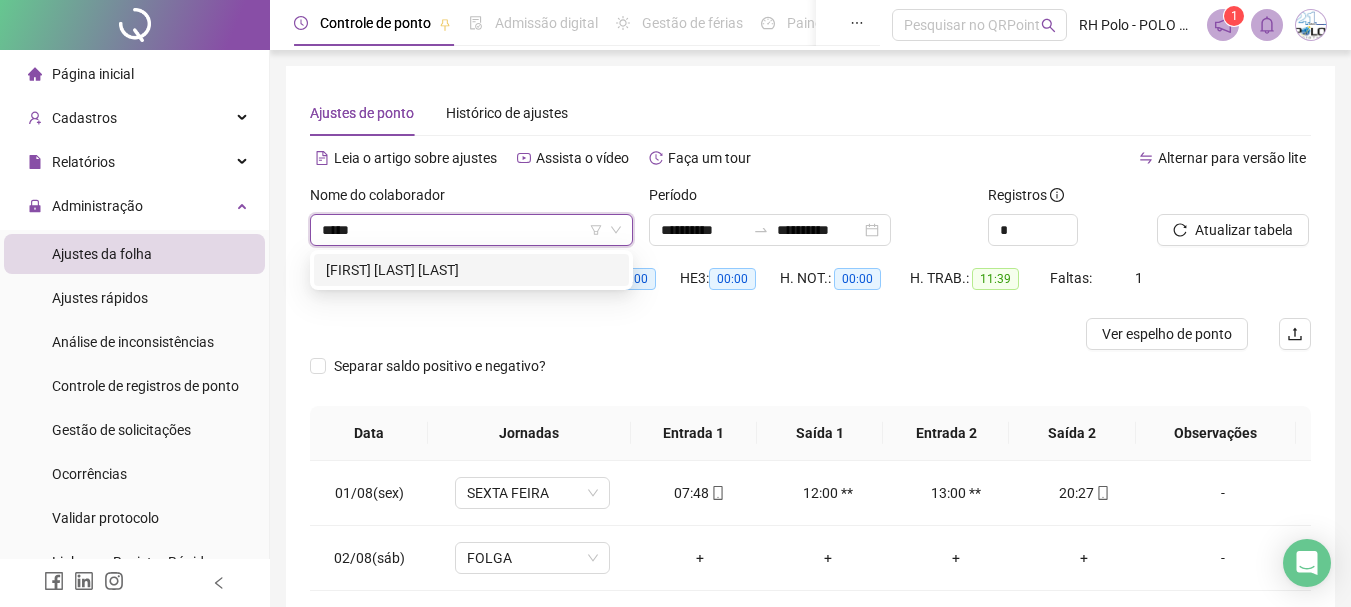 click on "[FIRST] [LAST] [LAST]" at bounding box center (471, 270) 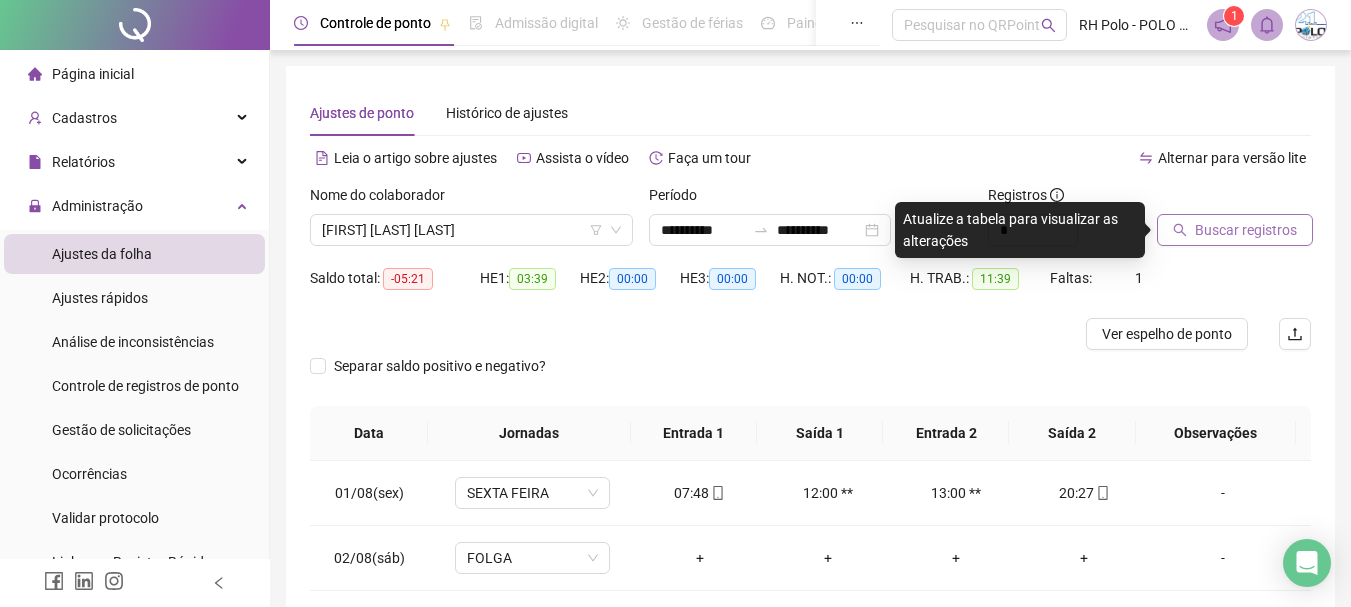 click on "Buscar registros" at bounding box center [1246, 230] 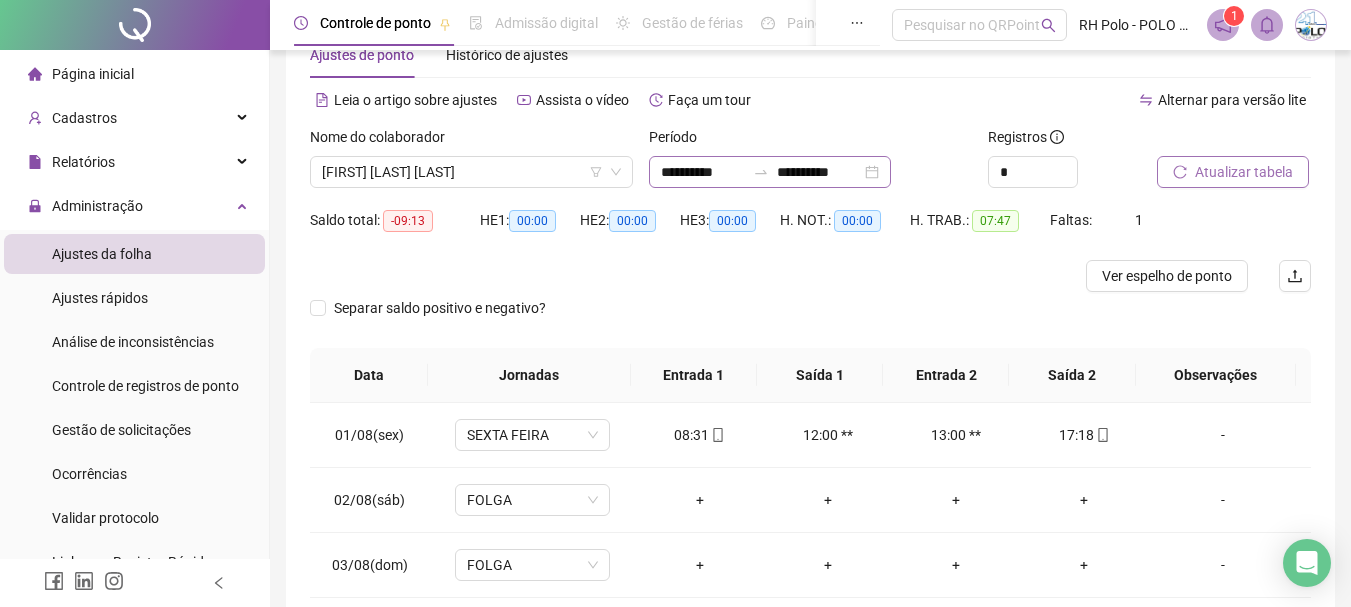 scroll, scrollTop: 100, scrollLeft: 0, axis: vertical 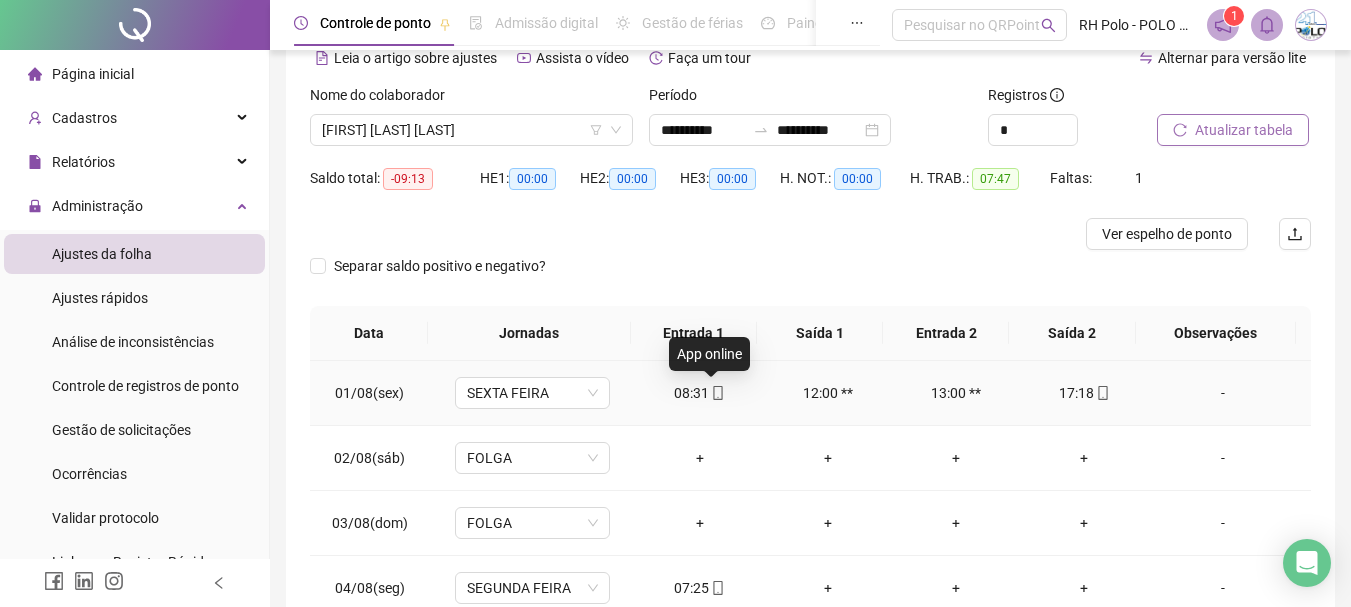 click 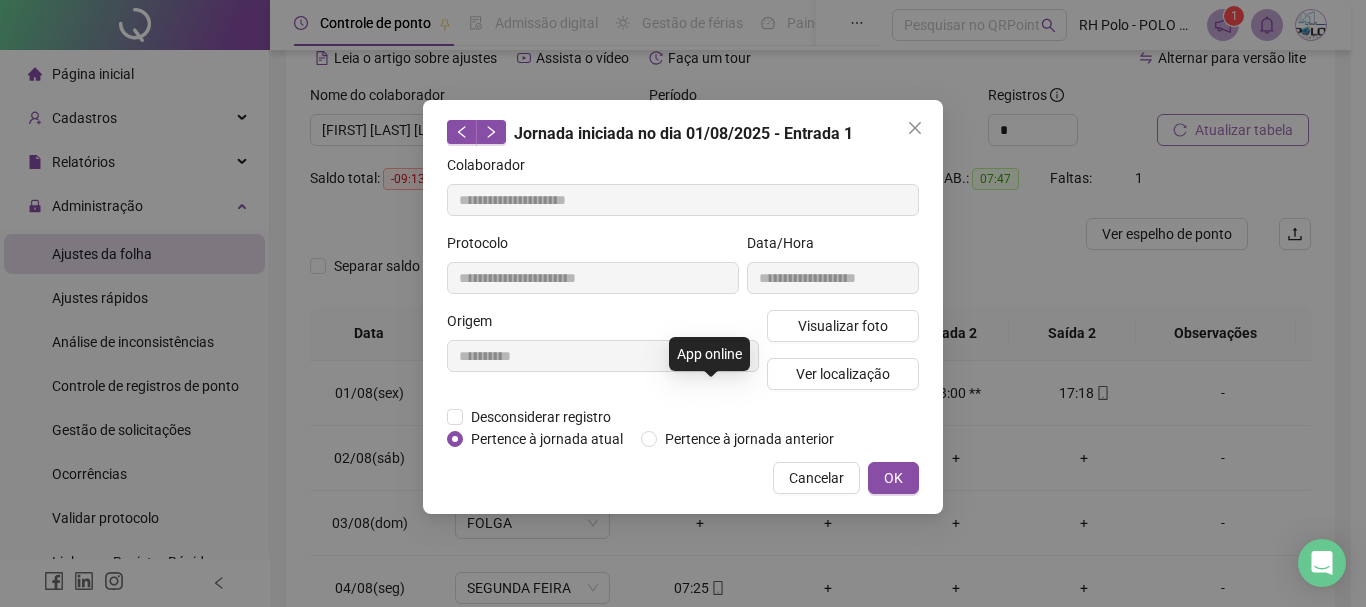 type on "**********" 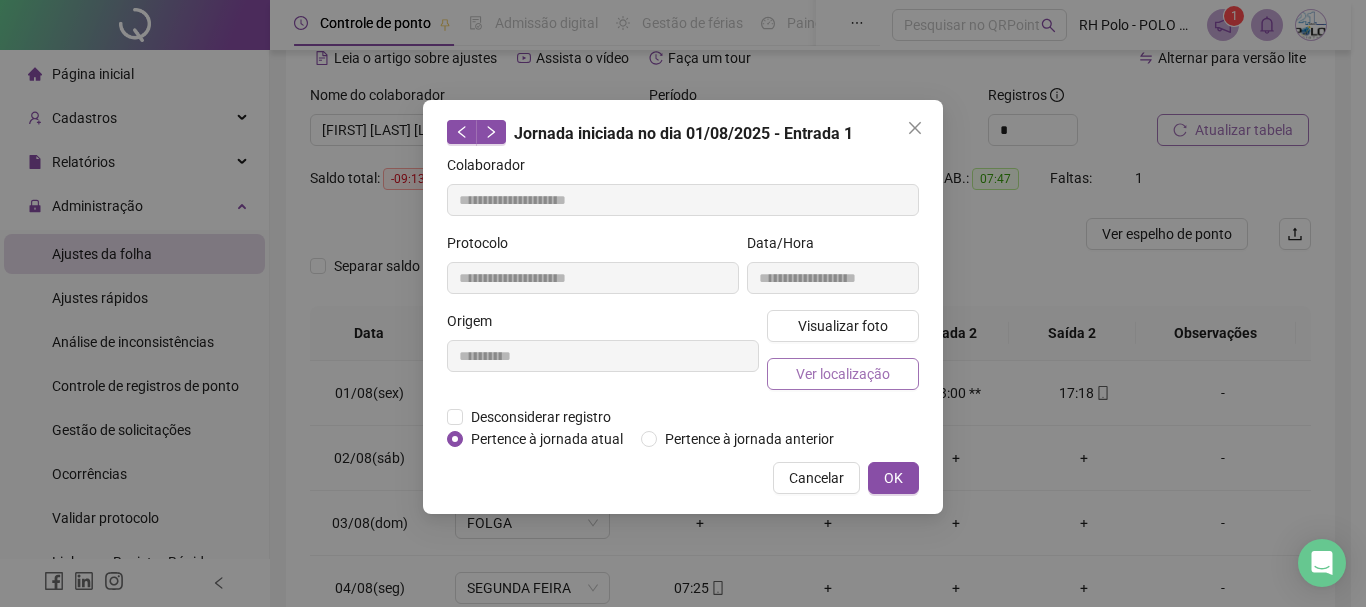 click on "Ver localização" at bounding box center (843, 374) 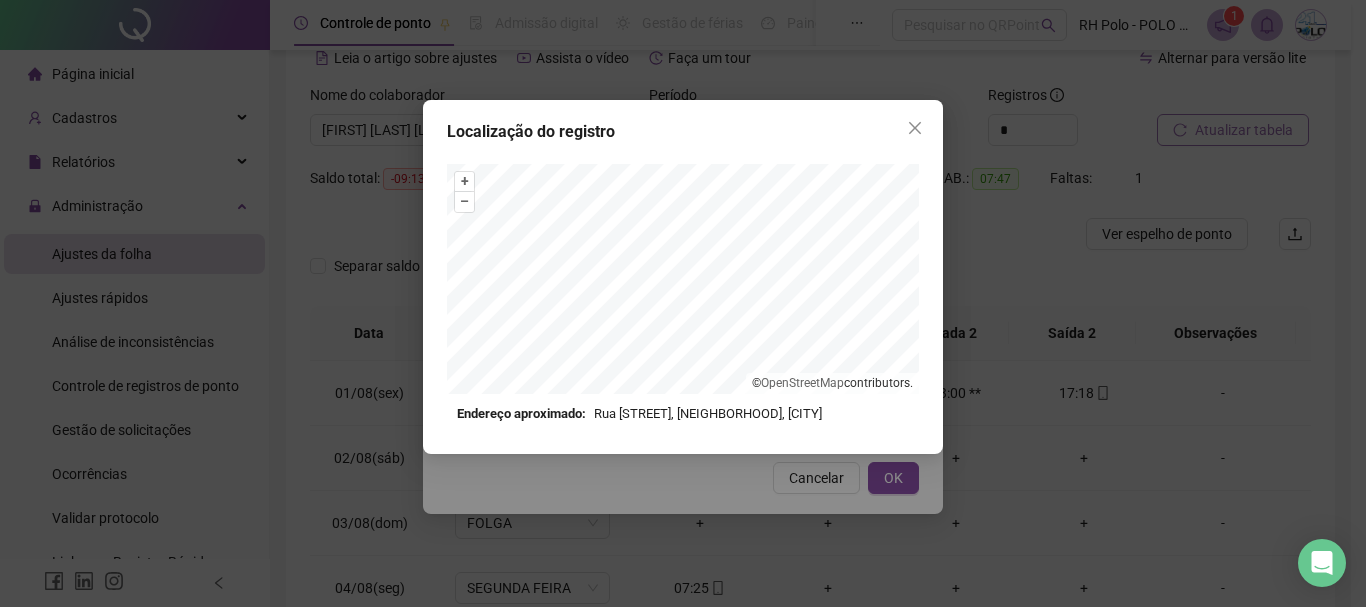 click on "Localização do registro + – ⇧ › ©  OpenStreetMap  contributors. Endereço aproximado:   Rua [STREET], [NEIGHBORHOOD], [CITY] *OBS Os registros de ponto executados através da web utilizam uma tecnologia menos precisa para obter a geolocalização do colaborador, o que poderá resultar em localizações distintas." at bounding box center [683, 277] 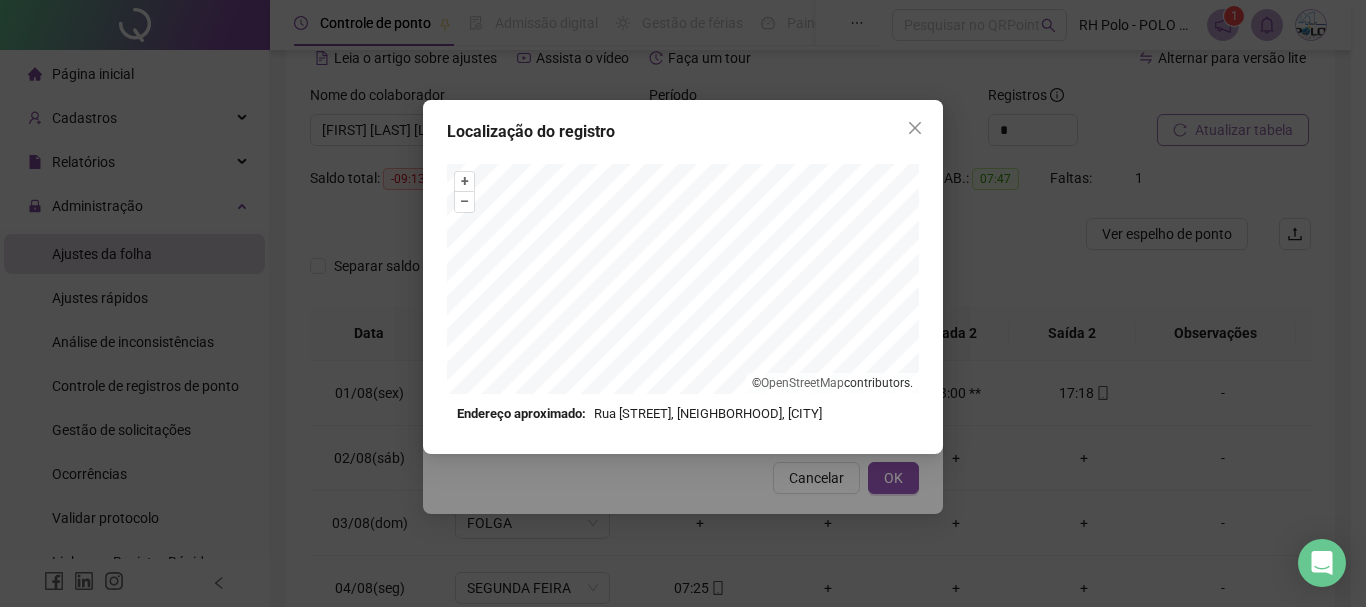 click on "Localização do registro" at bounding box center [683, 132] 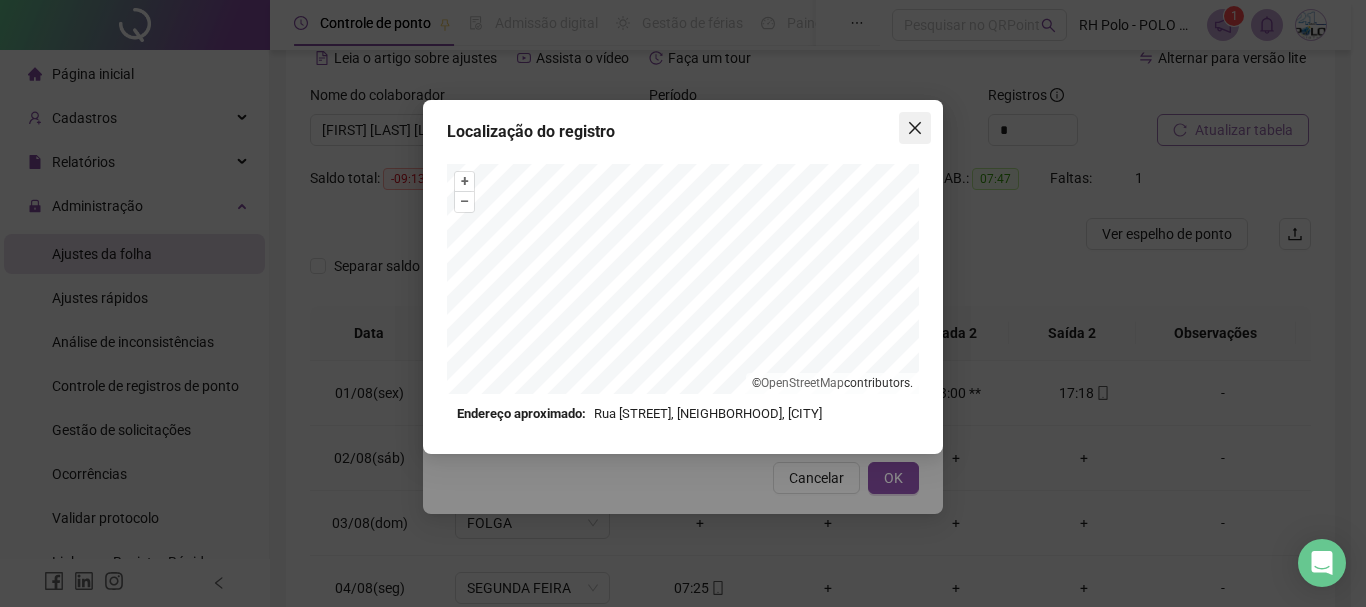 click at bounding box center [915, 128] 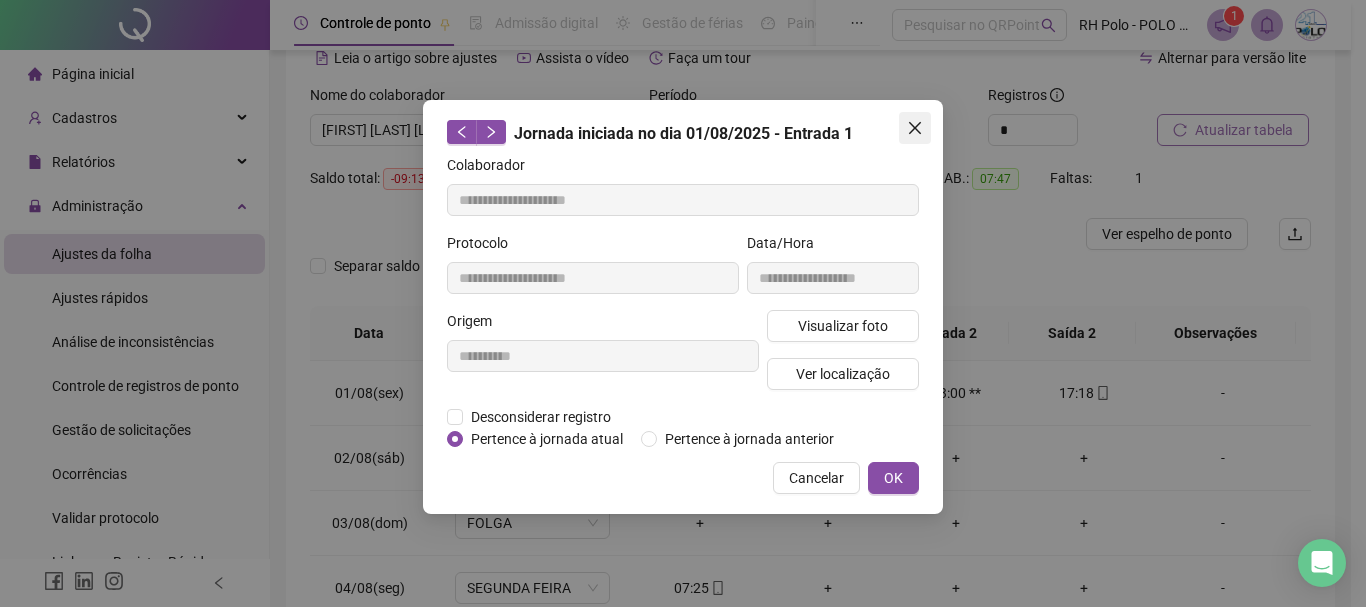 click 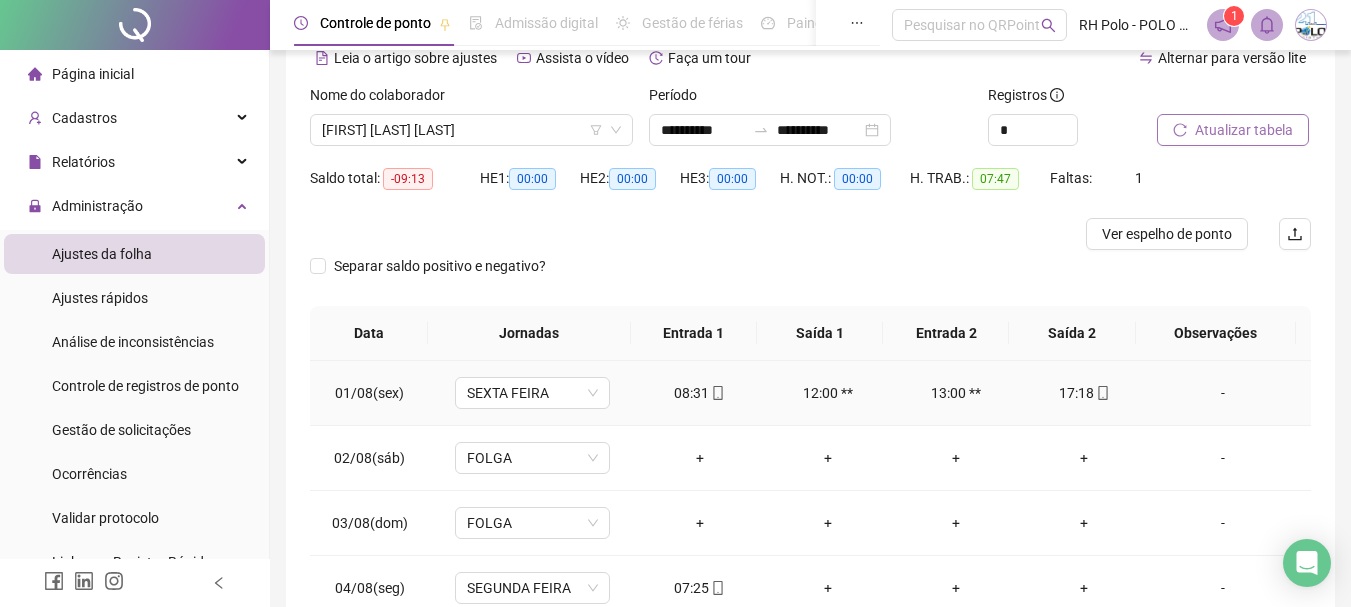 click 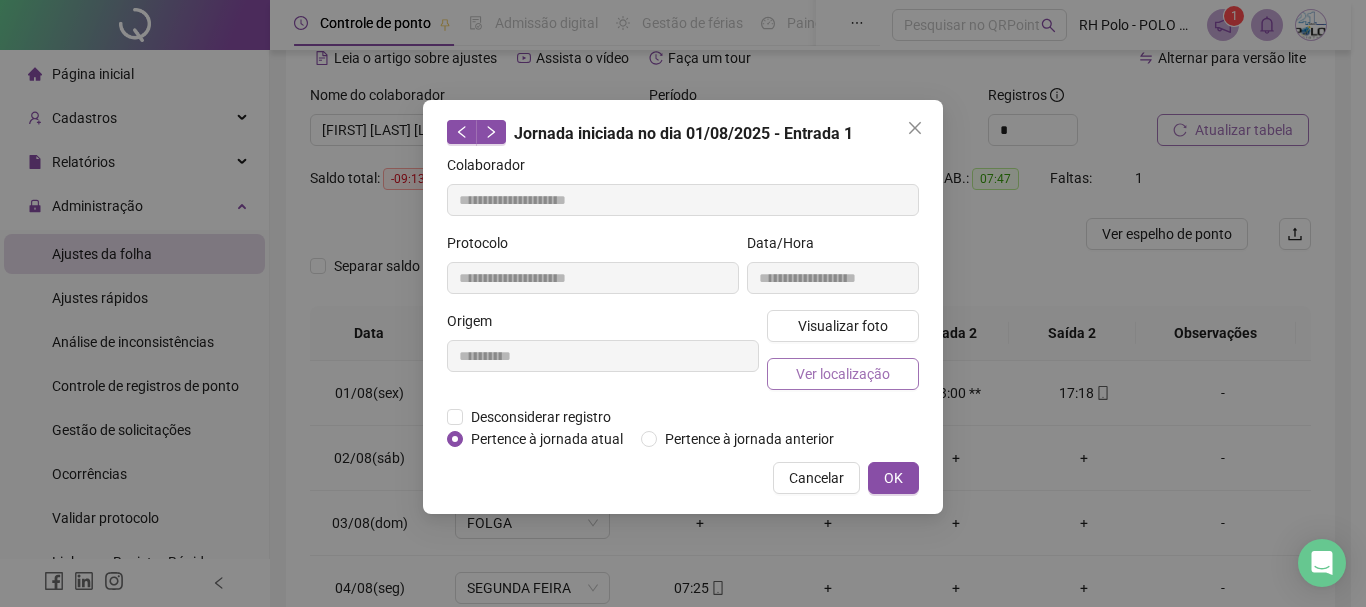 click on "Ver localização" at bounding box center (843, 374) 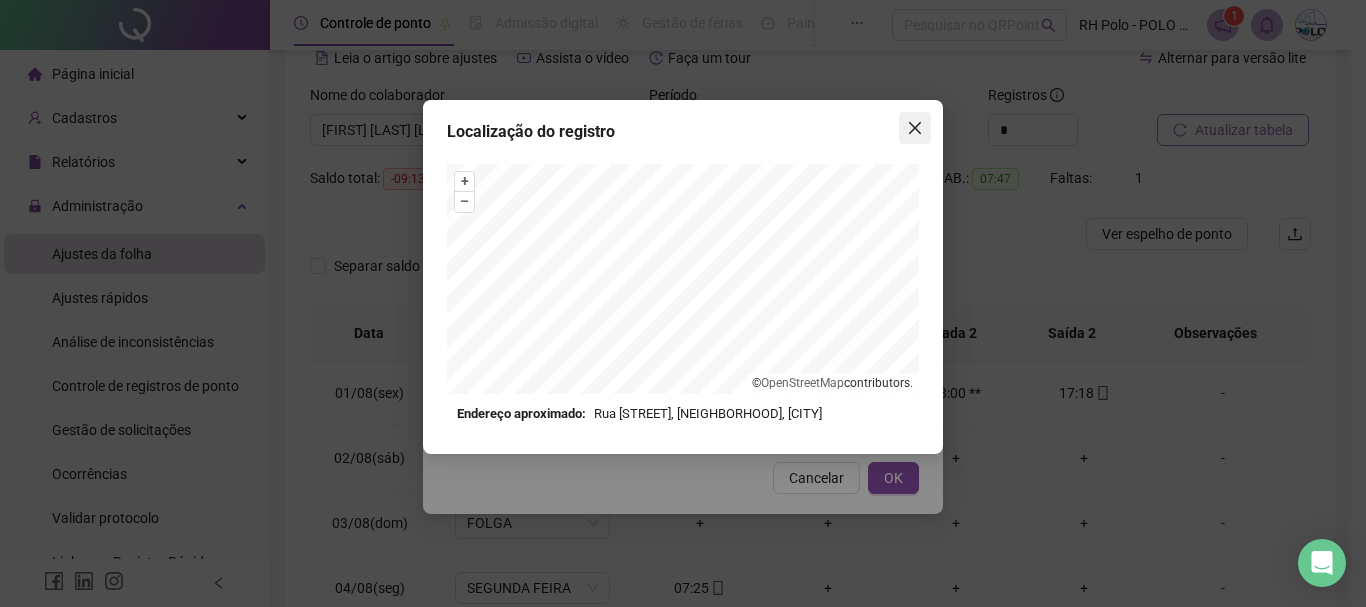 click 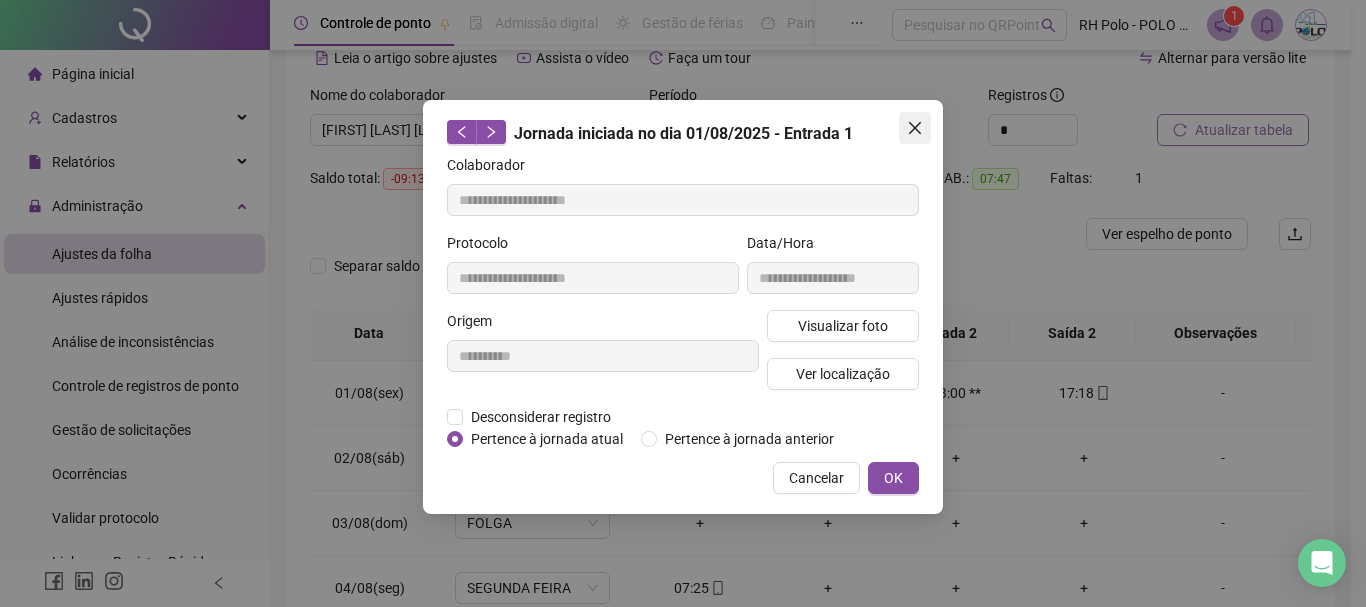 click 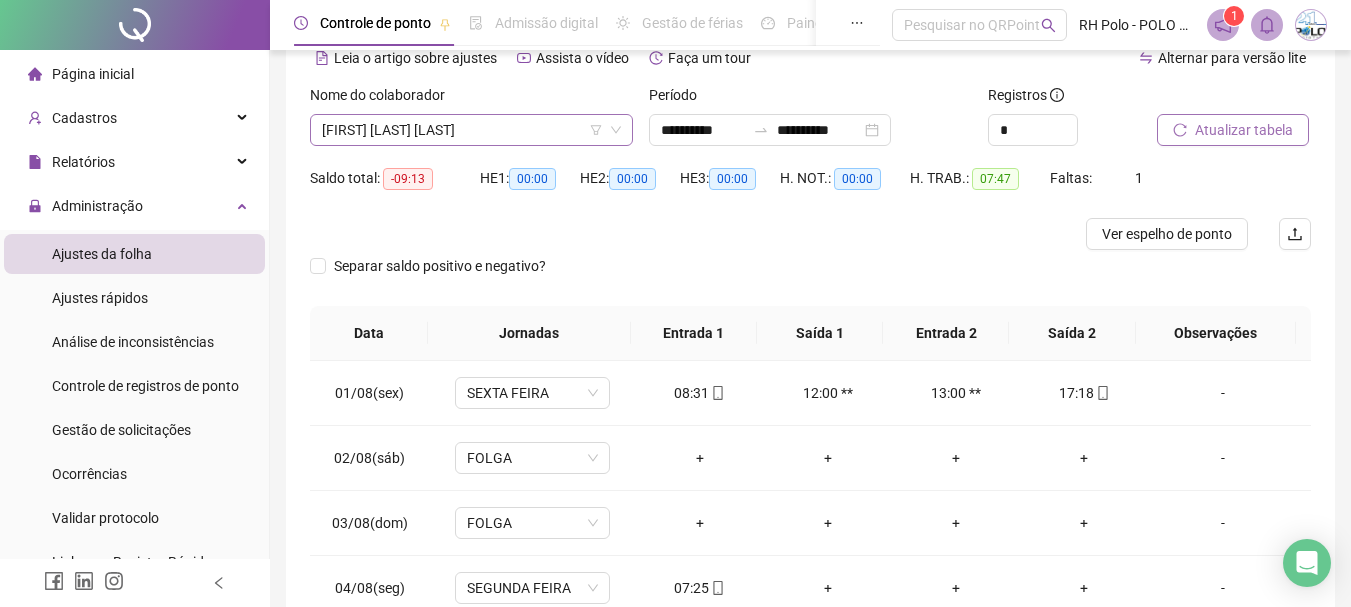 click on "[FIRST] [LAST] [LAST]" at bounding box center (471, 130) 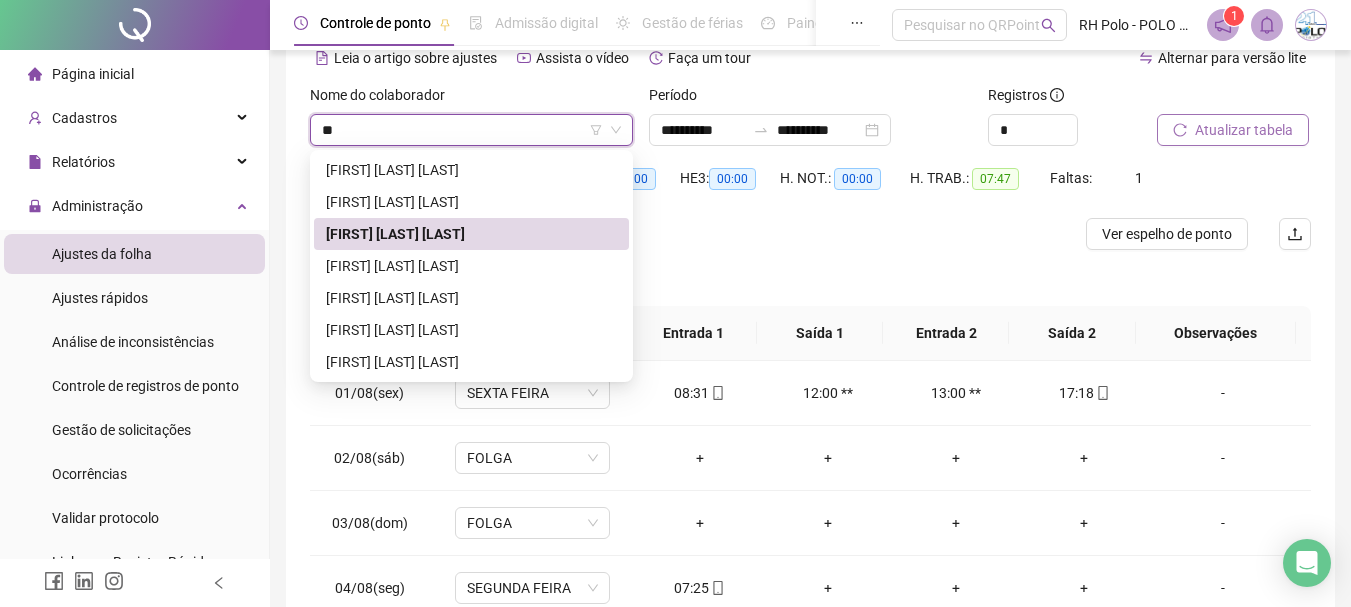 scroll, scrollTop: 0, scrollLeft: 0, axis: both 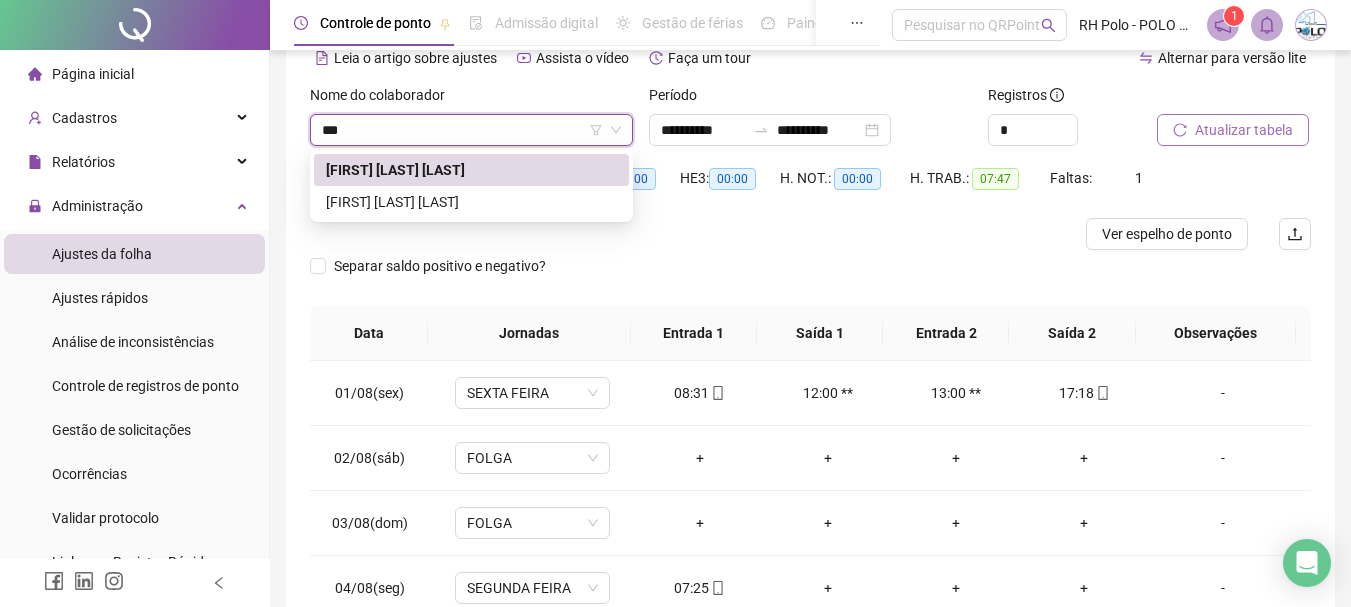 type on "****" 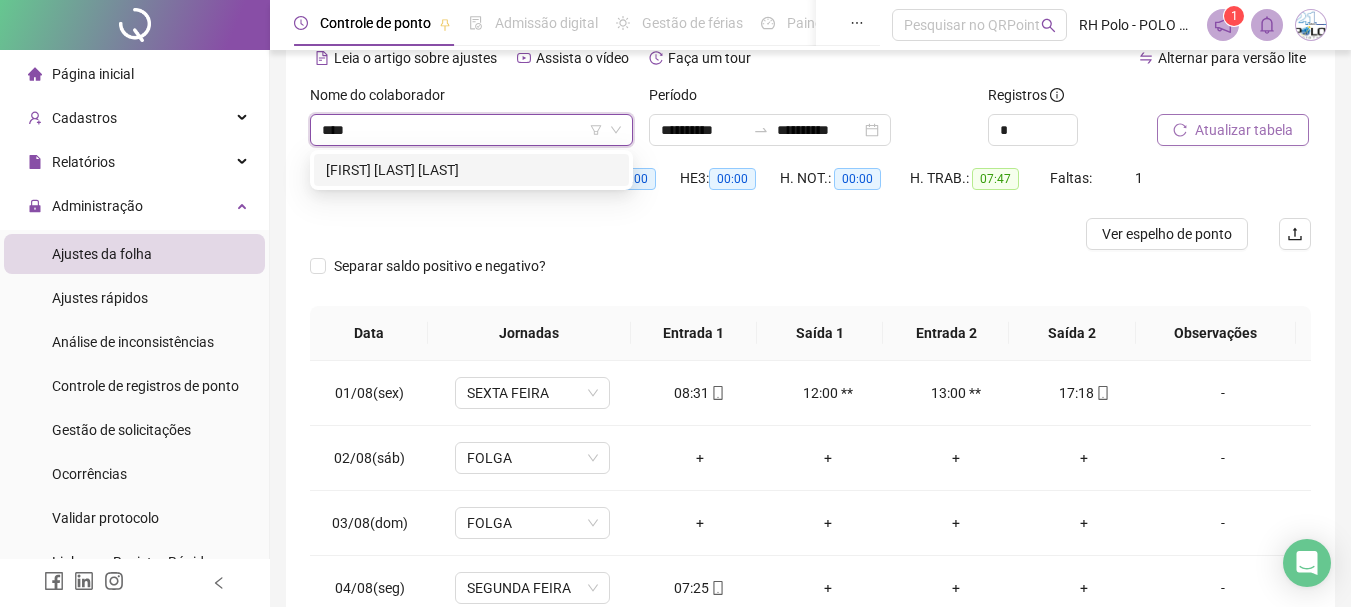 click on "[FIRST] [LAST] [LAST]" at bounding box center [471, 170] 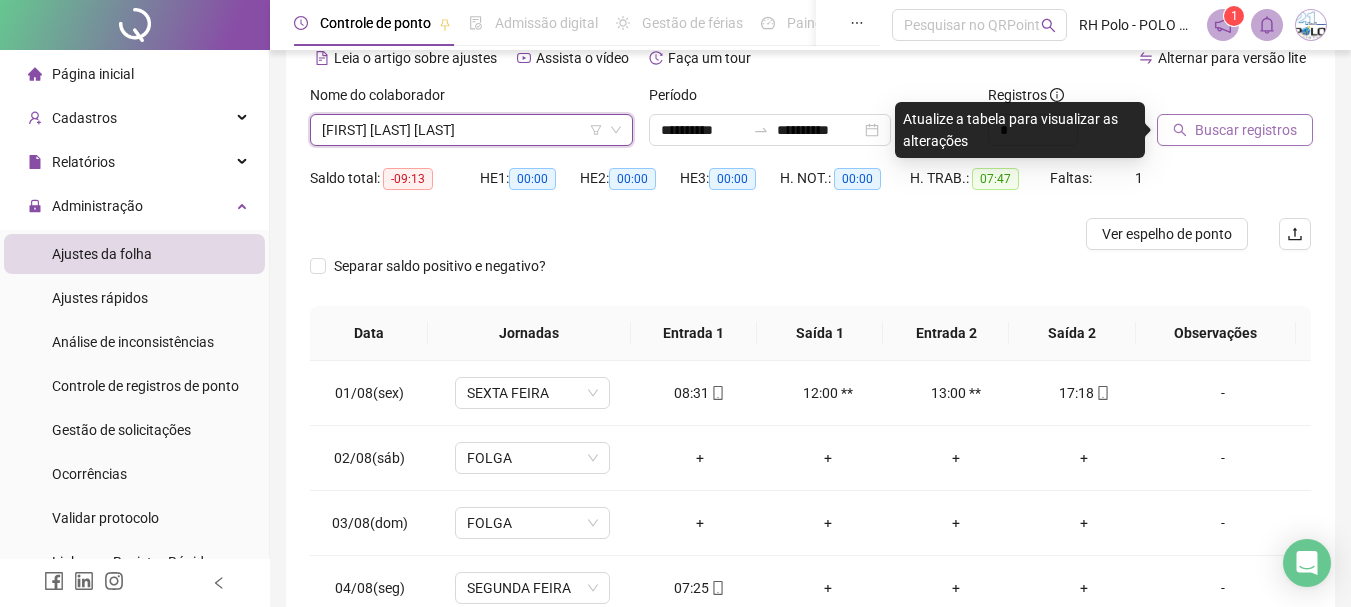 click at bounding box center [1209, 99] 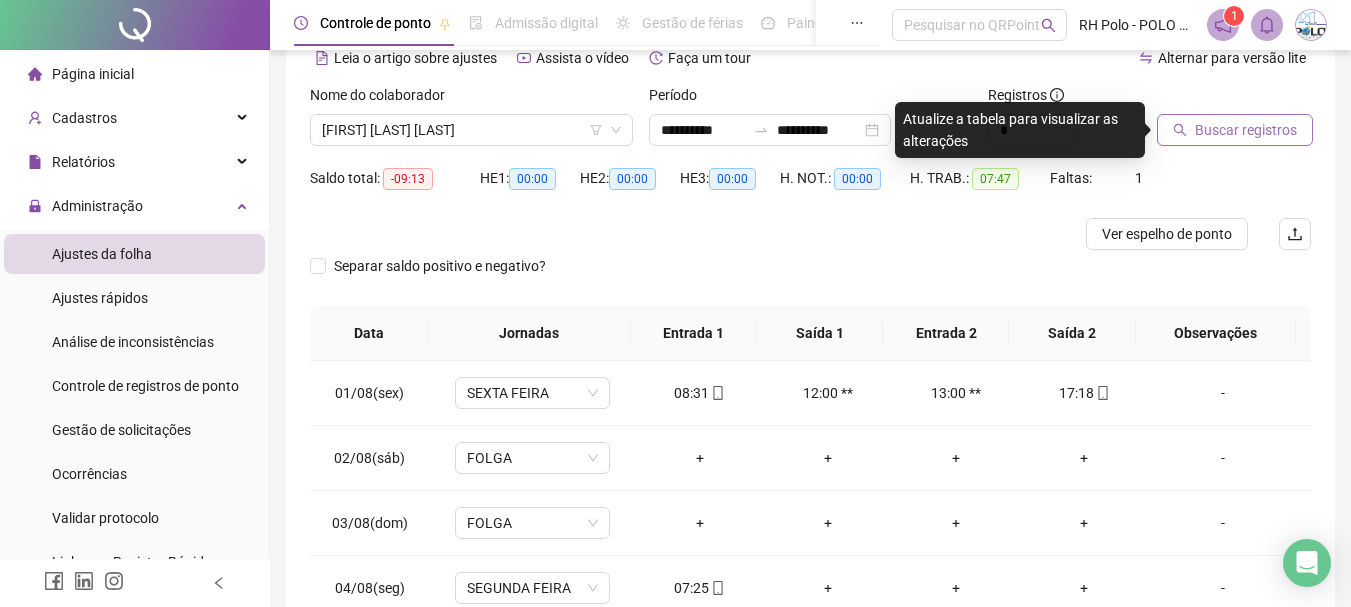click on "Buscar registros" at bounding box center [1246, 130] 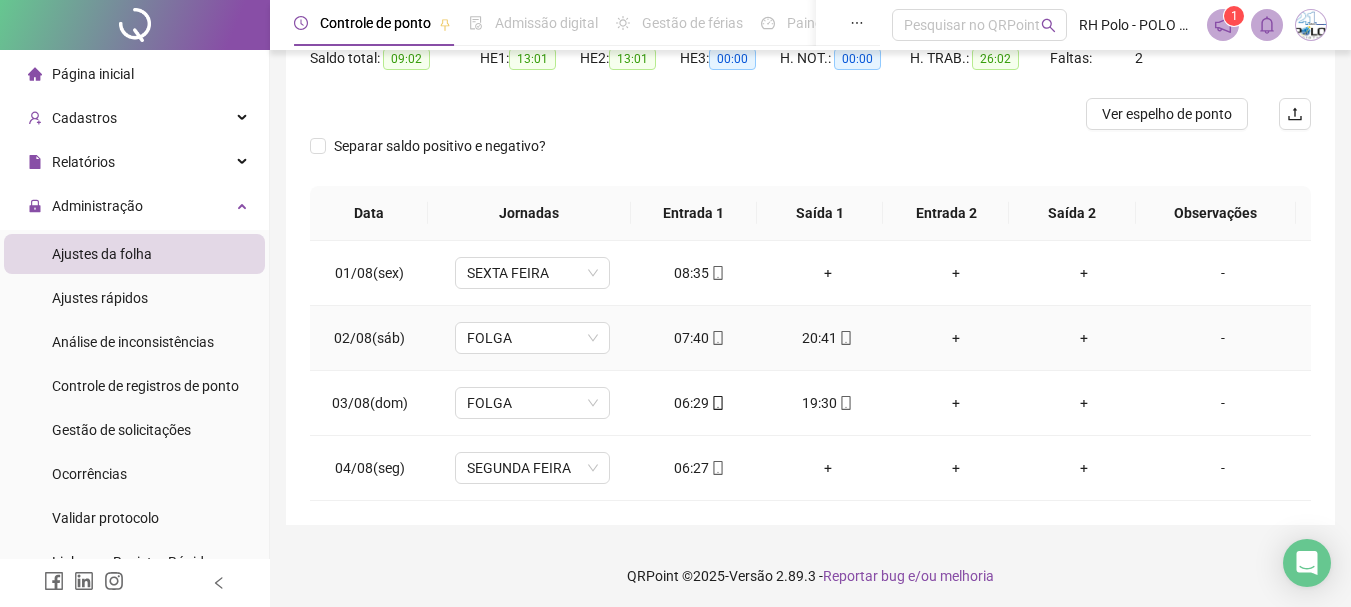scroll, scrollTop: 224, scrollLeft: 0, axis: vertical 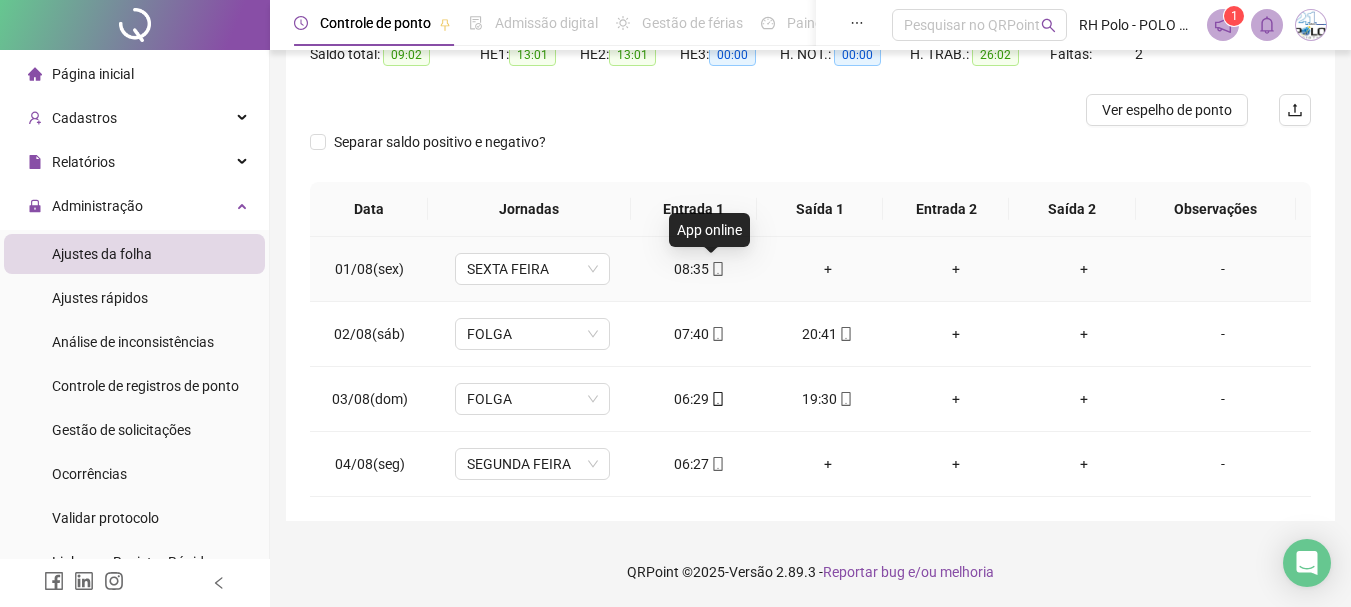 click 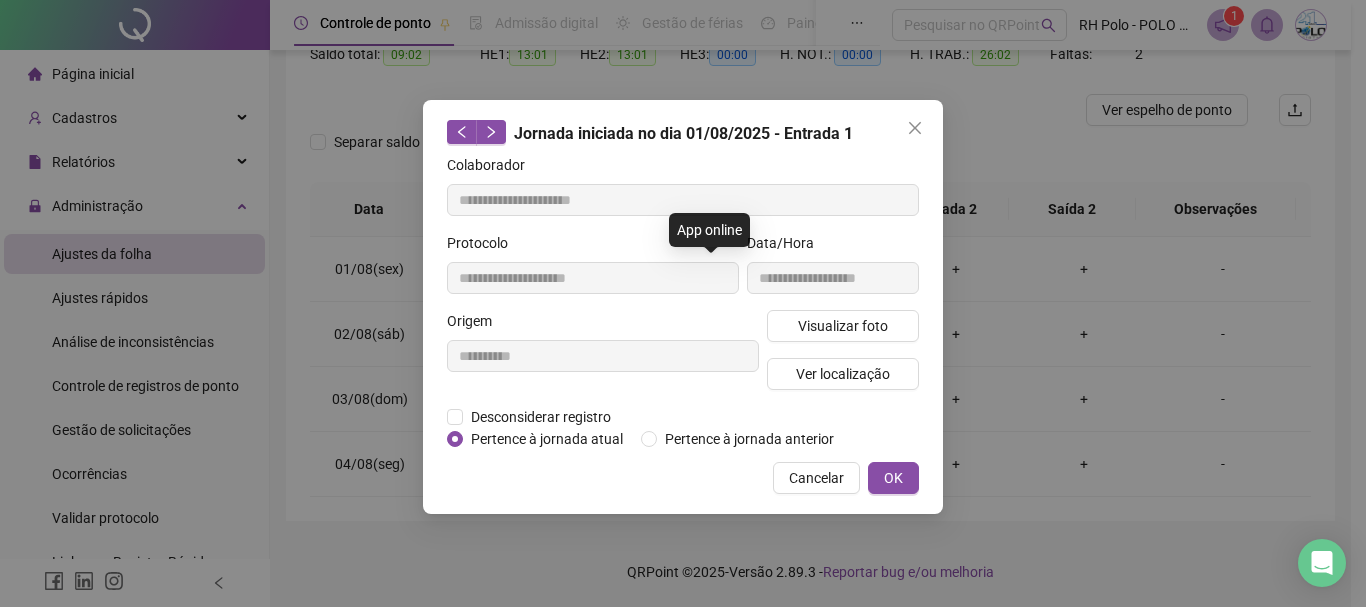 type on "**********" 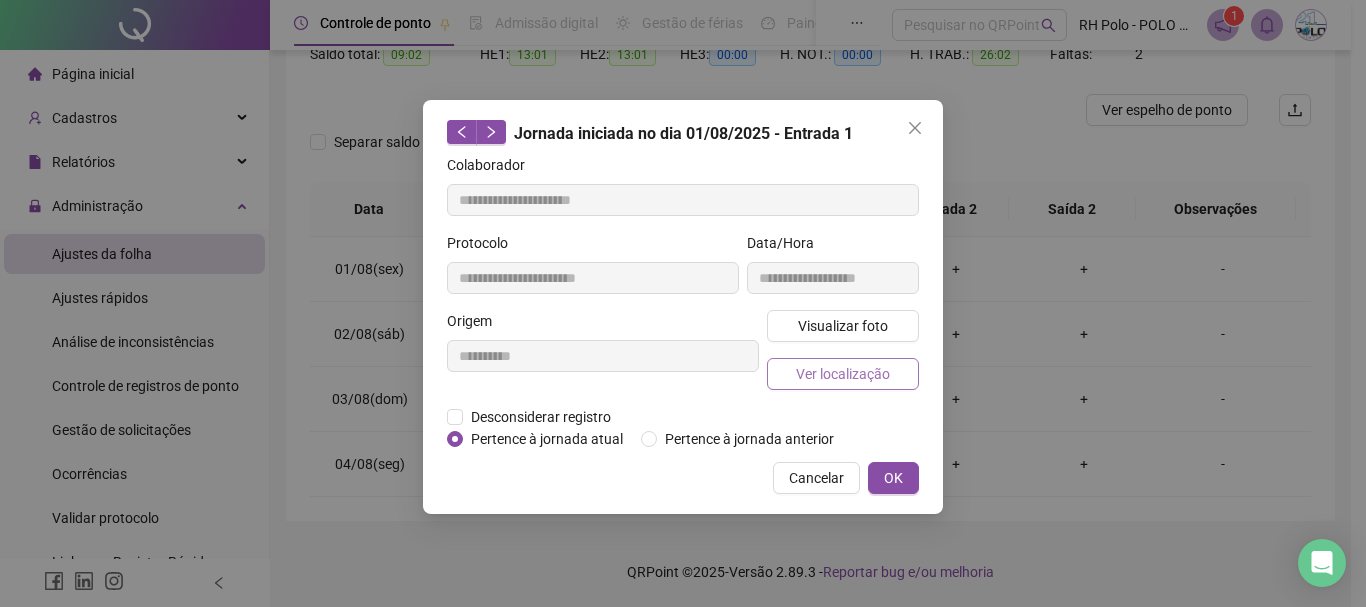 click on "Ver localização" at bounding box center (843, 374) 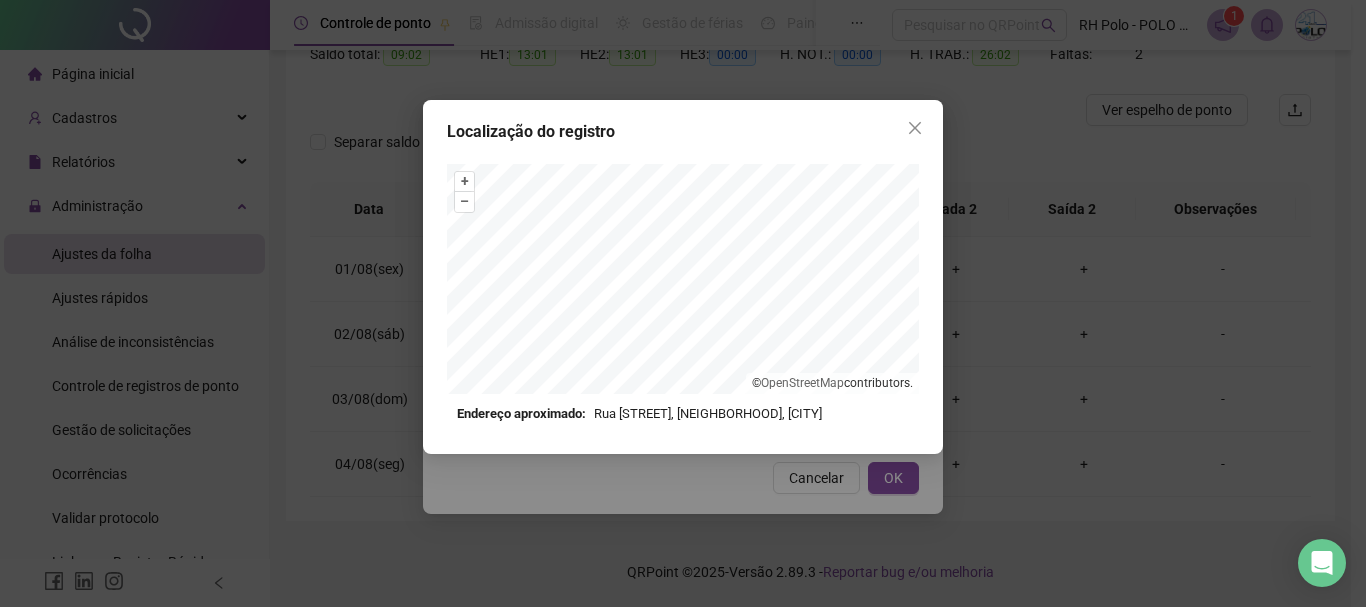 click on "Endereço aproximado:   Rua [STREET], [NEIGHBORHOOD], [CITY]" at bounding box center [683, 414] 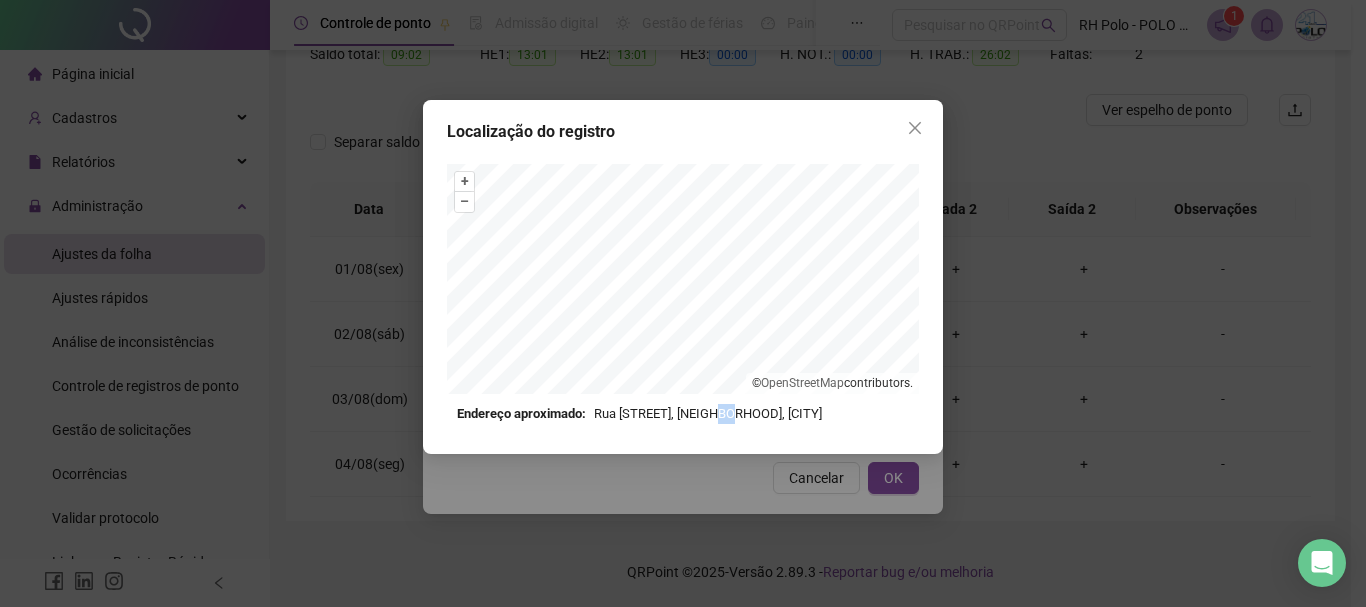 click on "Endereço aproximado:   Rua [STREET], [NEIGHBORHOOD], [CITY]" at bounding box center [683, 414] 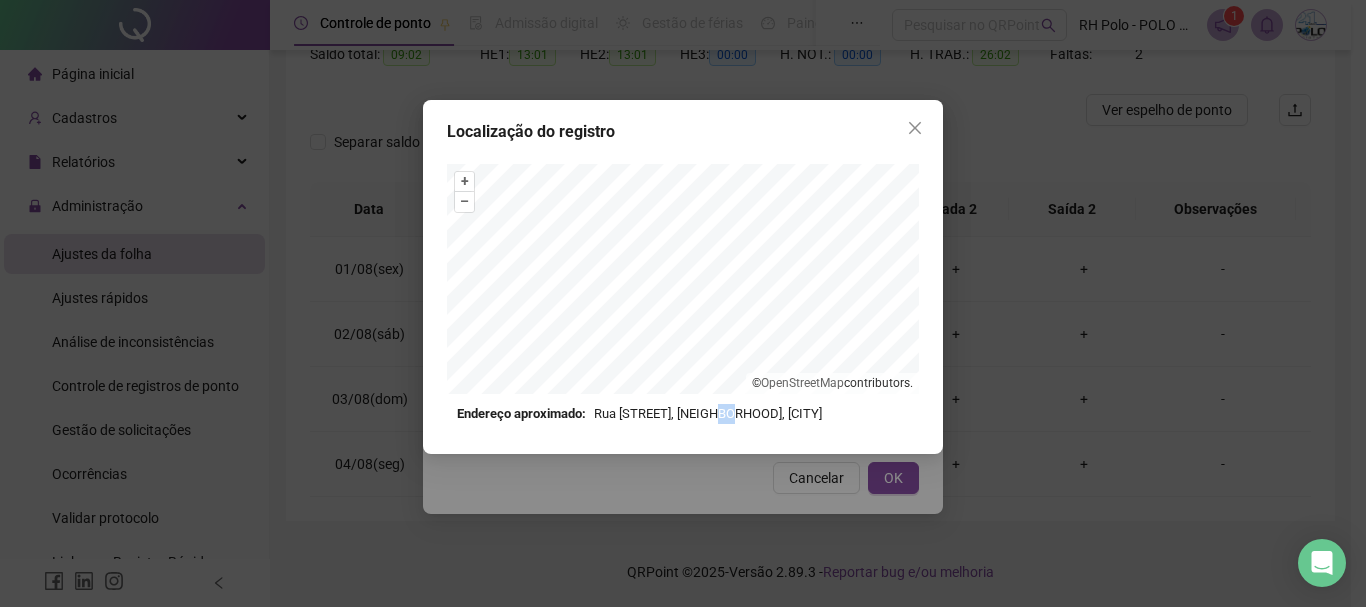 click on "+ – ⇧ › ©  OpenStreetMap  contributors." at bounding box center [683, 279] 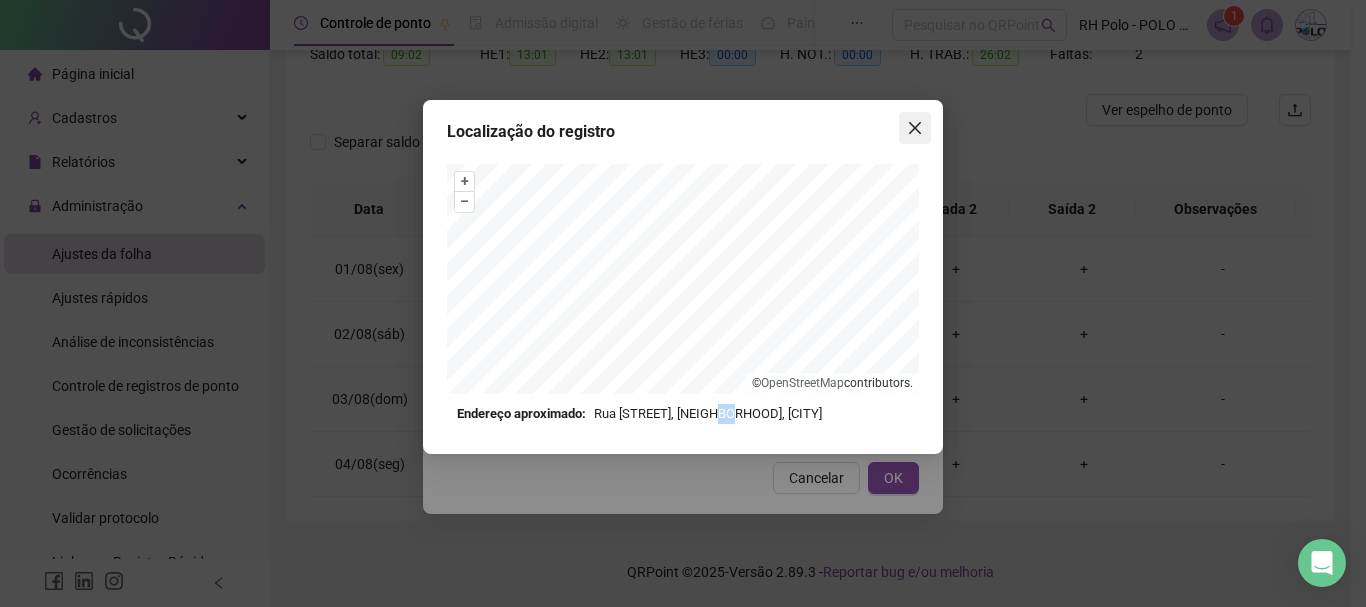 click 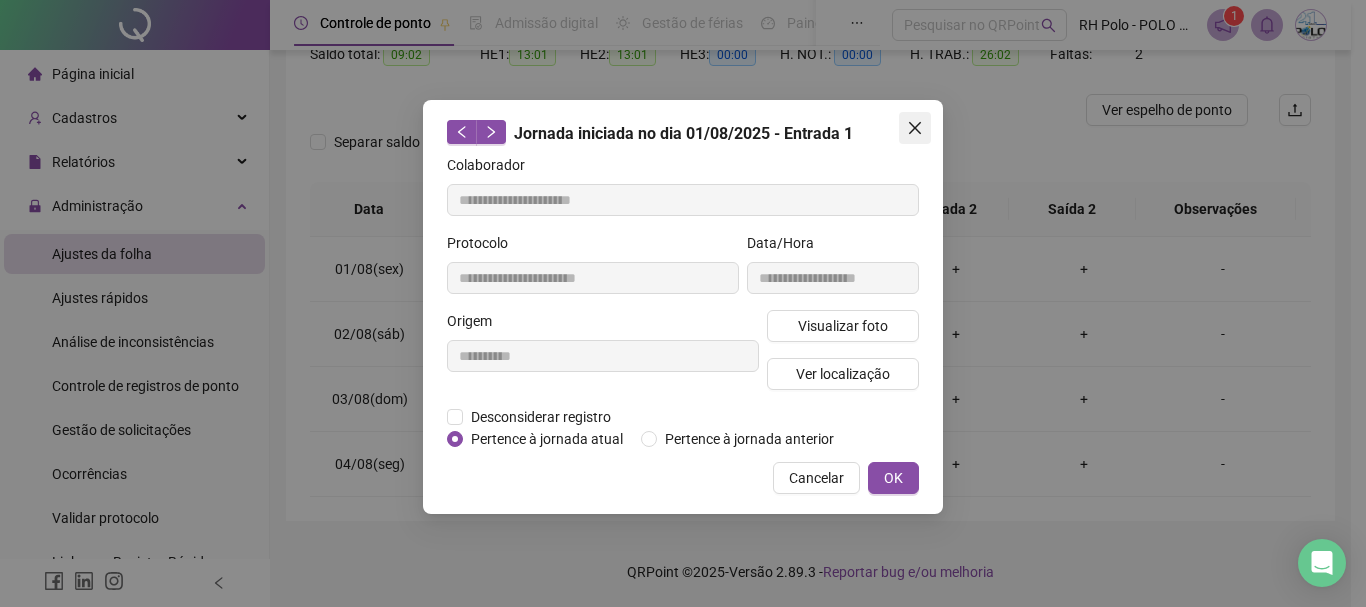 click 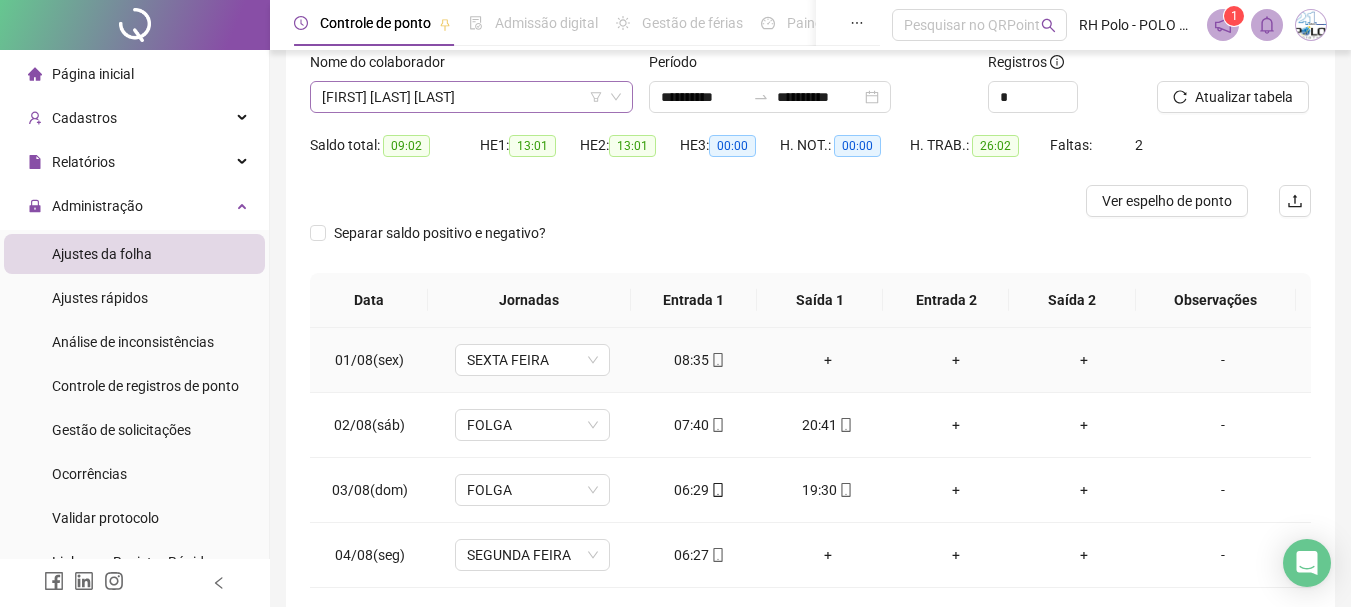 scroll, scrollTop: 0, scrollLeft: 0, axis: both 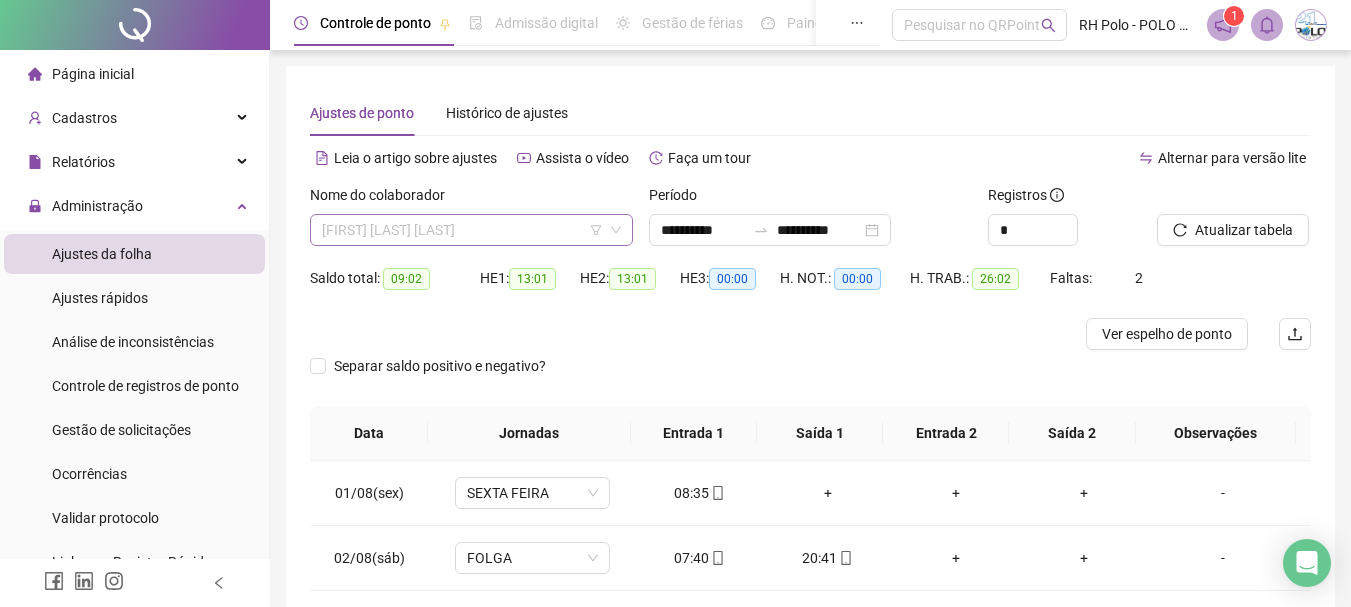 click on "[FIRST] [LAST] [LAST]" at bounding box center (471, 230) 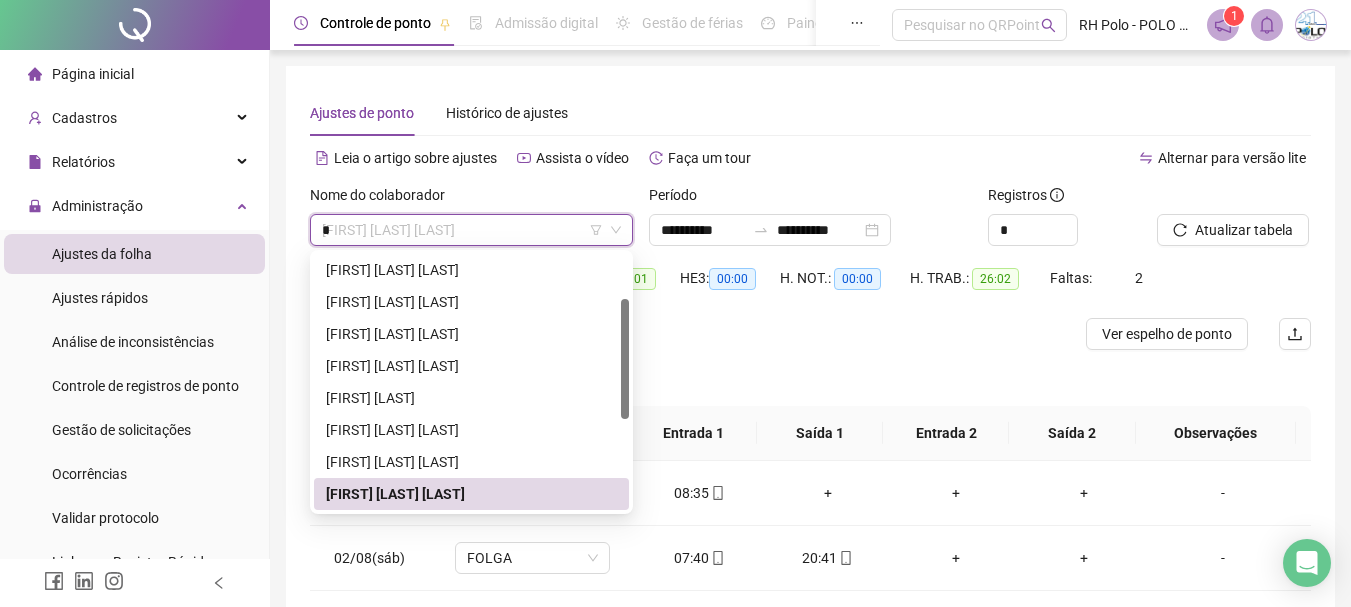 scroll, scrollTop: 0, scrollLeft: 0, axis: both 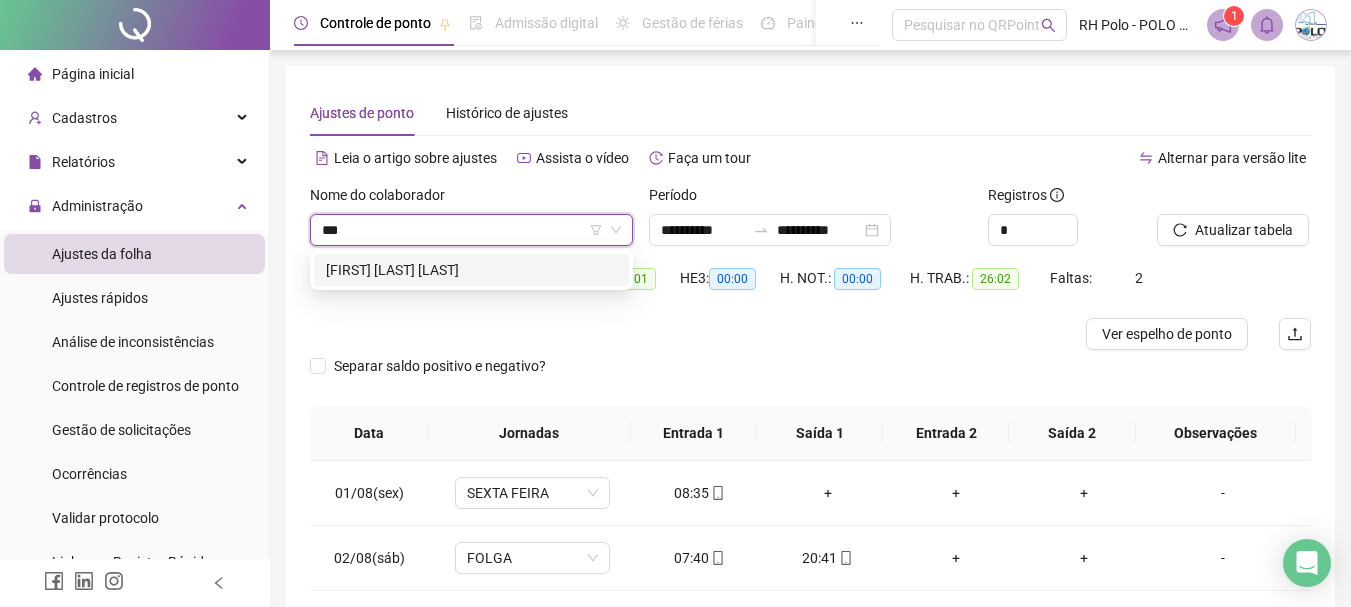 type on "****" 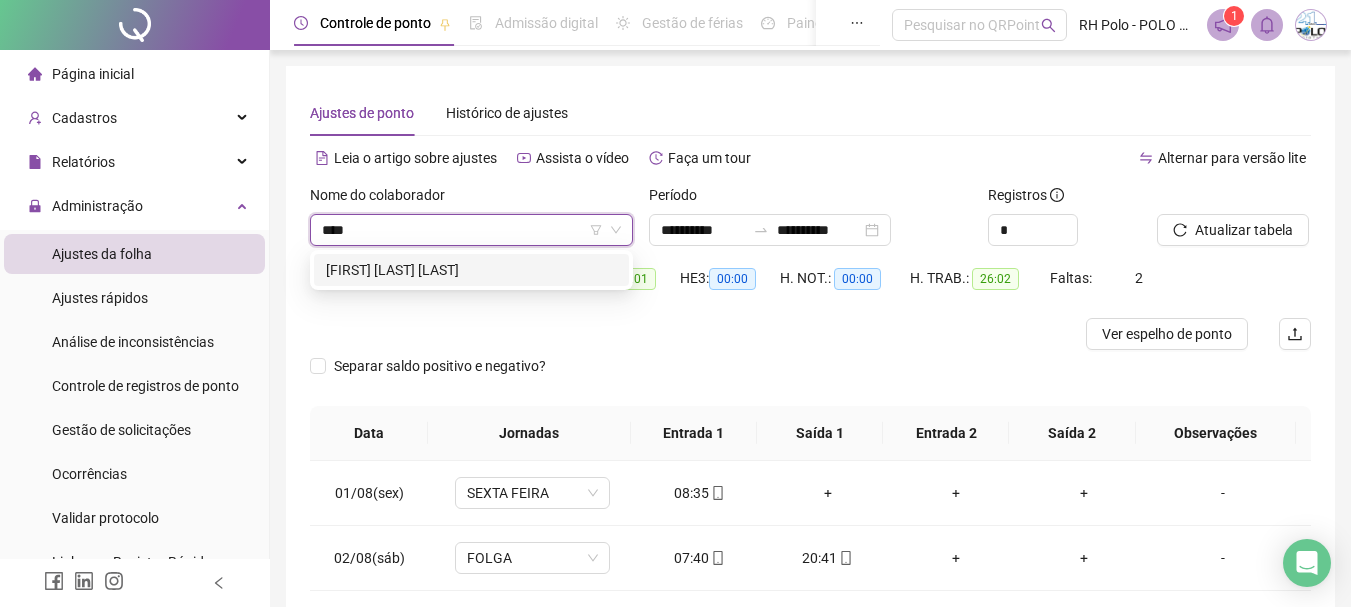 click on "[FIRST] [LAST] [LAST]" at bounding box center (471, 270) 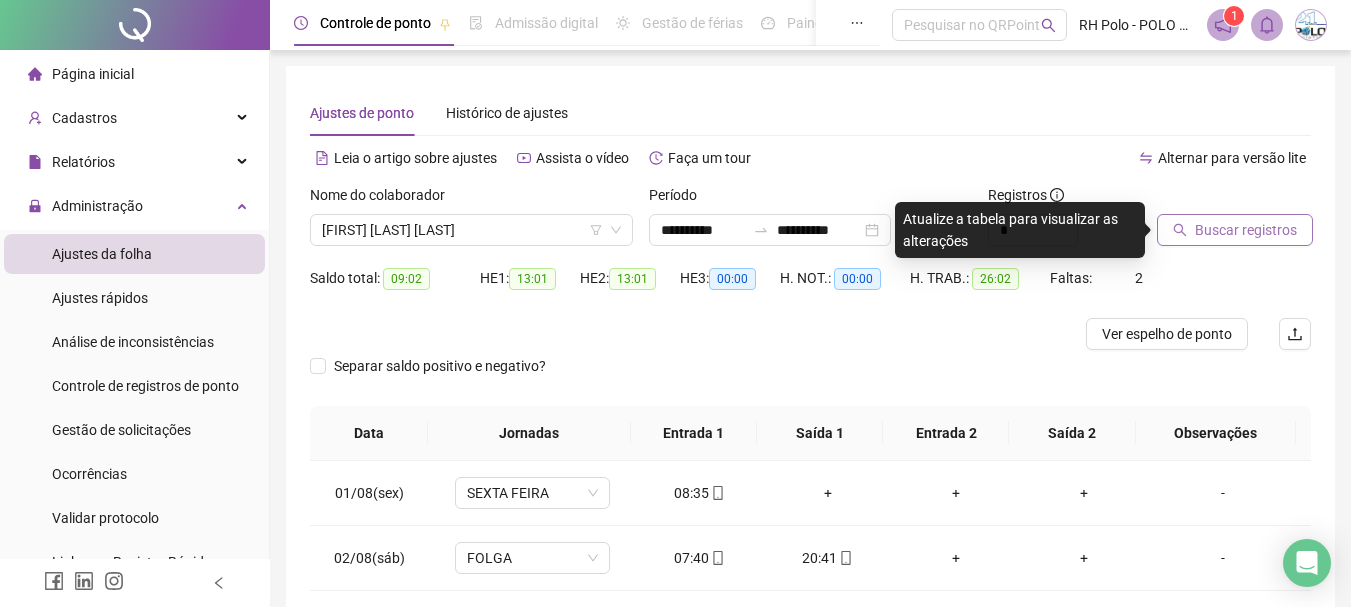 click on "Buscar registros" at bounding box center [1246, 230] 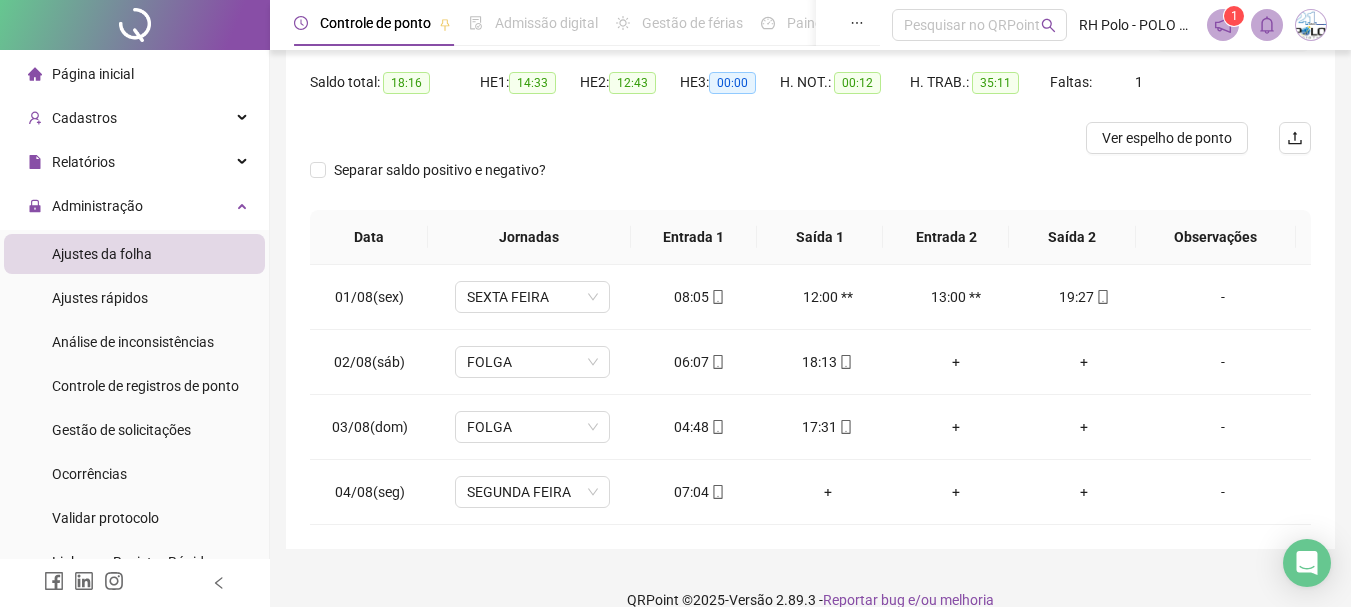 scroll, scrollTop: 200, scrollLeft: 0, axis: vertical 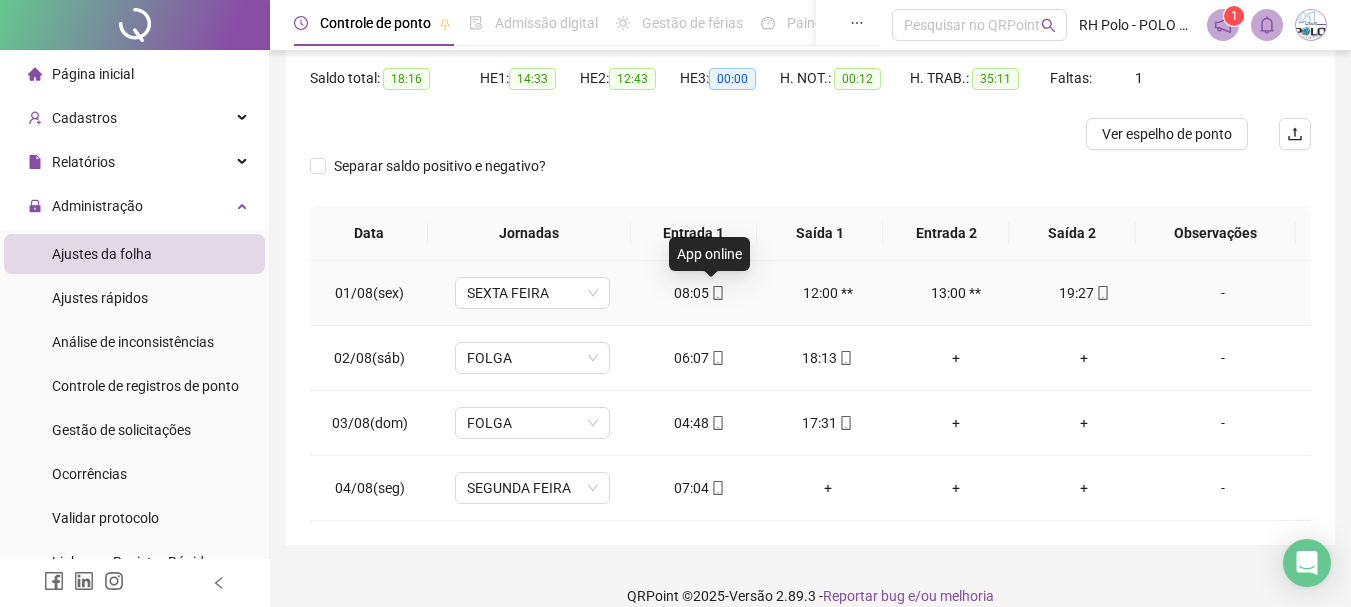 click 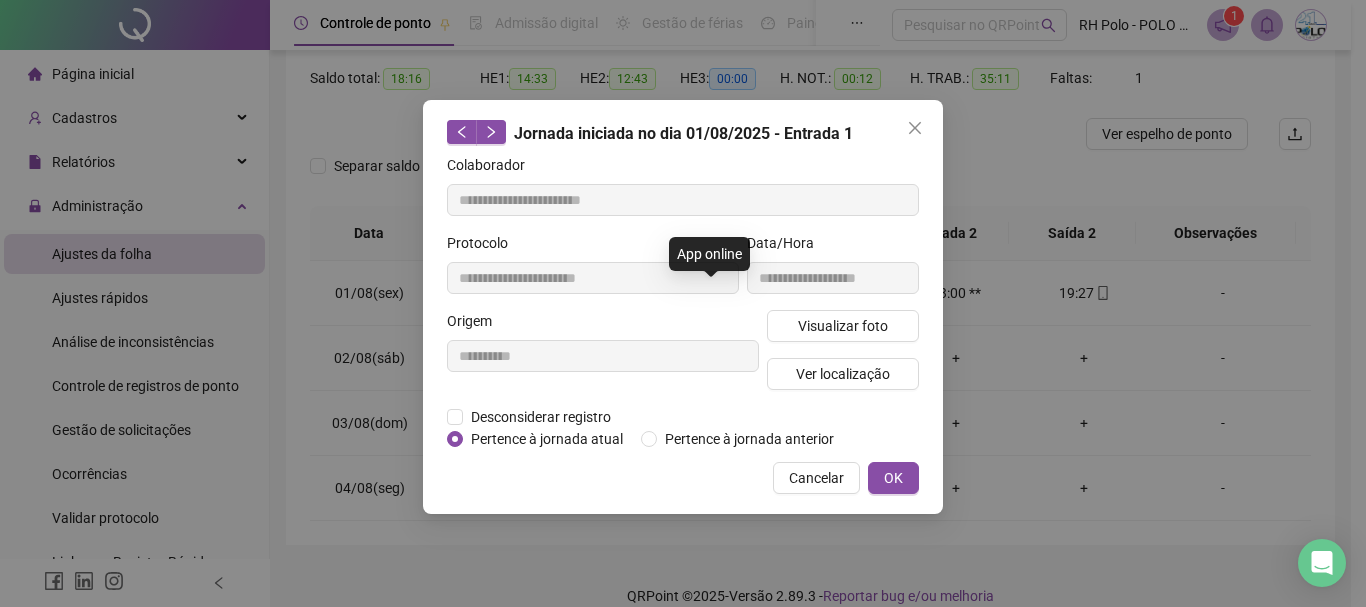type on "**********" 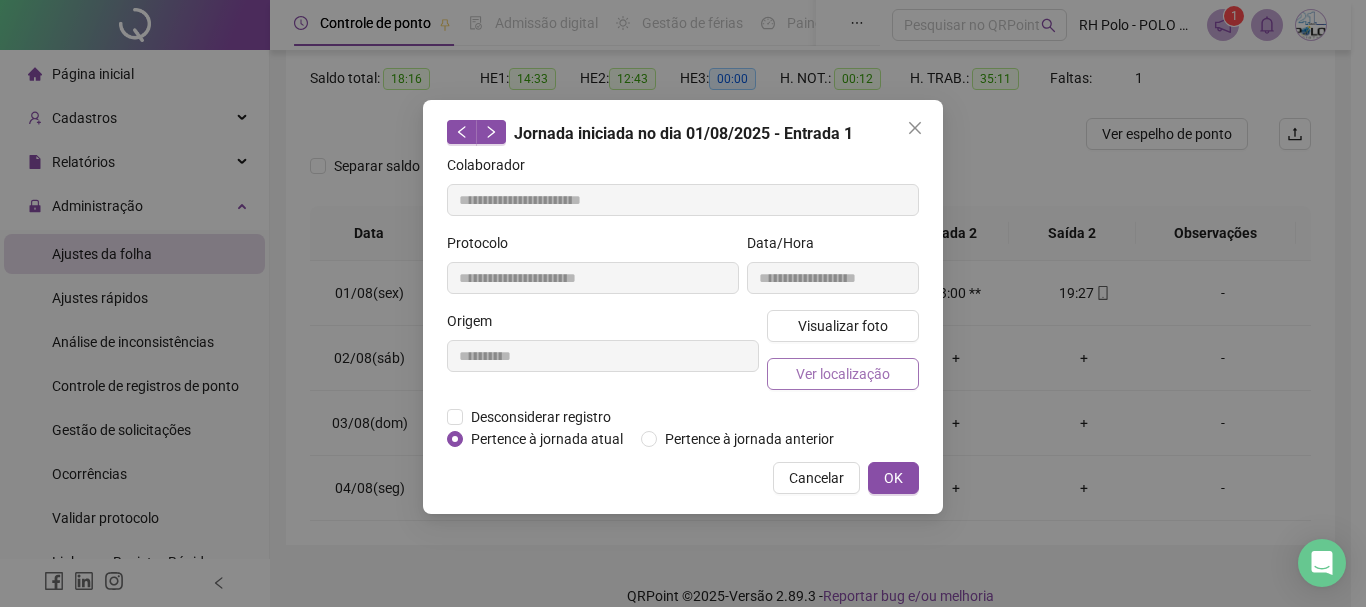click on "Ver localização" at bounding box center (843, 374) 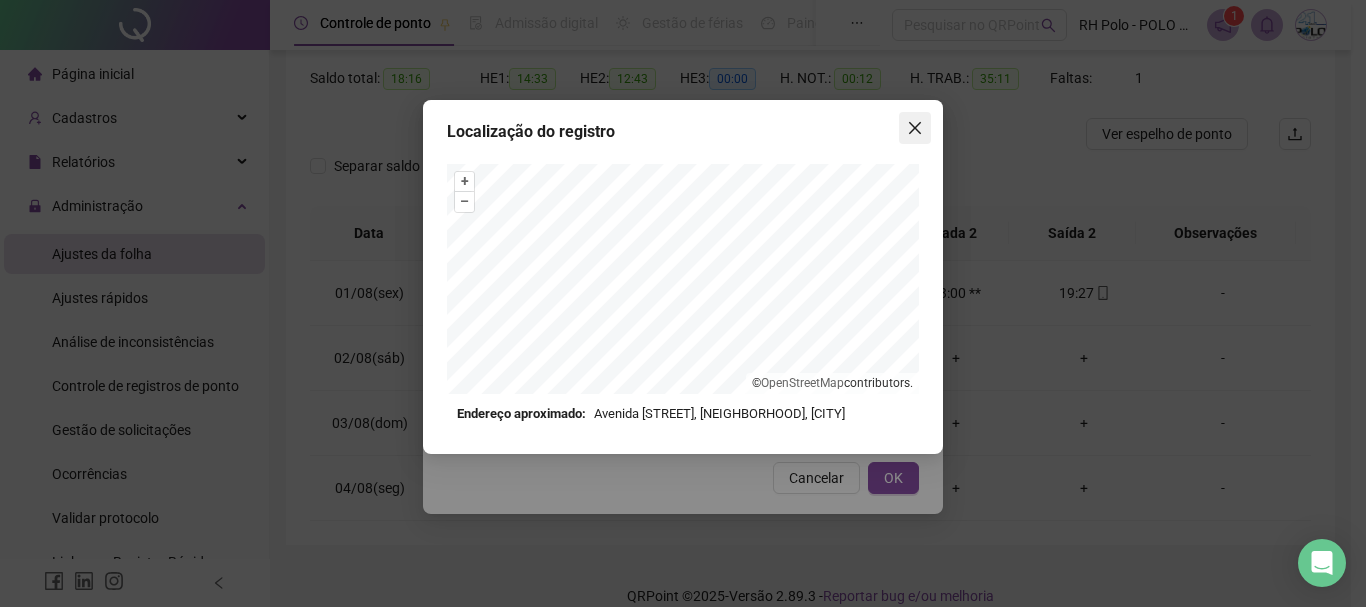 click 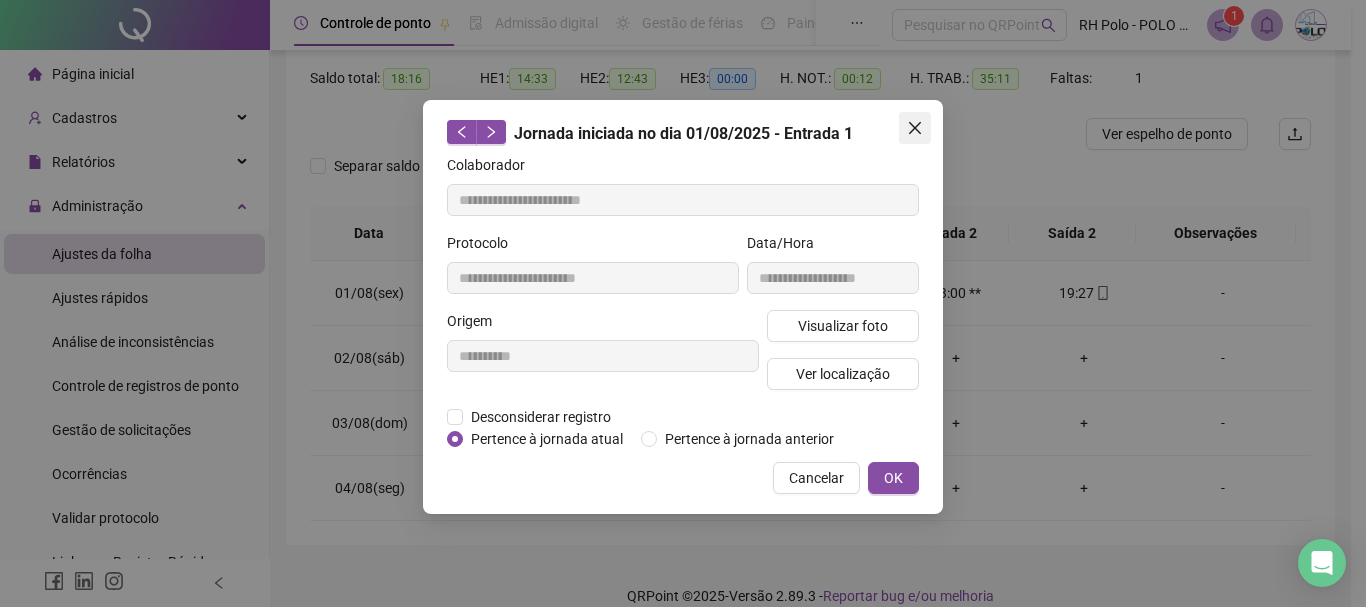 click 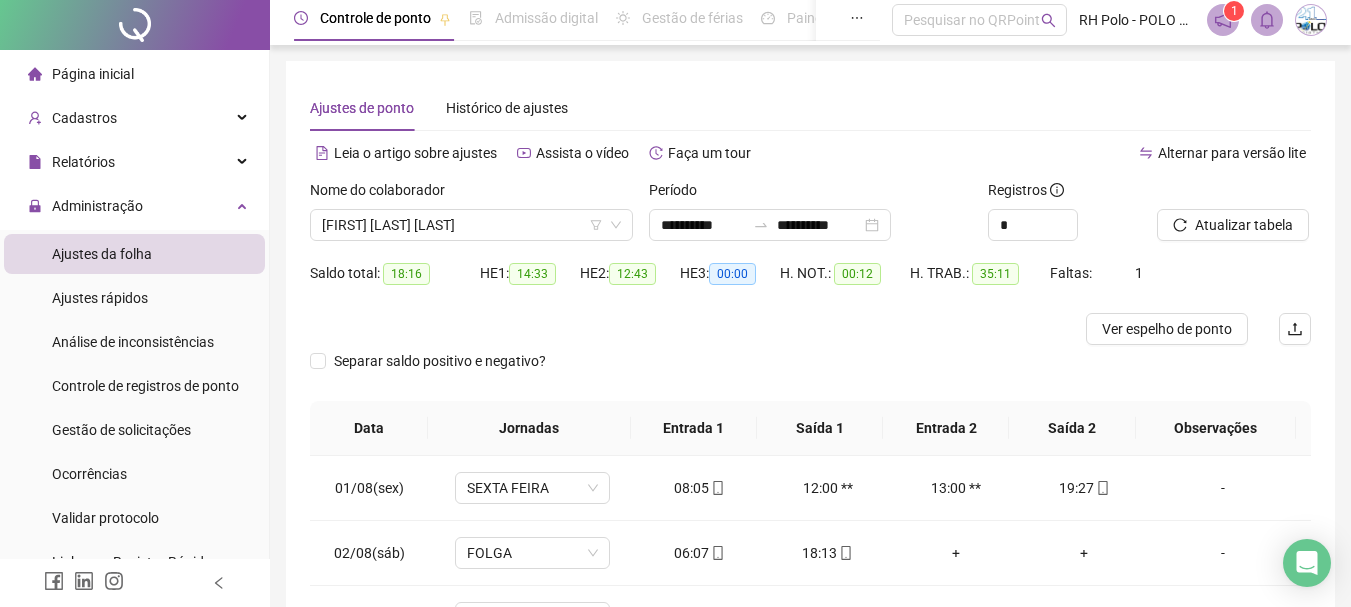 scroll, scrollTop: 0, scrollLeft: 0, axis: both 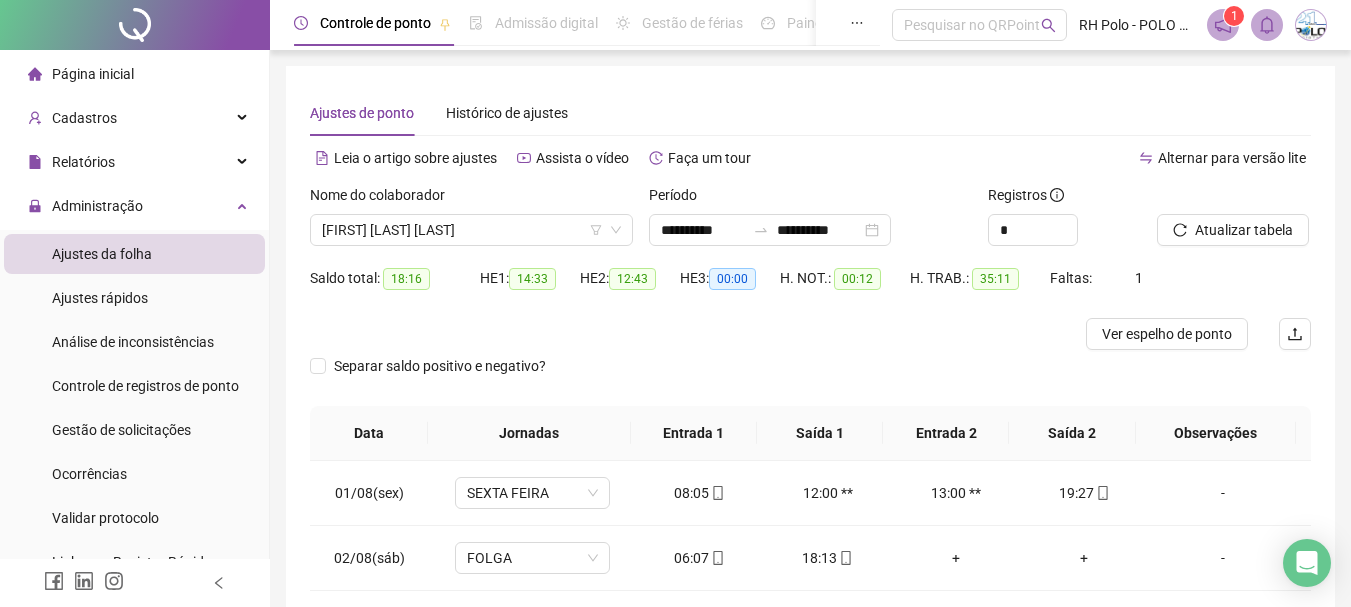 click on "Nome do colaborador [FIRST] [LAST] [LAST]" at bounding box center (471, 223) 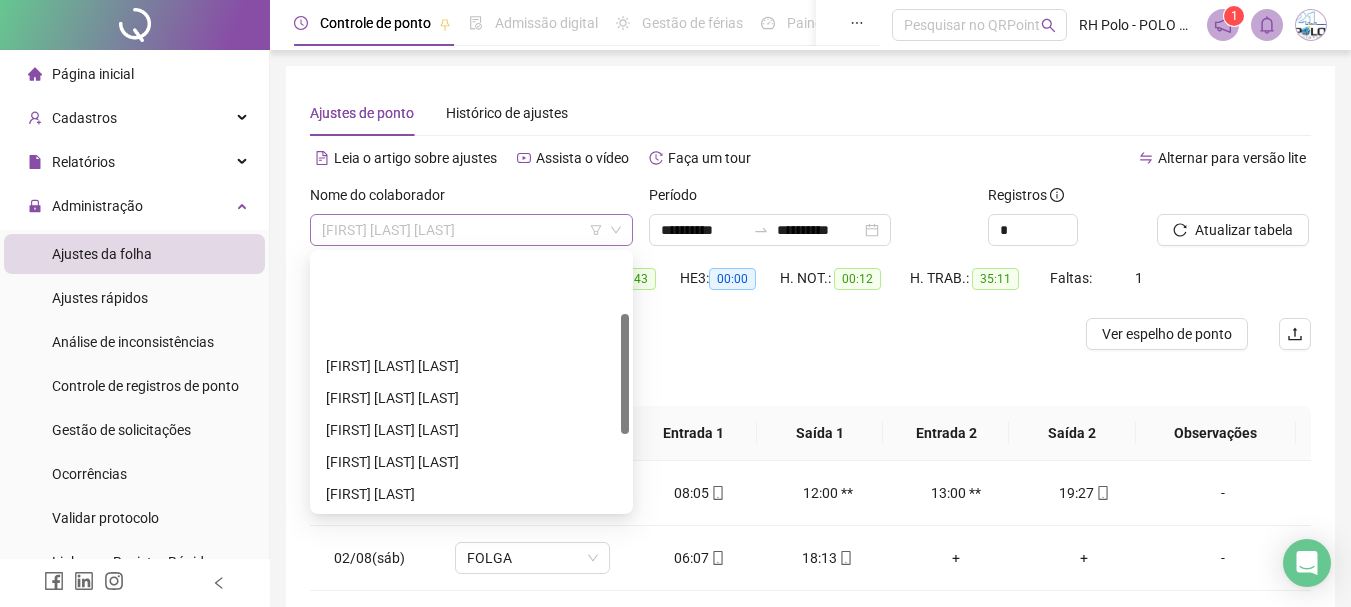 scroll, scrollTop: 128, scrollLeft: 0, axis: vertical 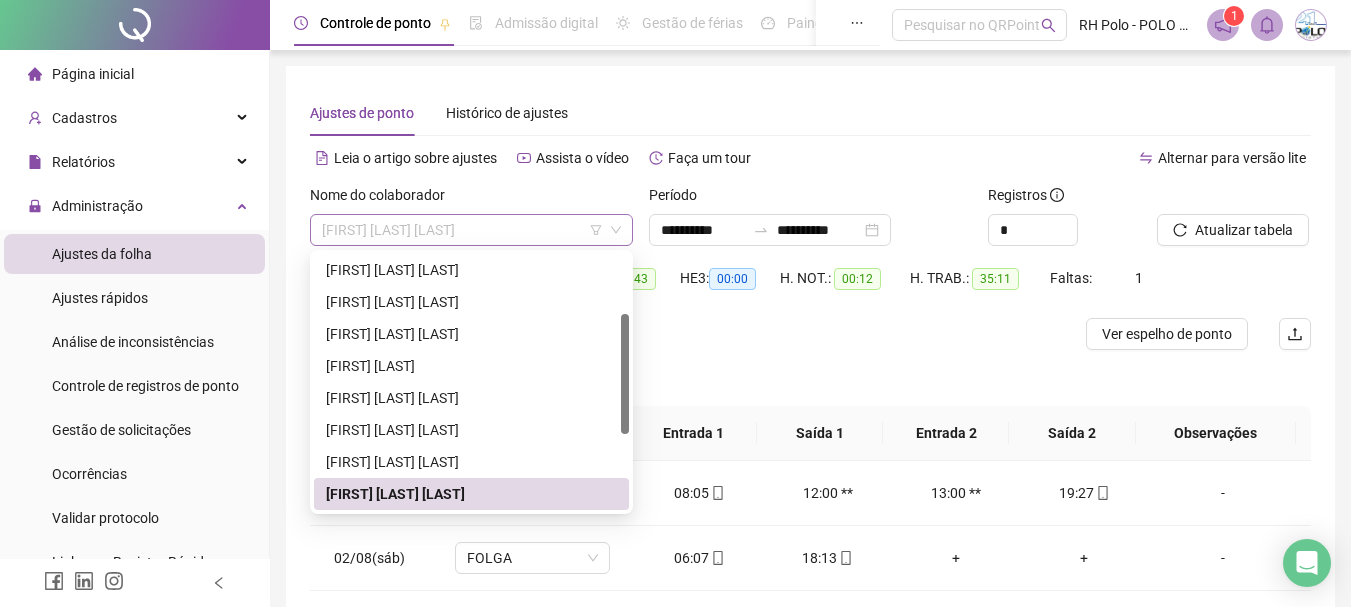 click on "[FIRST] [LAST] [LAST]" at bounding box center (471, 230) 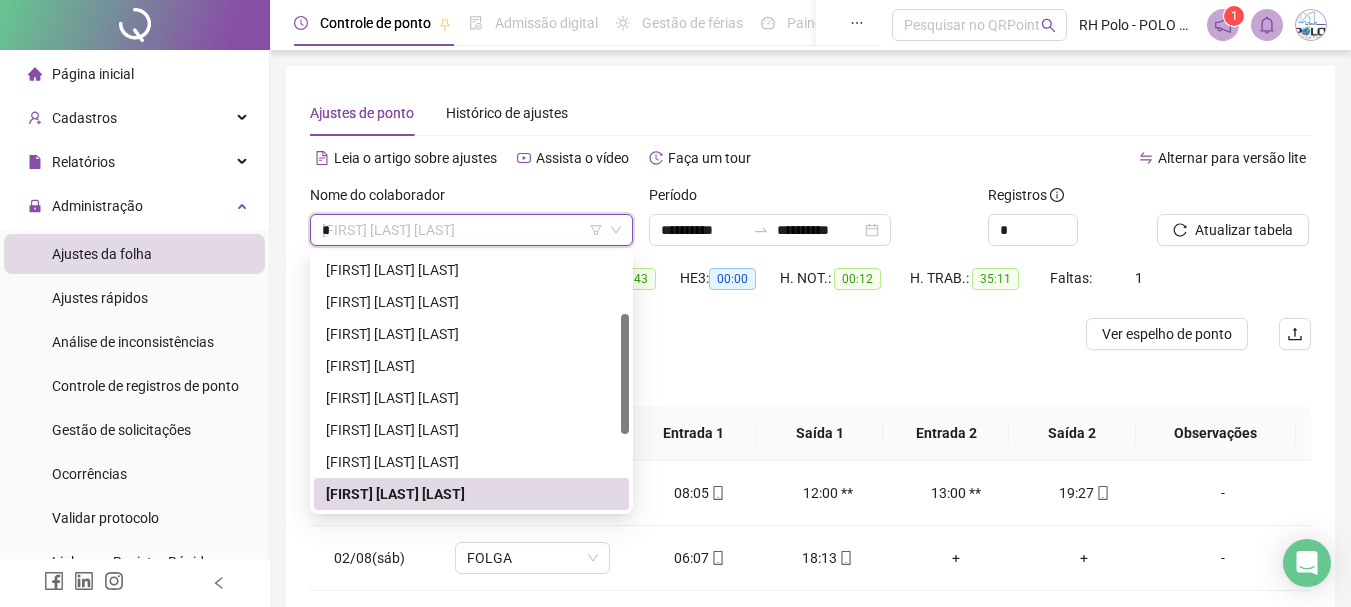 scroll, scrollTop: 0, scrollLeft: 0, axis: both 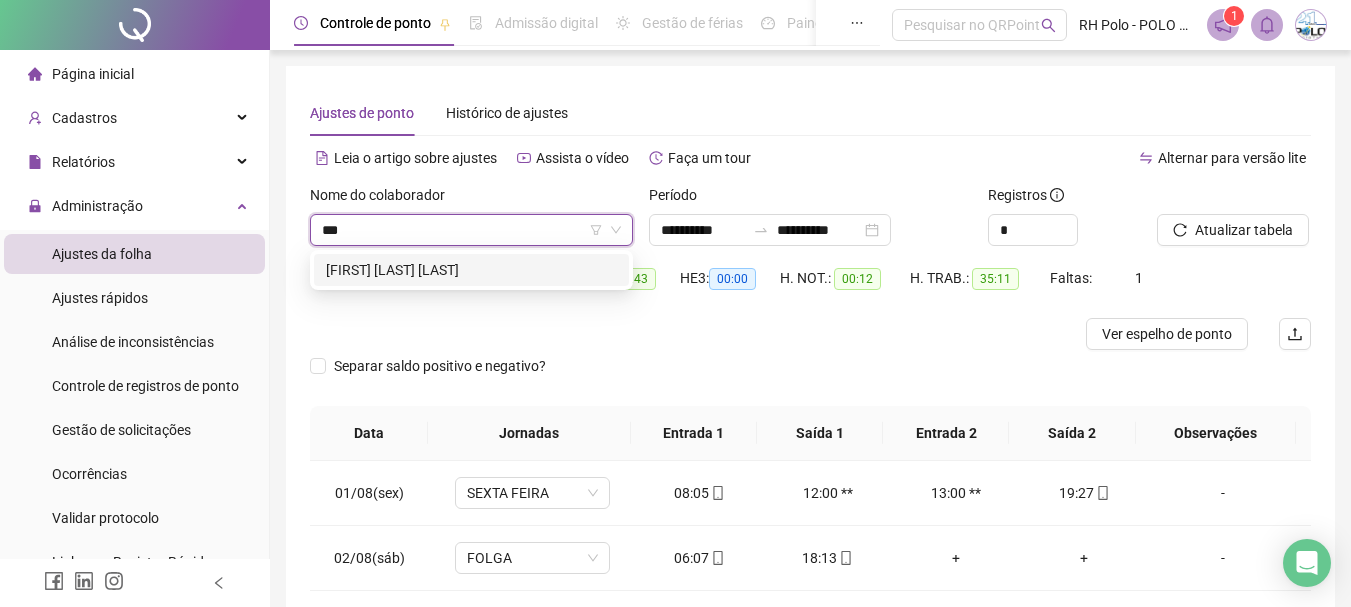 type on "****" 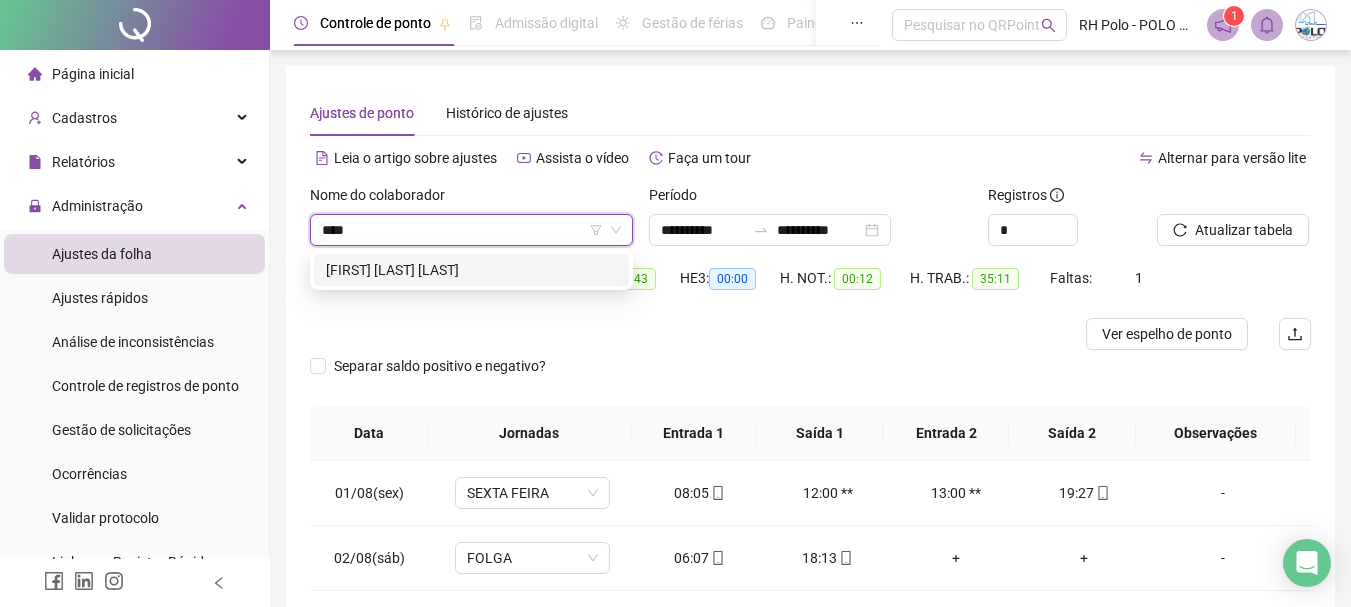 click on "[FIRST] [LAST] [LAST]" at bounding box center (471, 270) 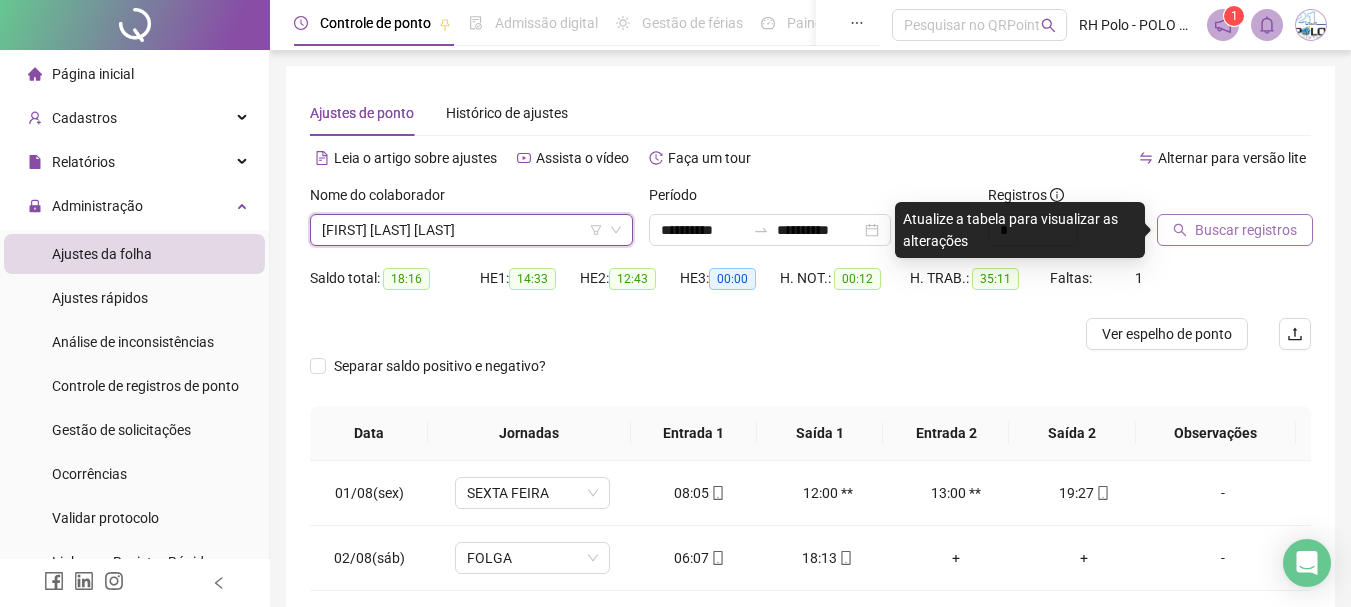 click 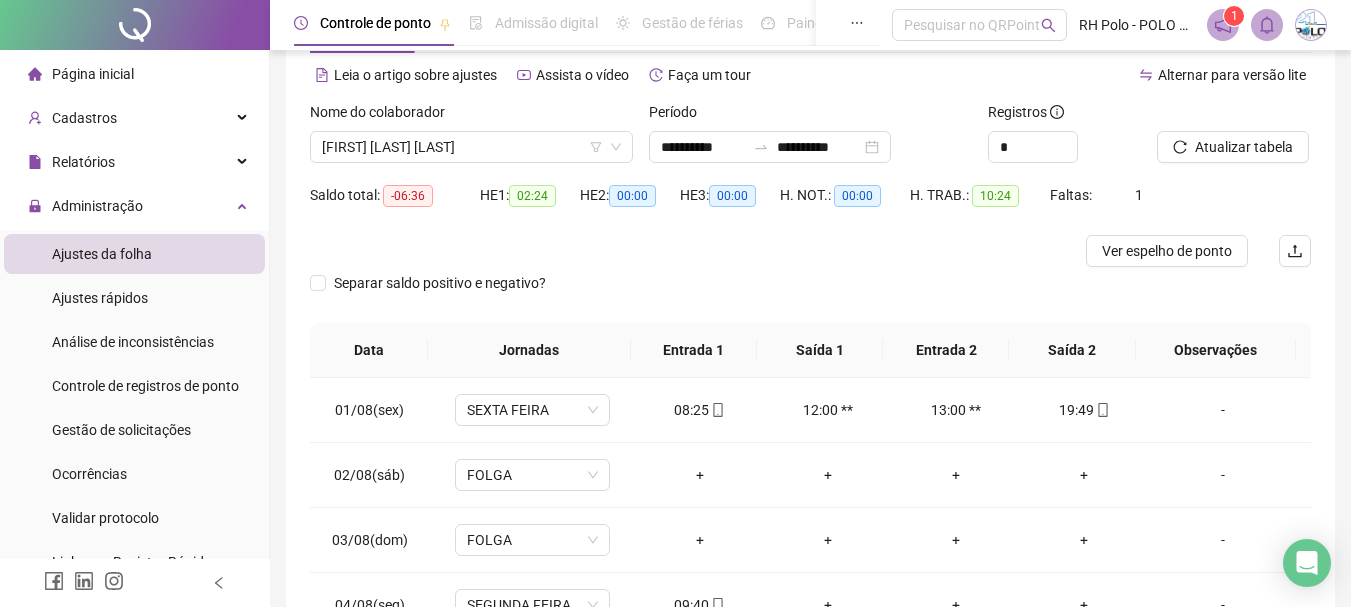 scroll, scrollTop: 200, scrollLeft: 0, axis: vertical 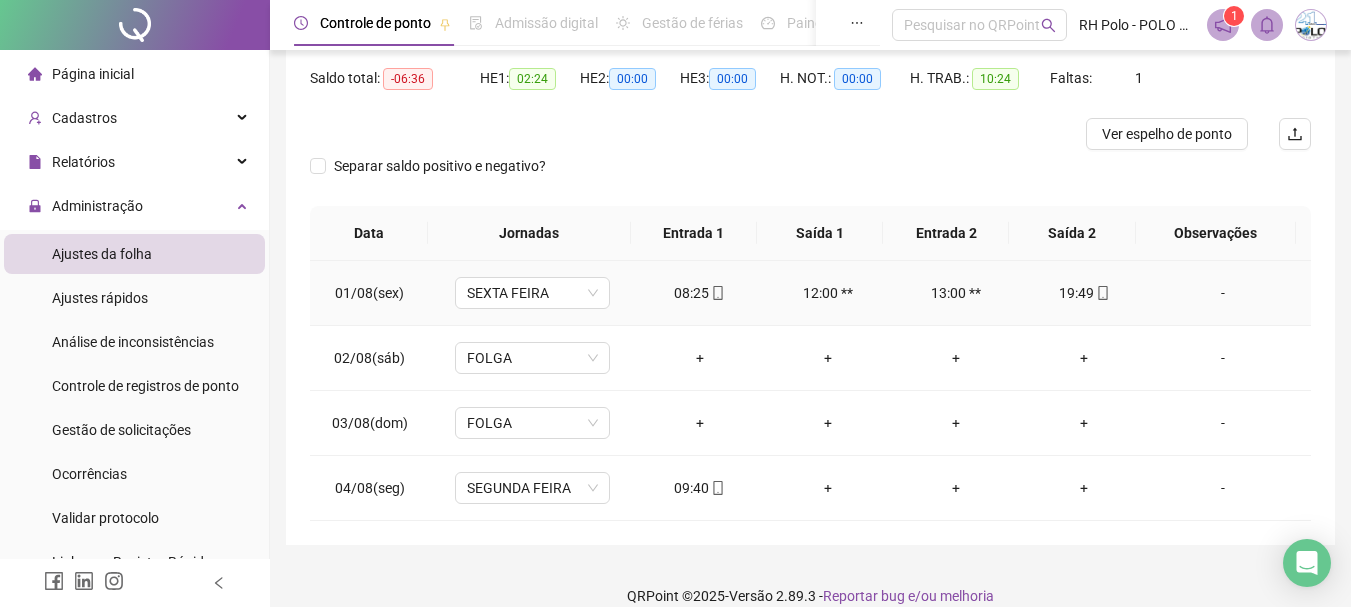 click on "08:25" at bounding box center [700, 293] 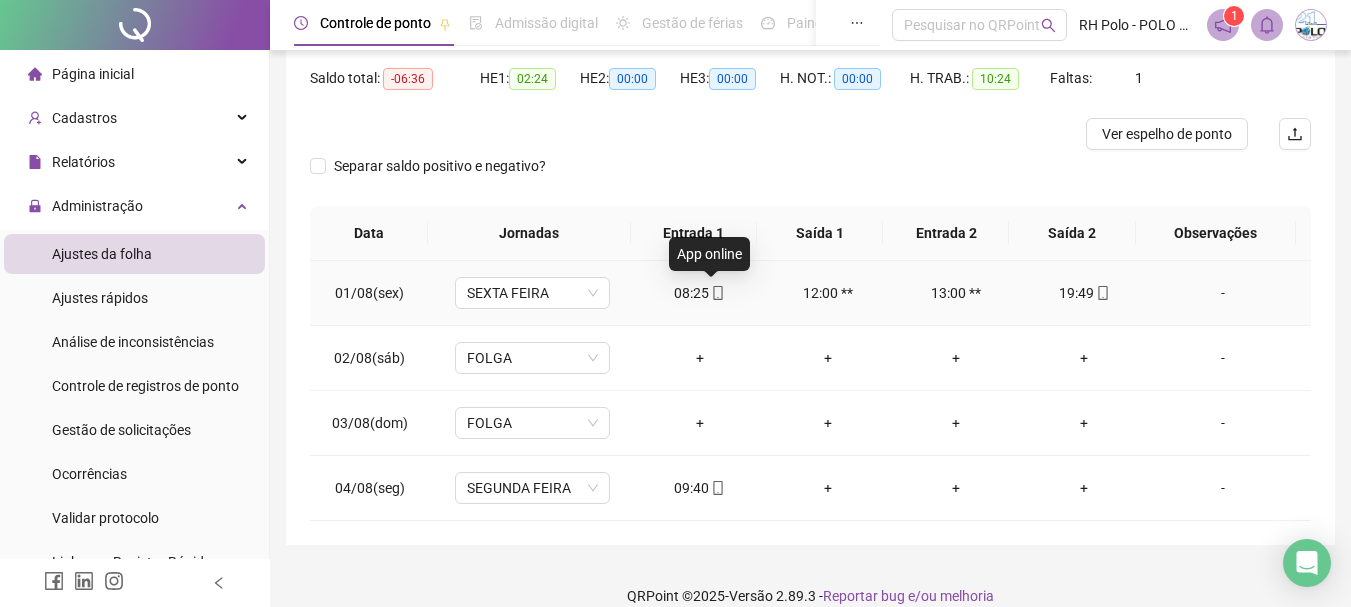 click 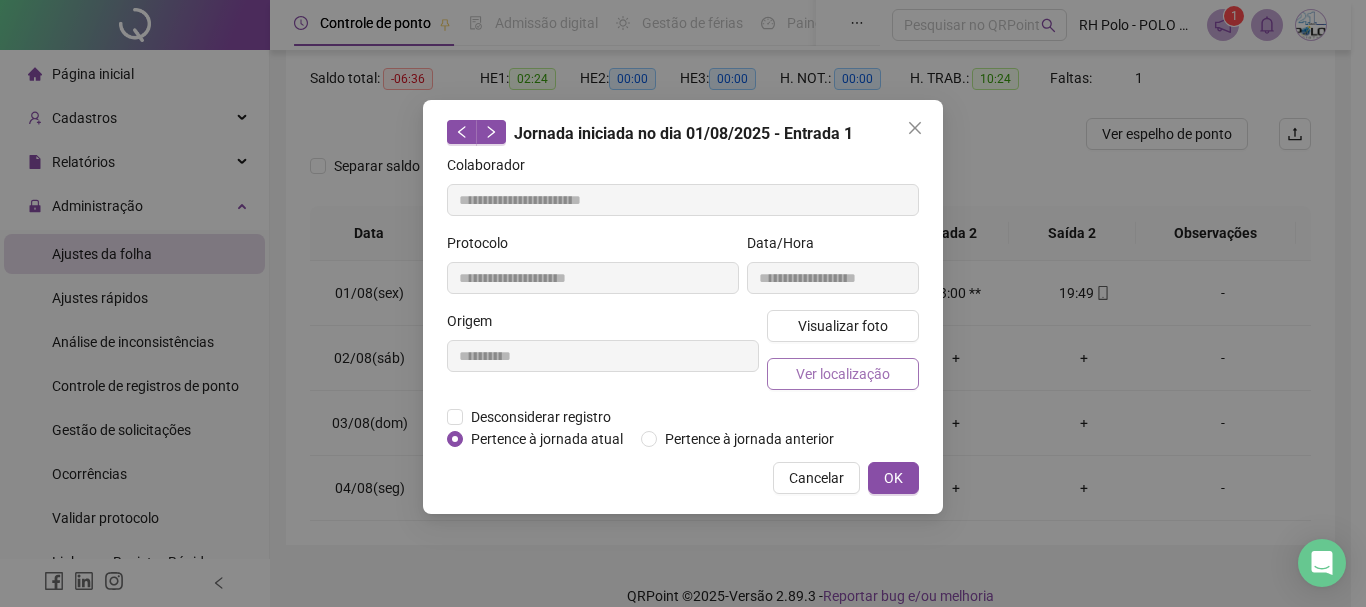 click on "Ver localização" at bounding box center (843, 374) 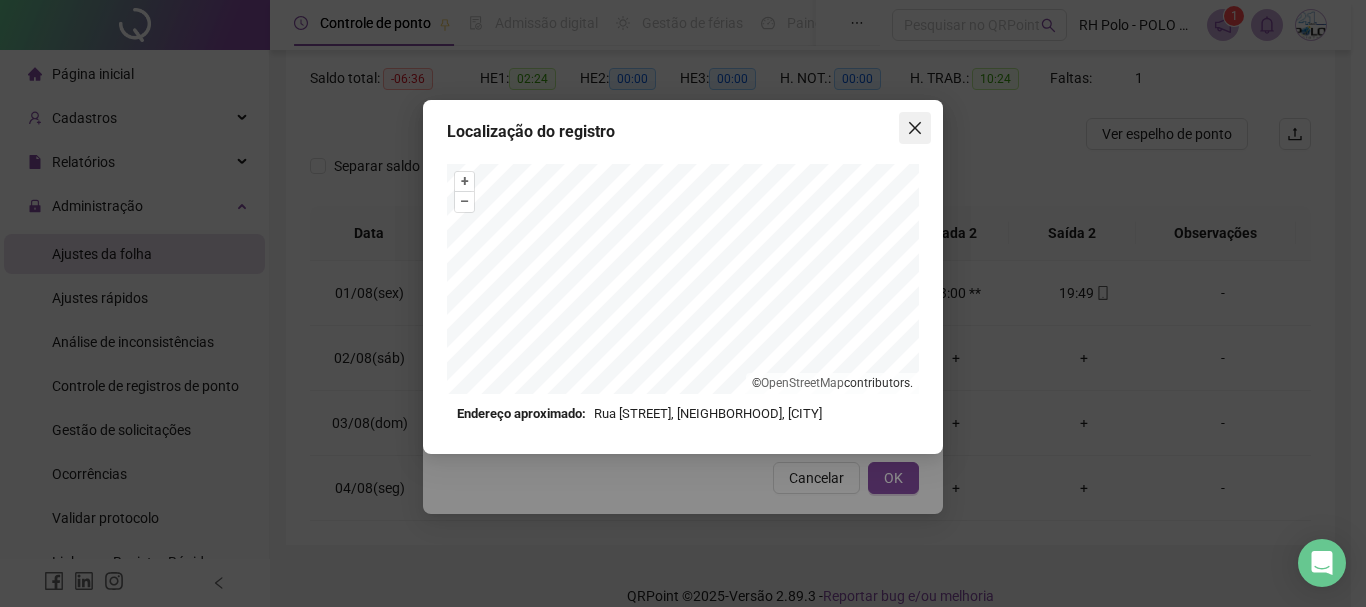 click at bounding box center (915, 128) 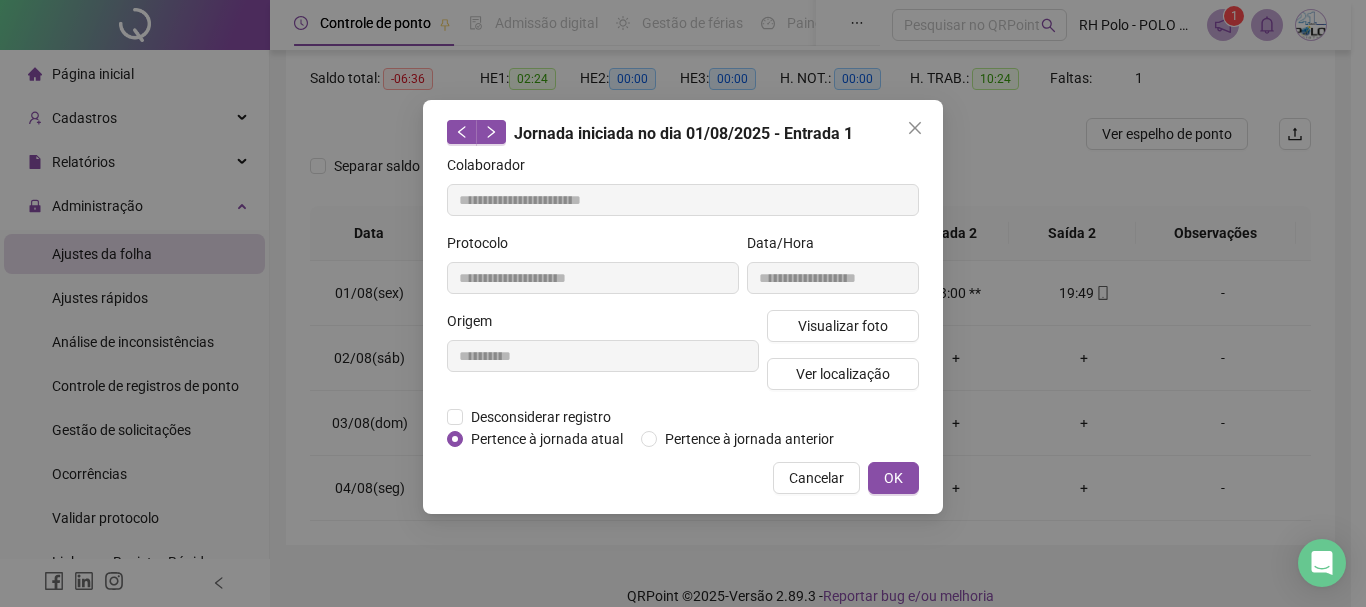 click at bounding box center [915, 128] 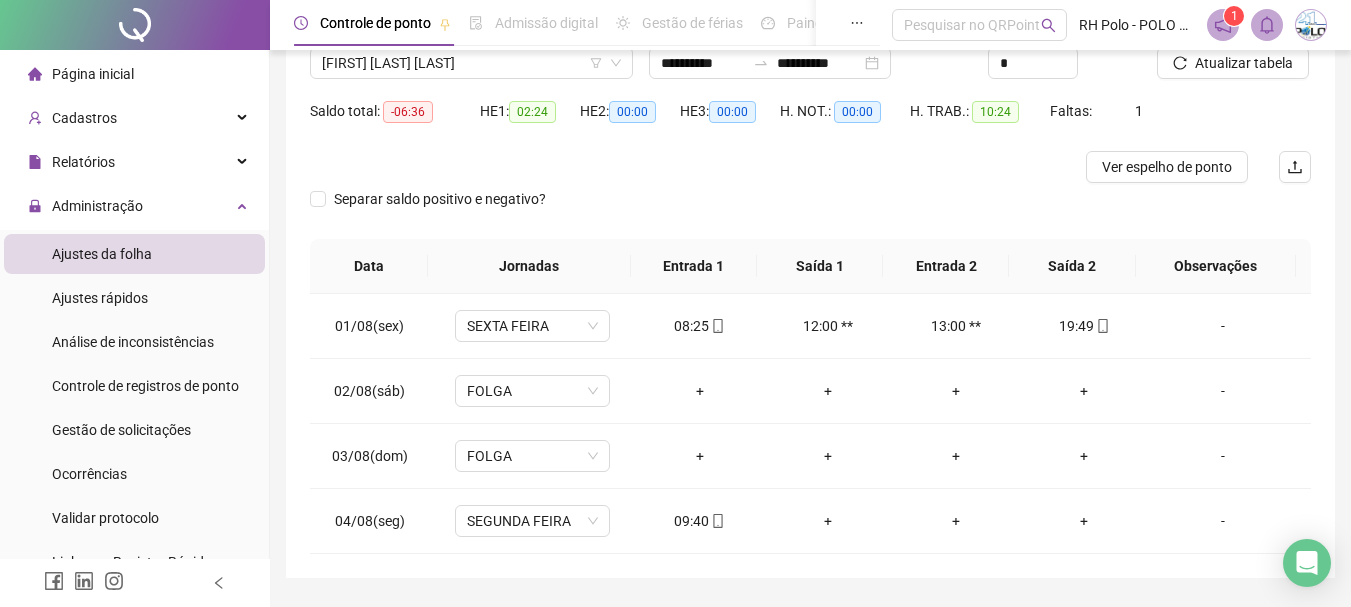 scroll, scrollTop: 200, scrollLeft: 0, axis: vertical 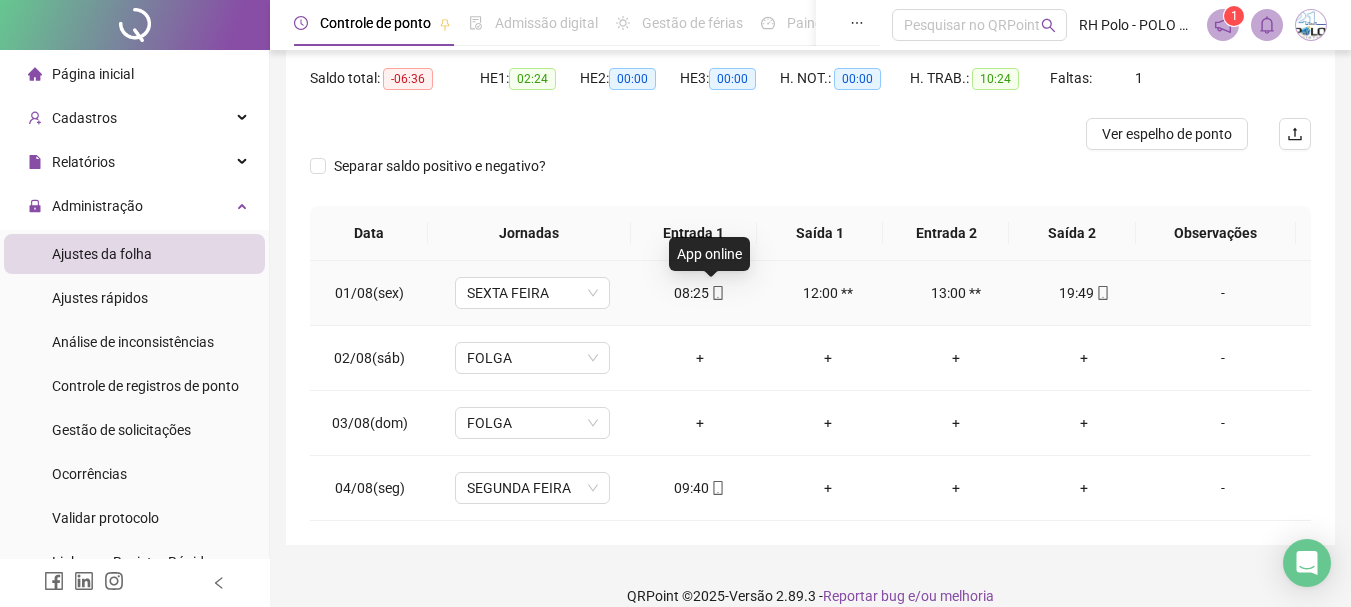 click 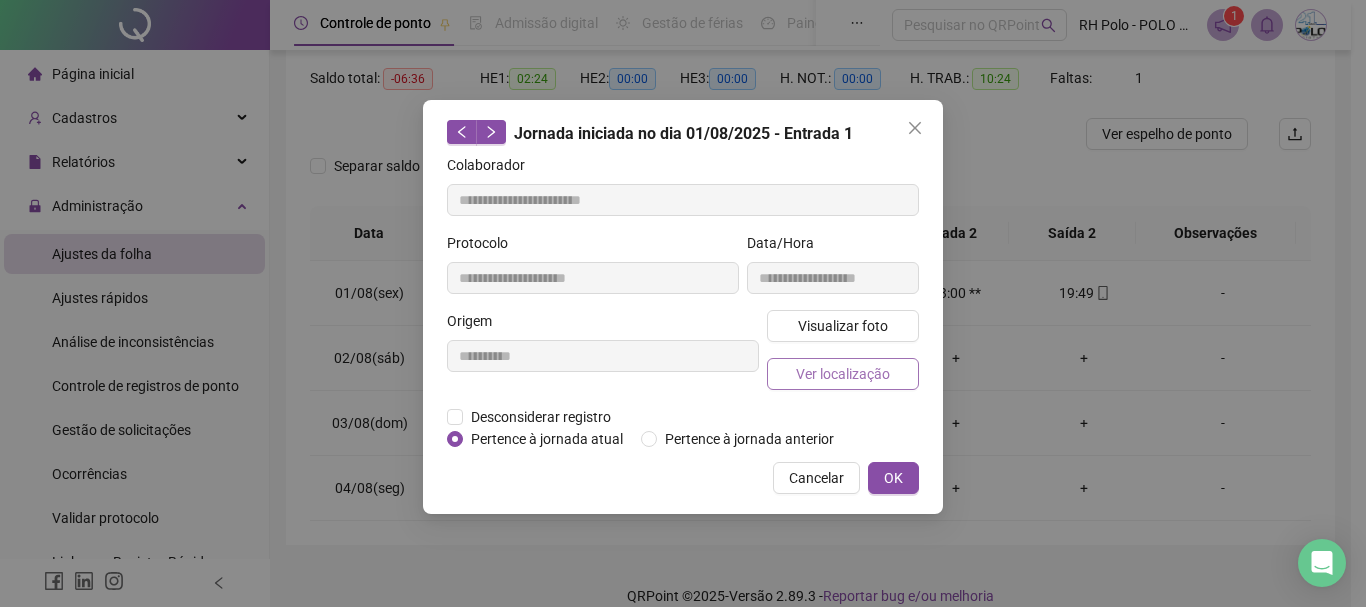 click on "Ver localização" at bounding box center (843, 374) 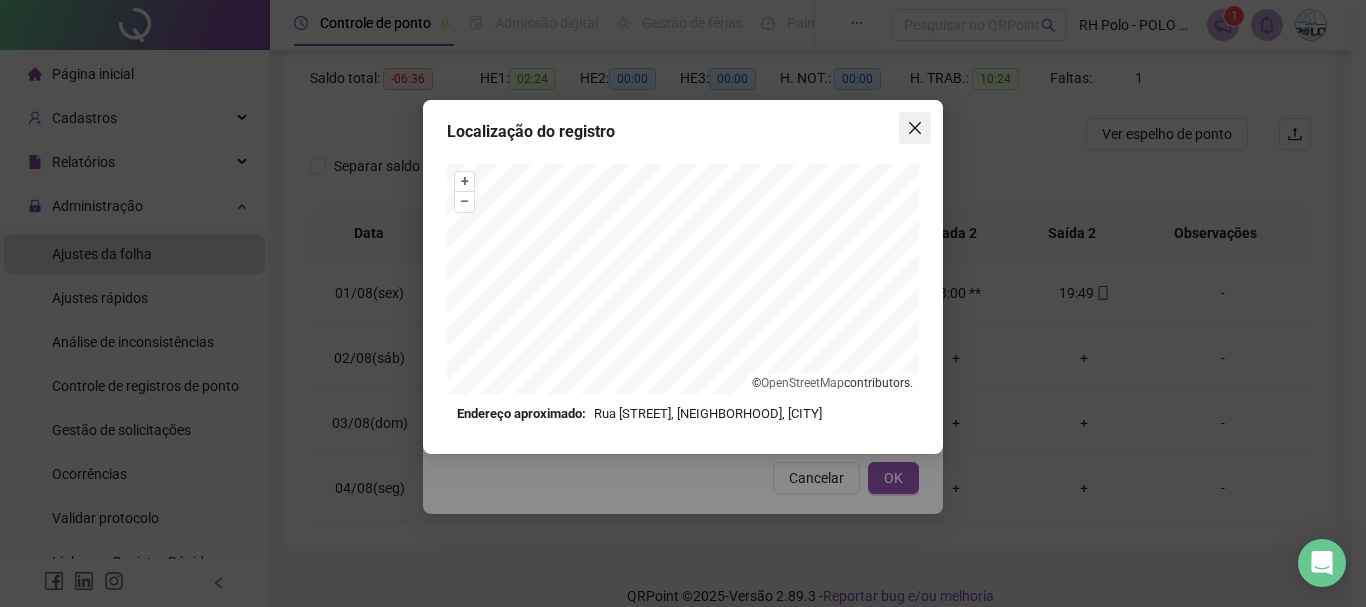 click 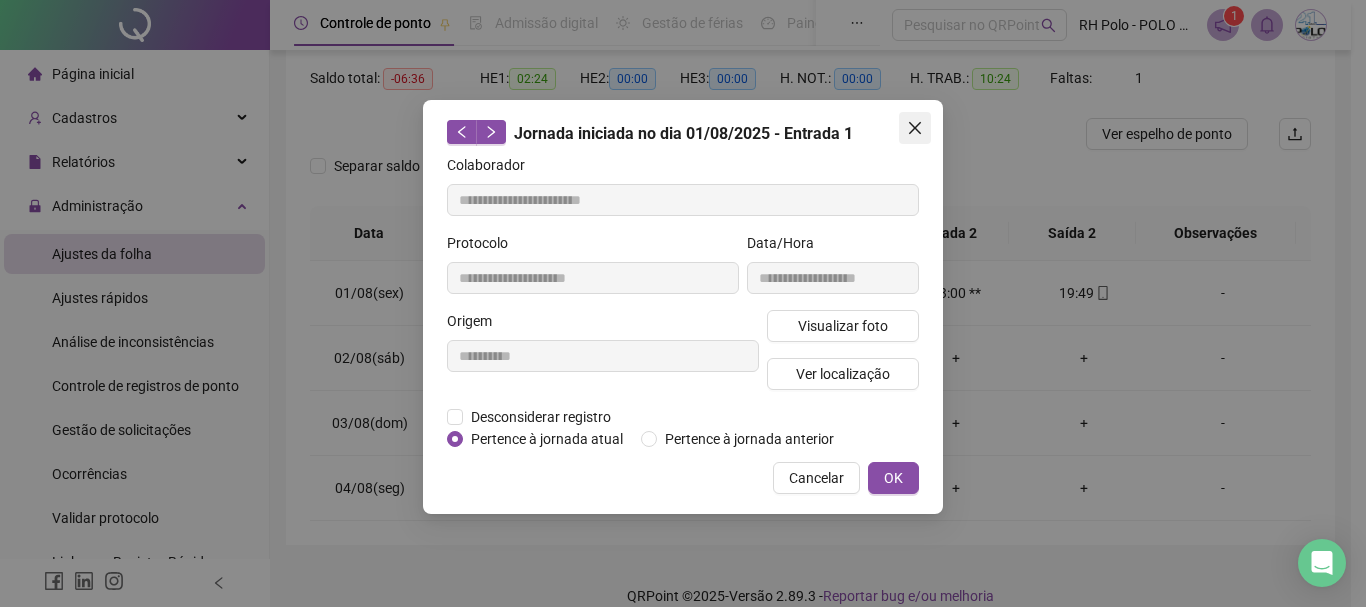 click 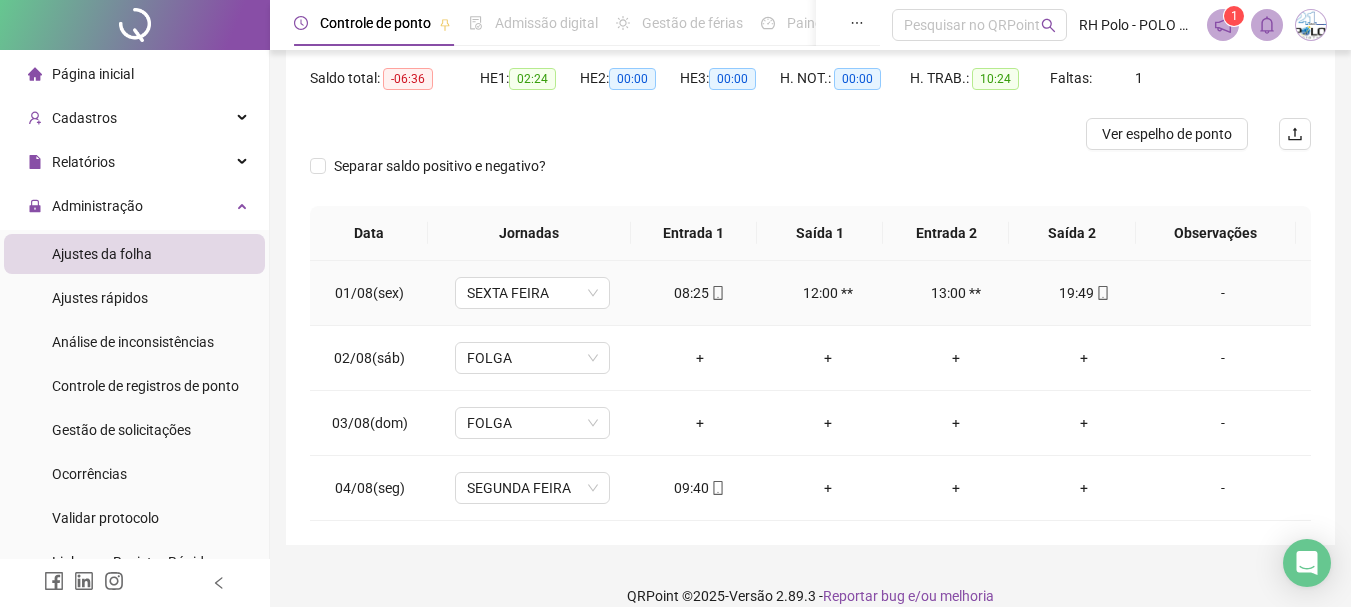 click at bounding box center [717, 293] 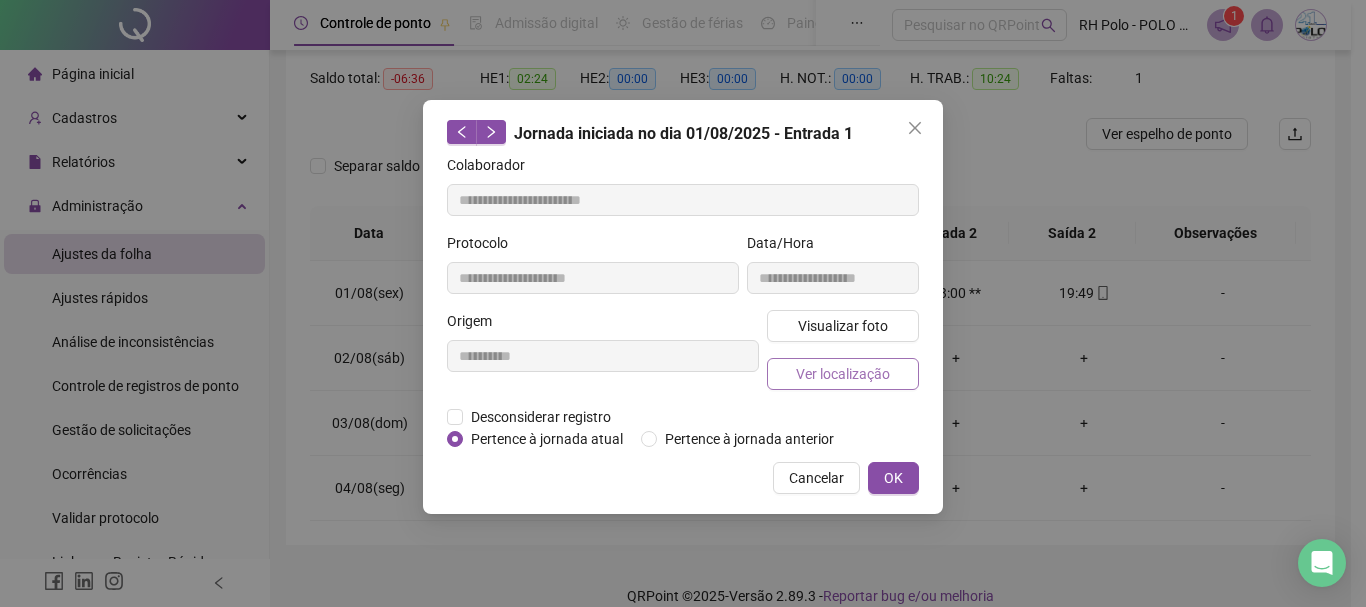 click on "Ver localização" at bounding box center [843, 374] 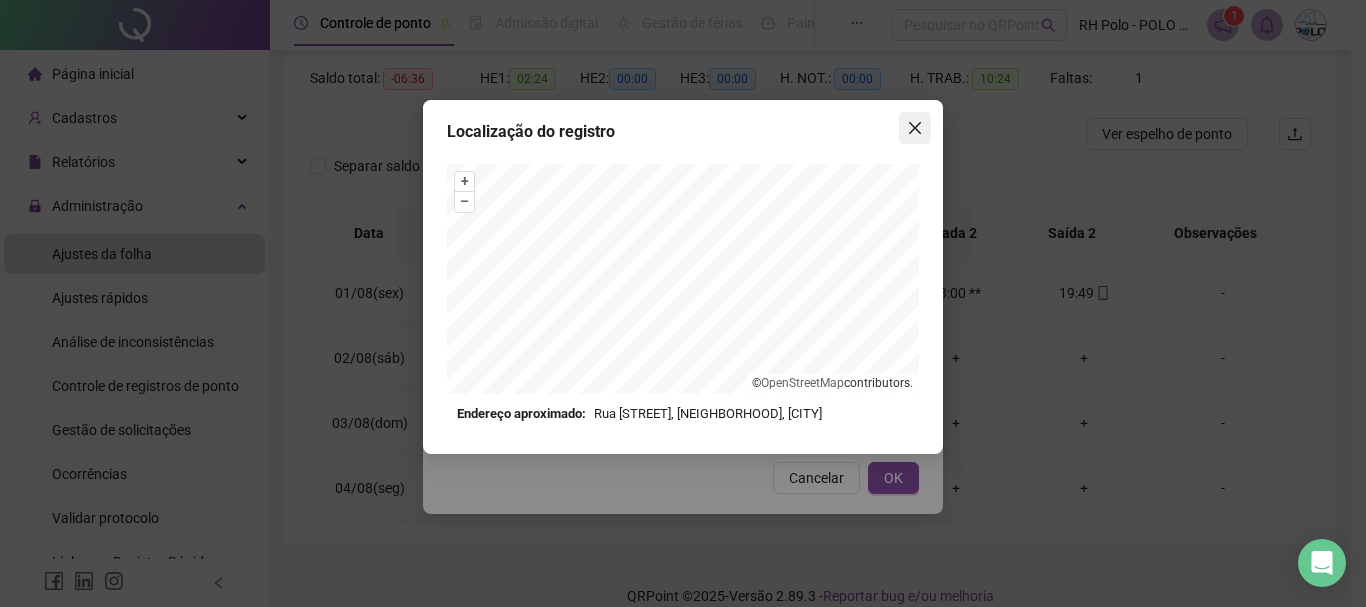 click 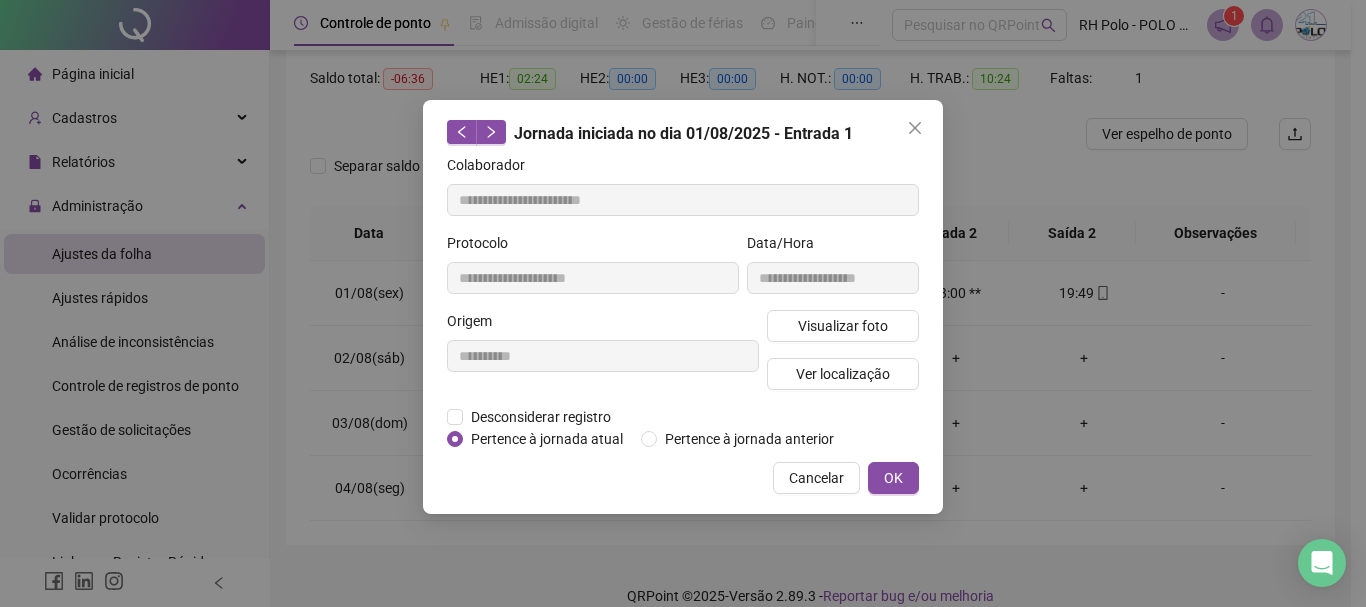 click 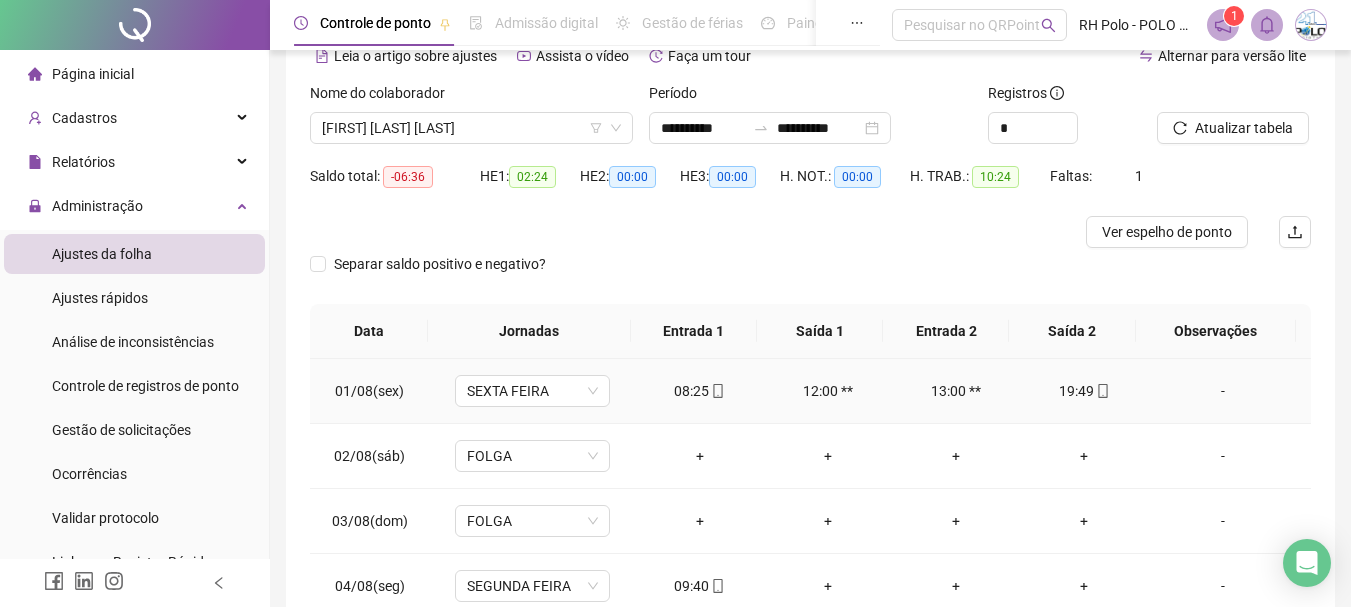 scroll, scrollTop: 0, scrollLeft: 0, axis: both 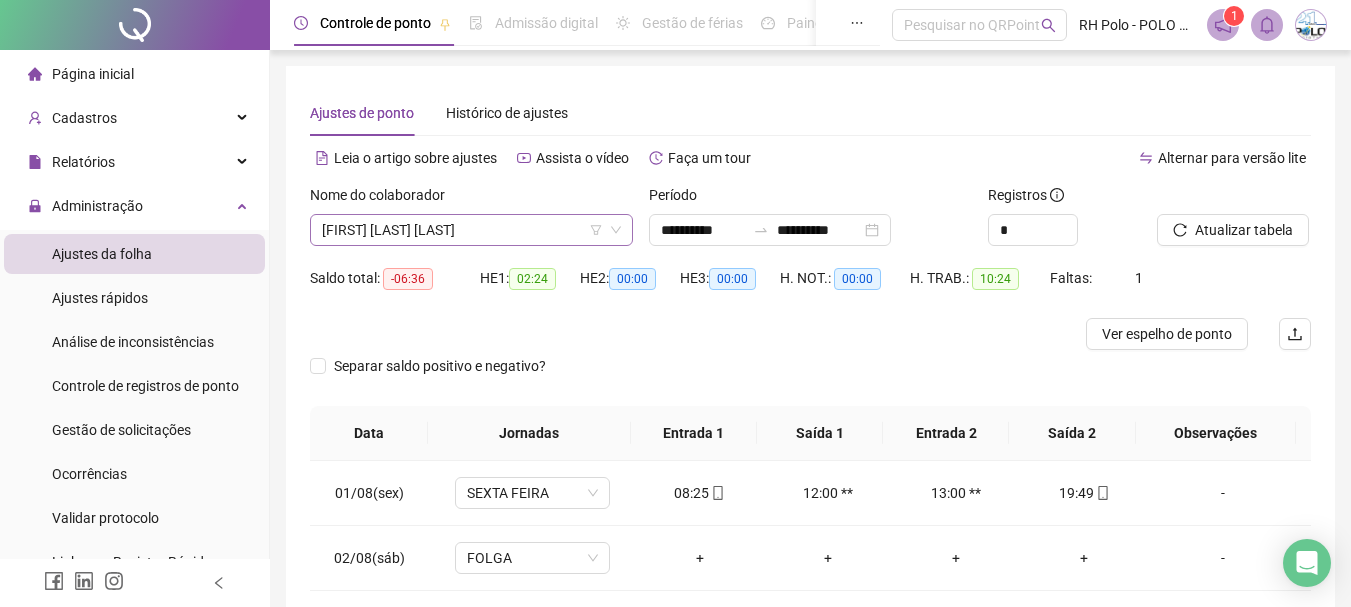 click on "[FIRST] [LAST] [LAST]" at bounding box center (471, 230) 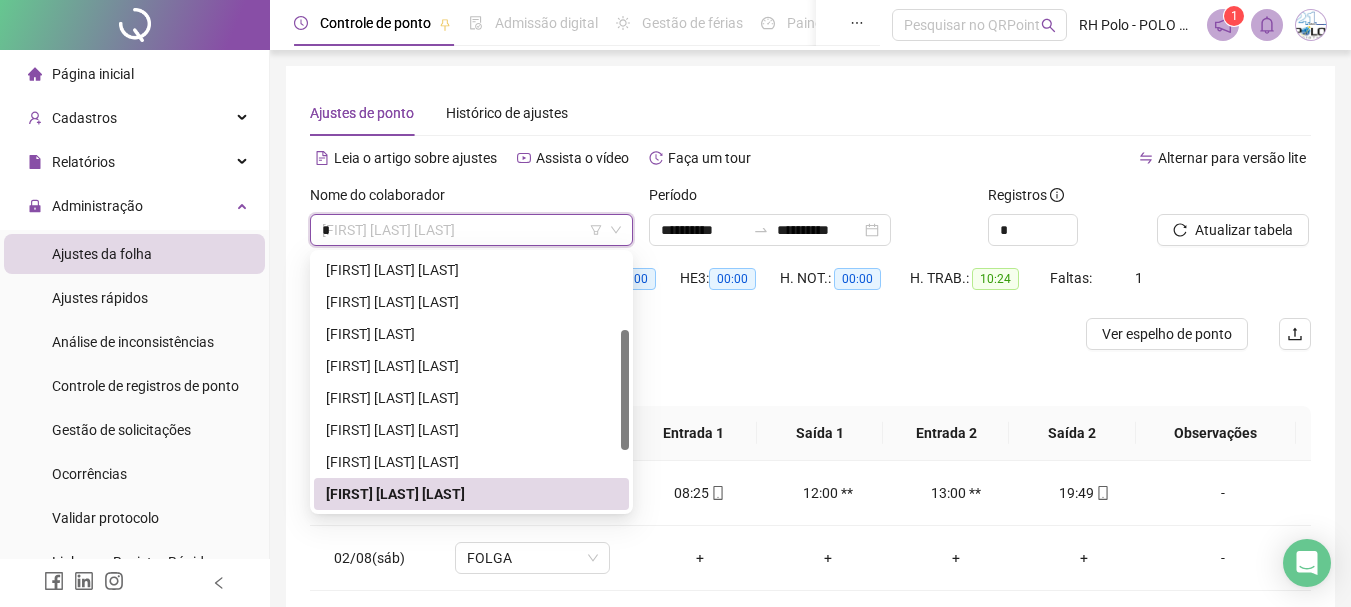 scroll, scrollTop: 0, scrollLeft: 0, axis: both 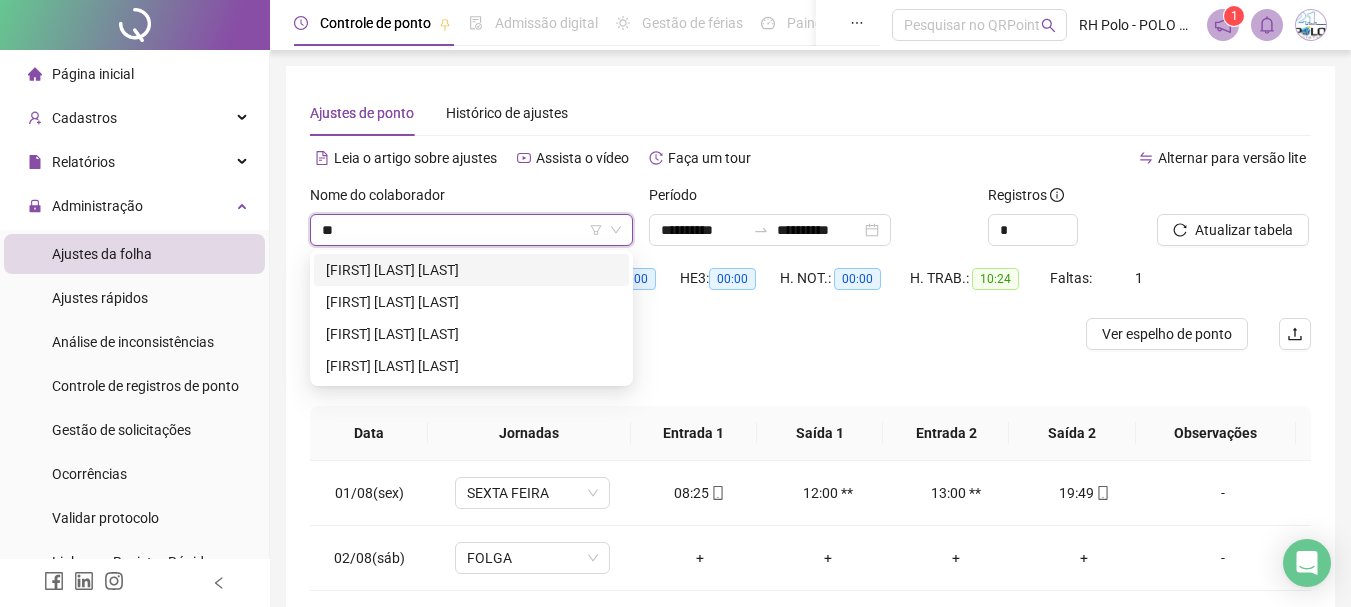type on "***" 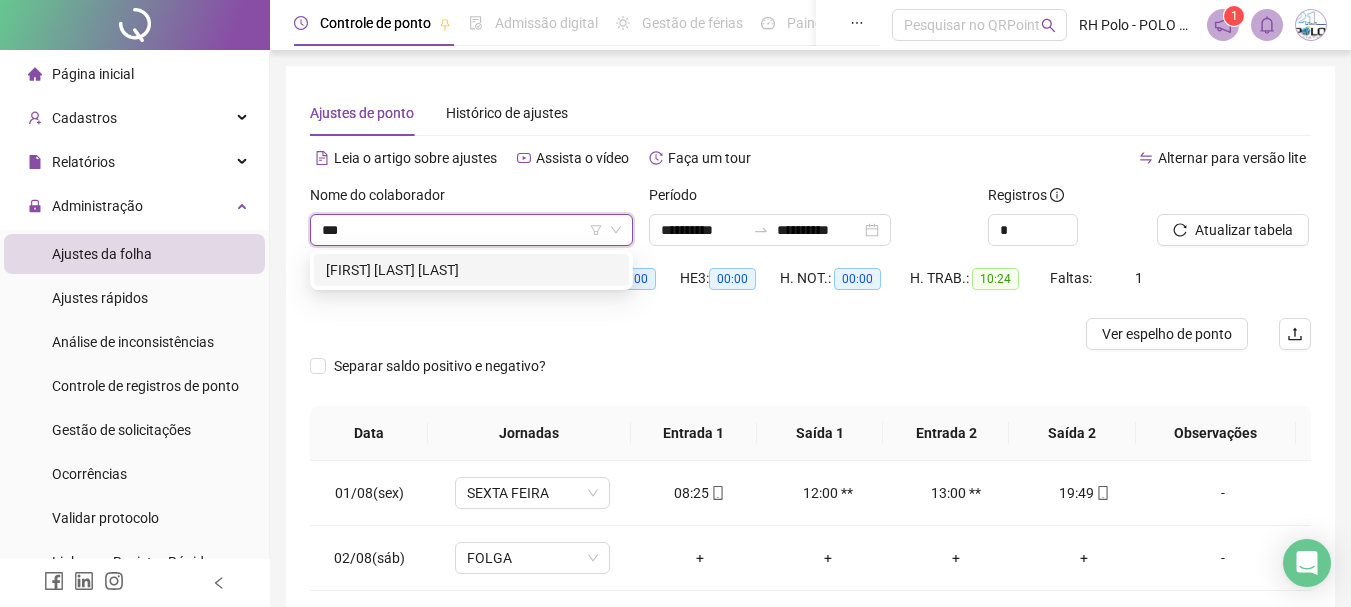 click on "[FIRST] [LAST] [LAST]" at bounding box center [471, 270] 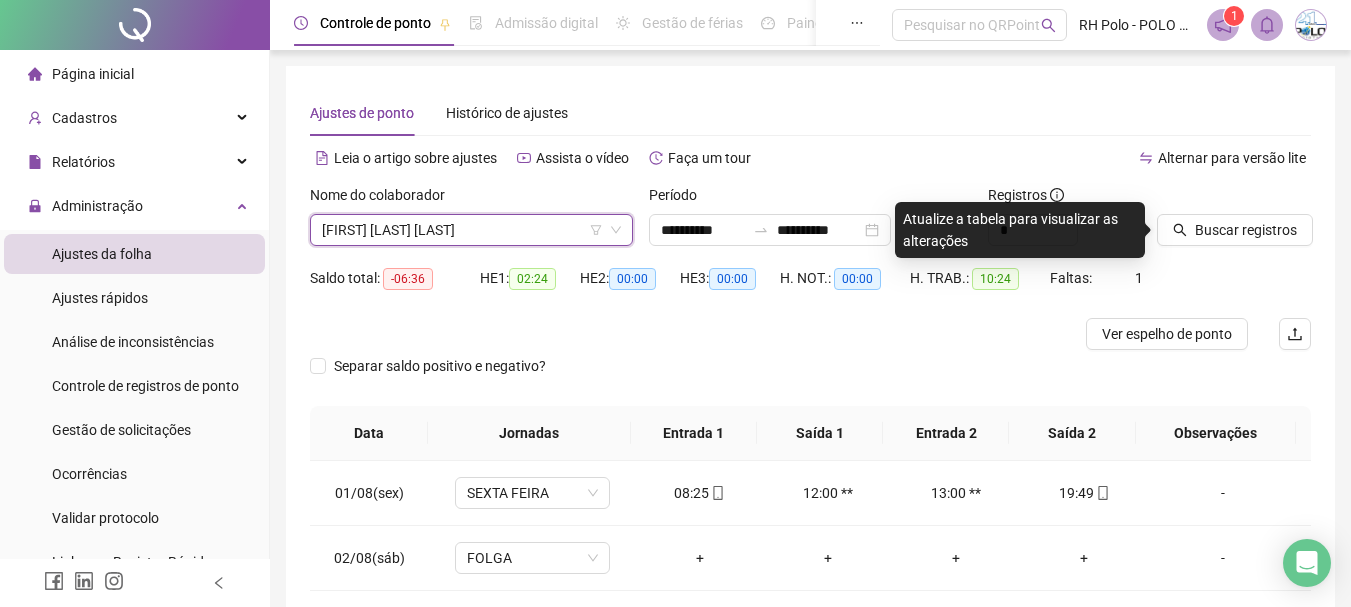 click at bounding box center [1209, 199] 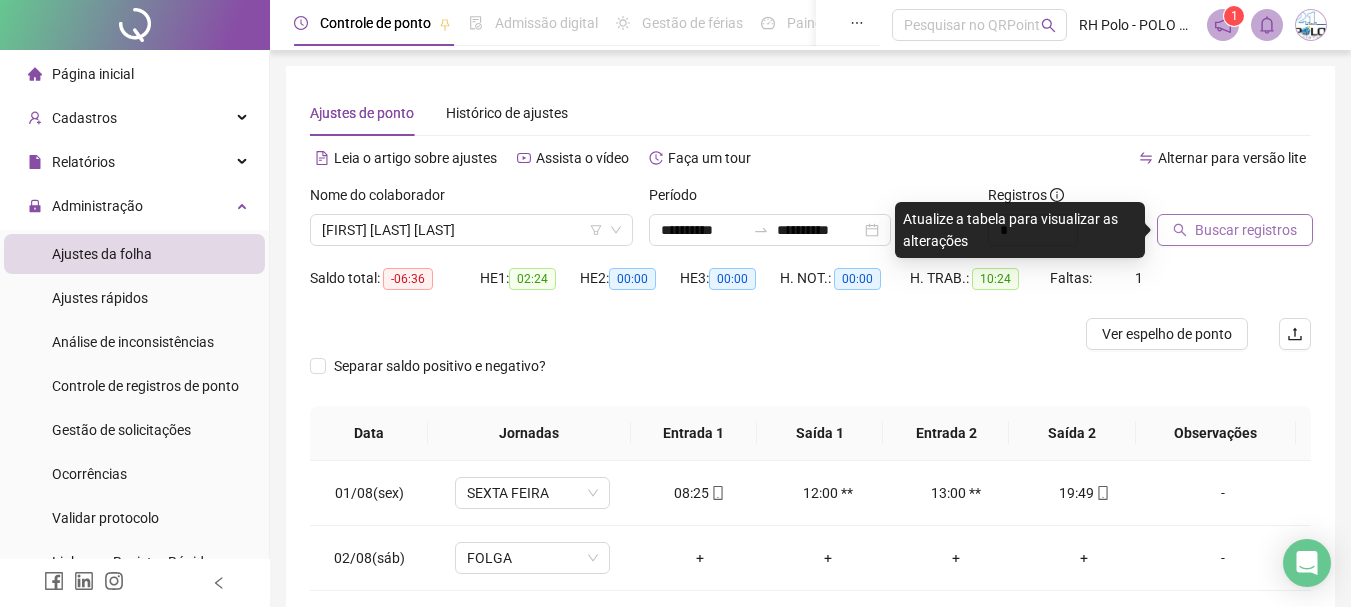 click on "Buscar registros" at bounding box center (1235, 230) 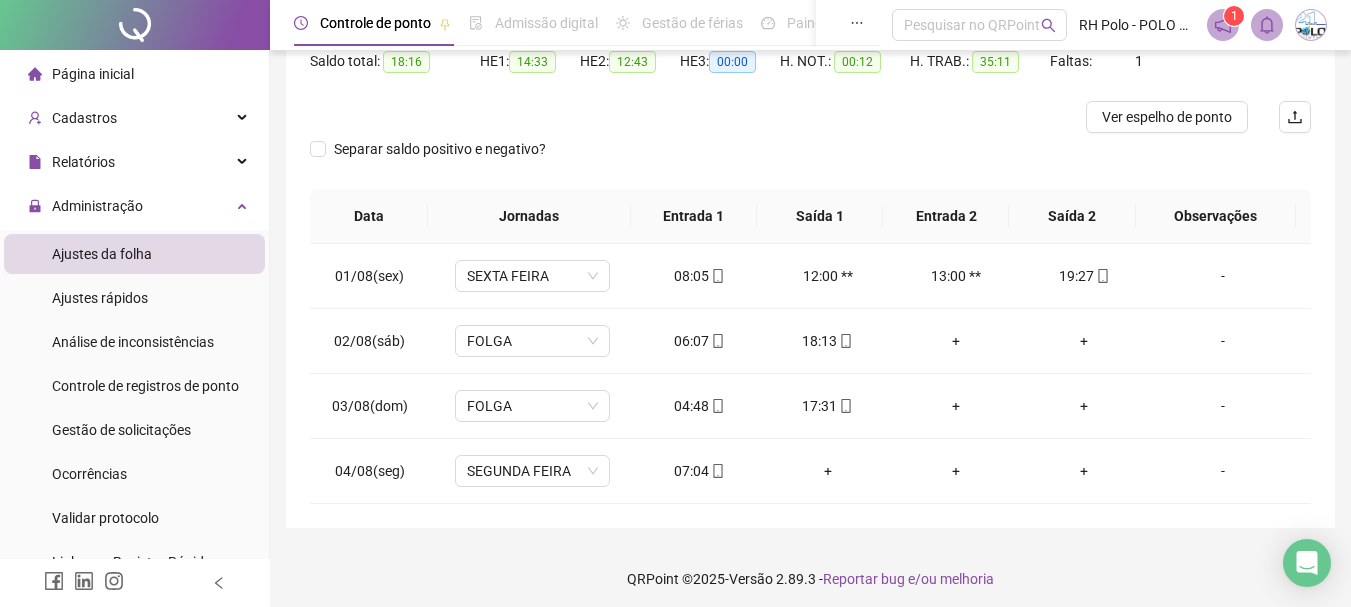 scroll, scrollTop: 224, scrollLeft: 0, axis: vertical 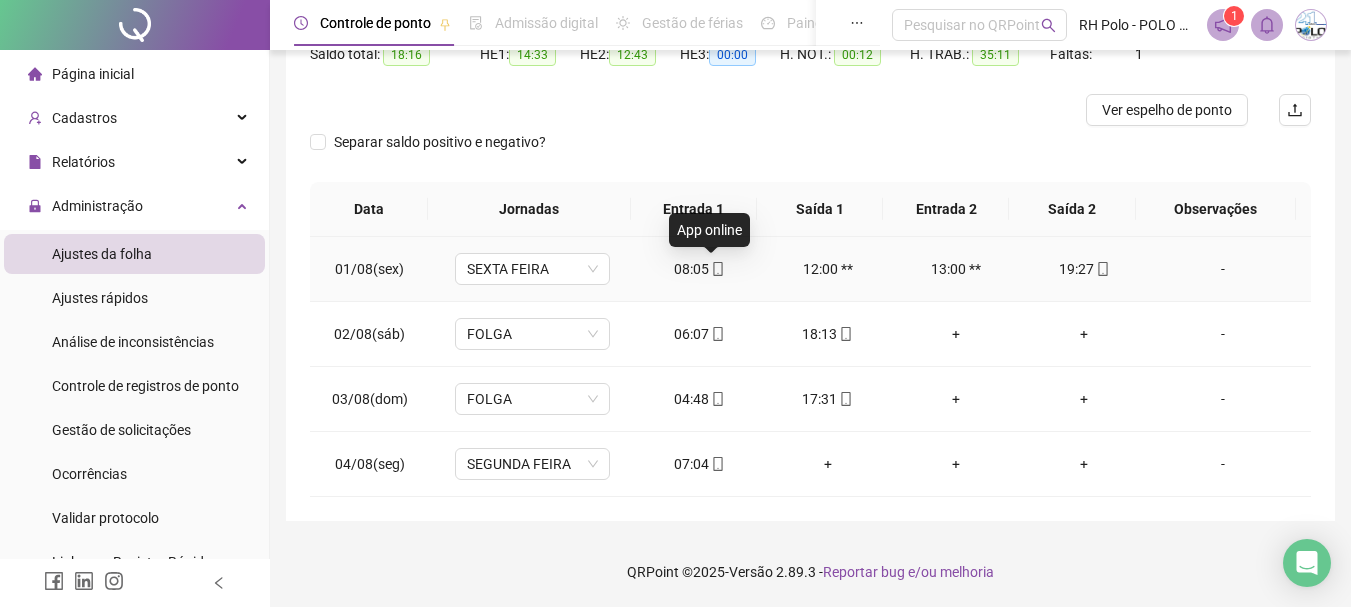 click 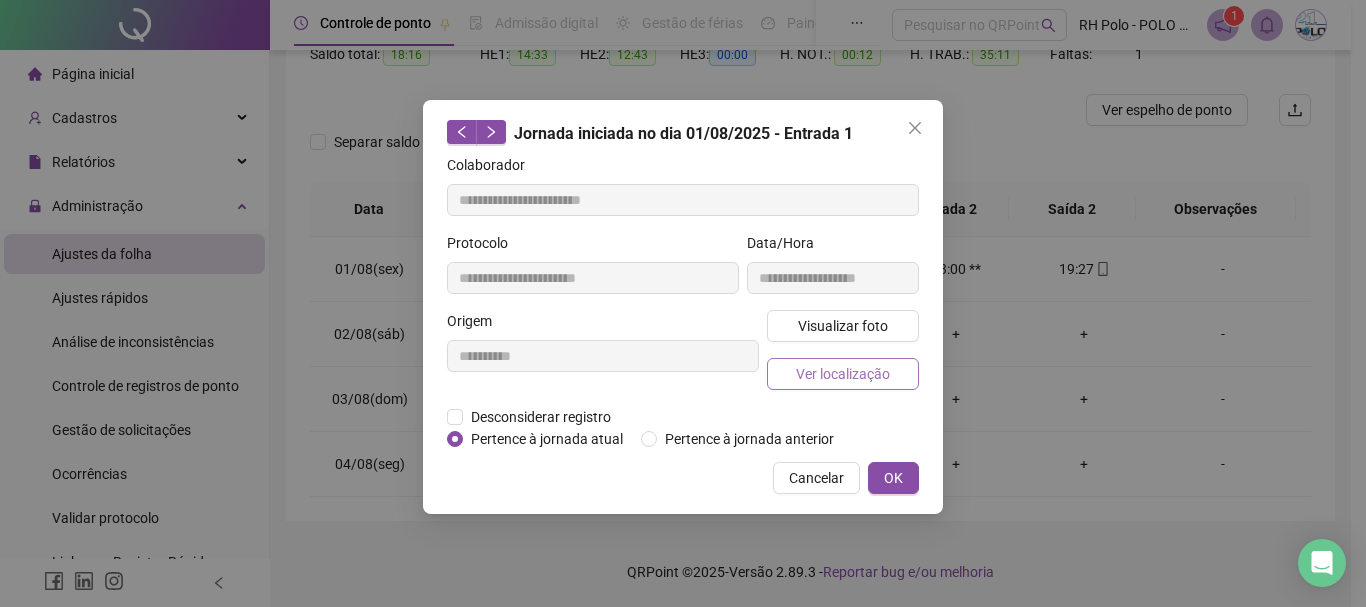 click on "Ver localização" at bounding box center [843, 374] 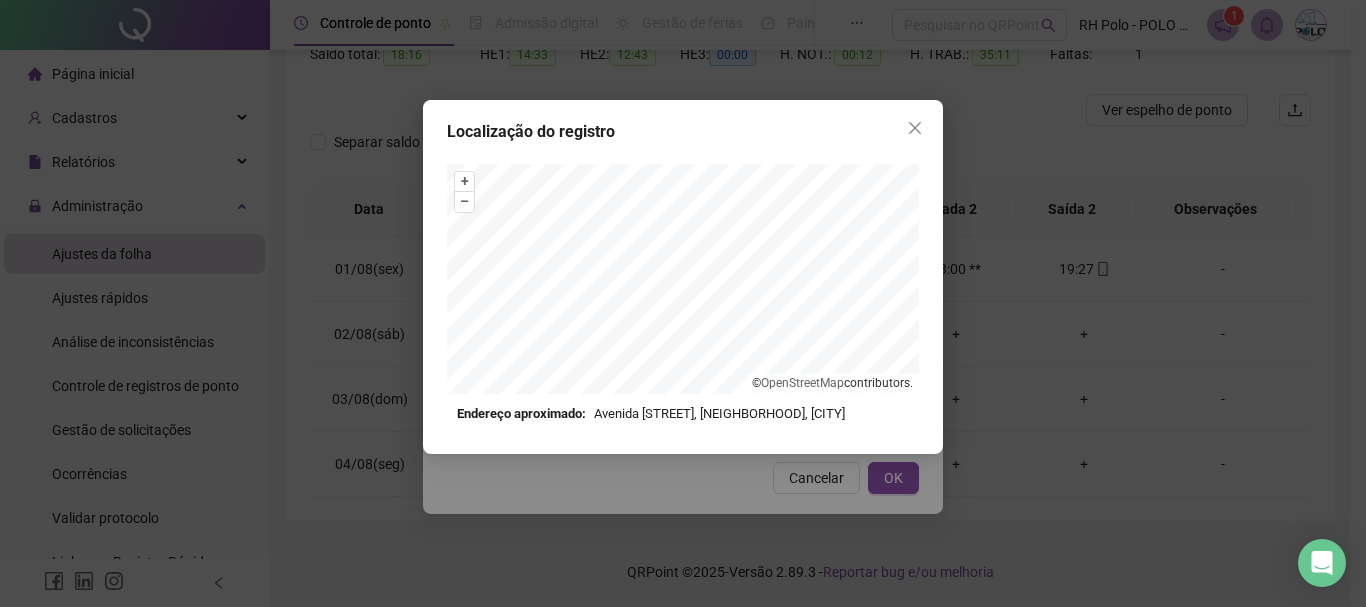 click on "Endereço aproximado:   Avenida [STREET], [NEIGHBORHOOD], [CITY]" at bounding box center (683, 414) 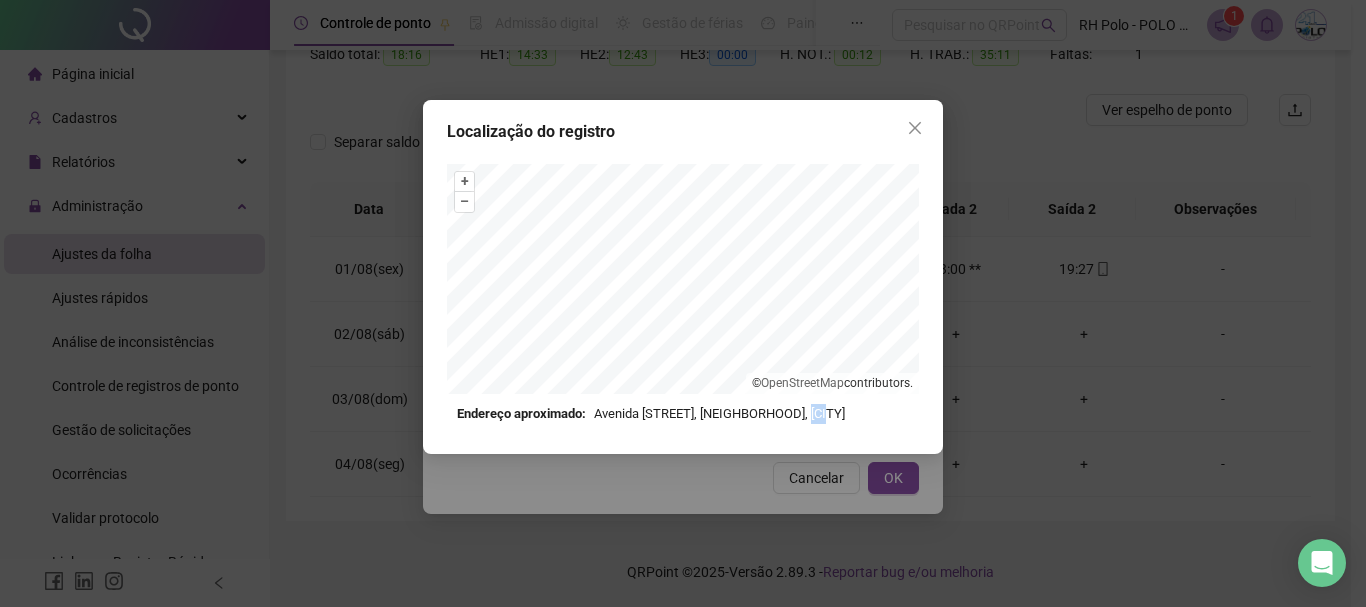 click on "Endereço aproximado:   Avenida [STREET], [NEIGHBORHOOD], [CITY]" at bounding box center (683, 414) 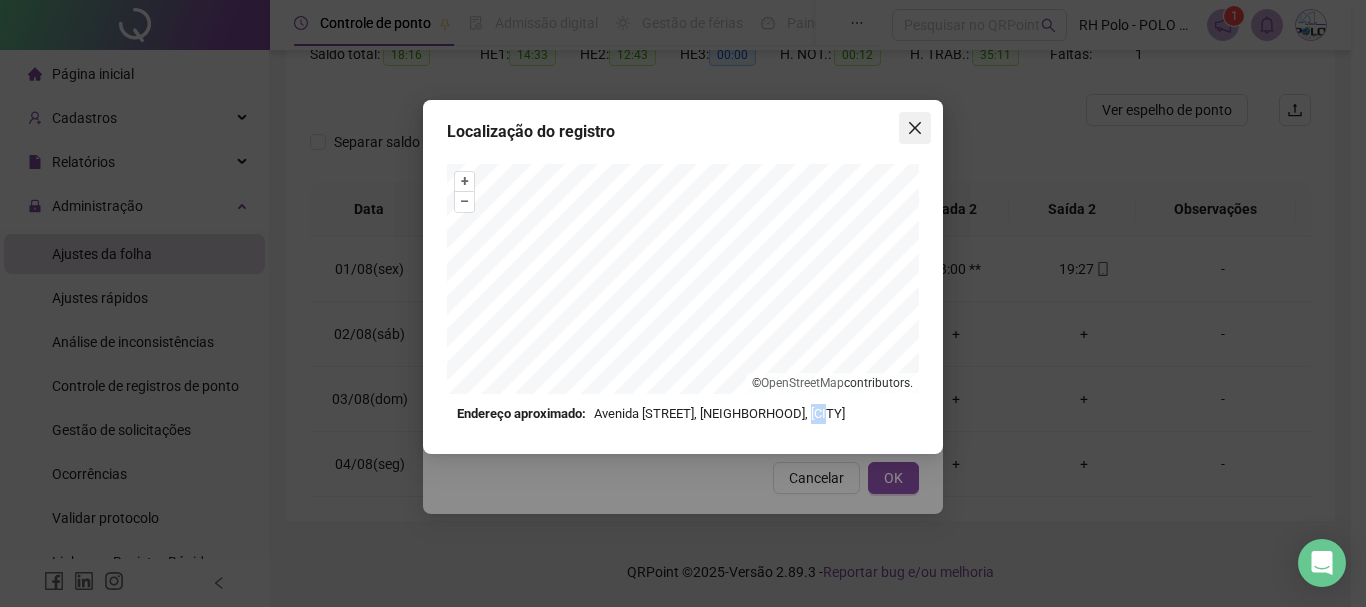 click 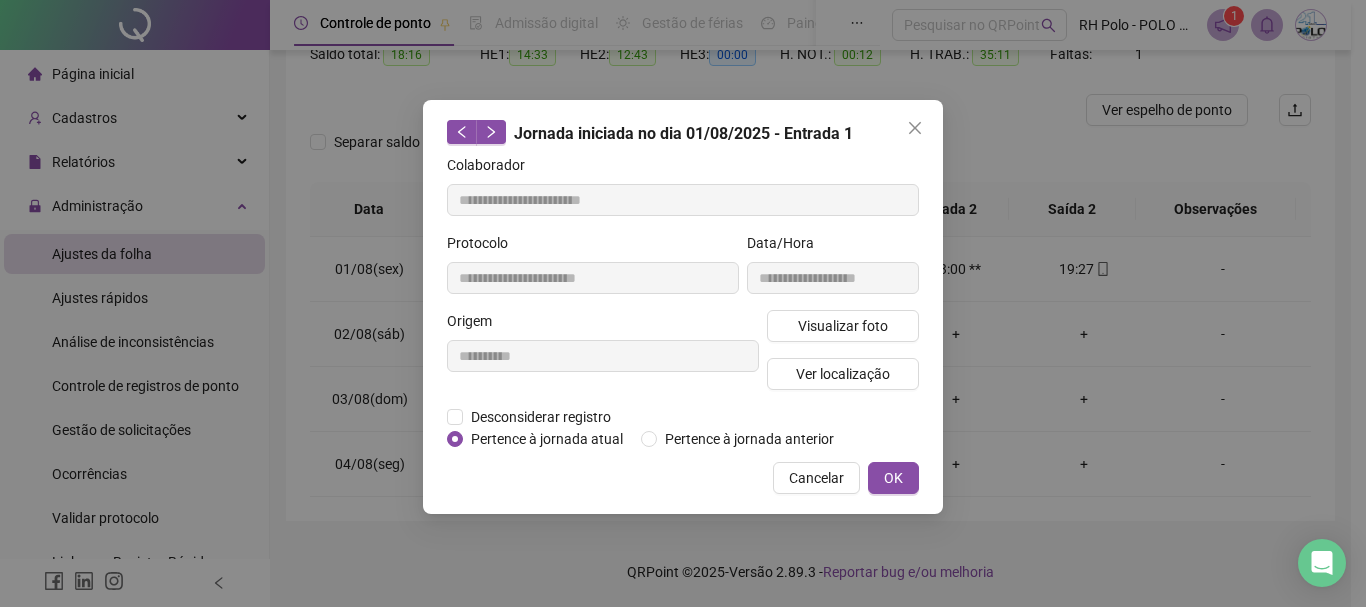 click 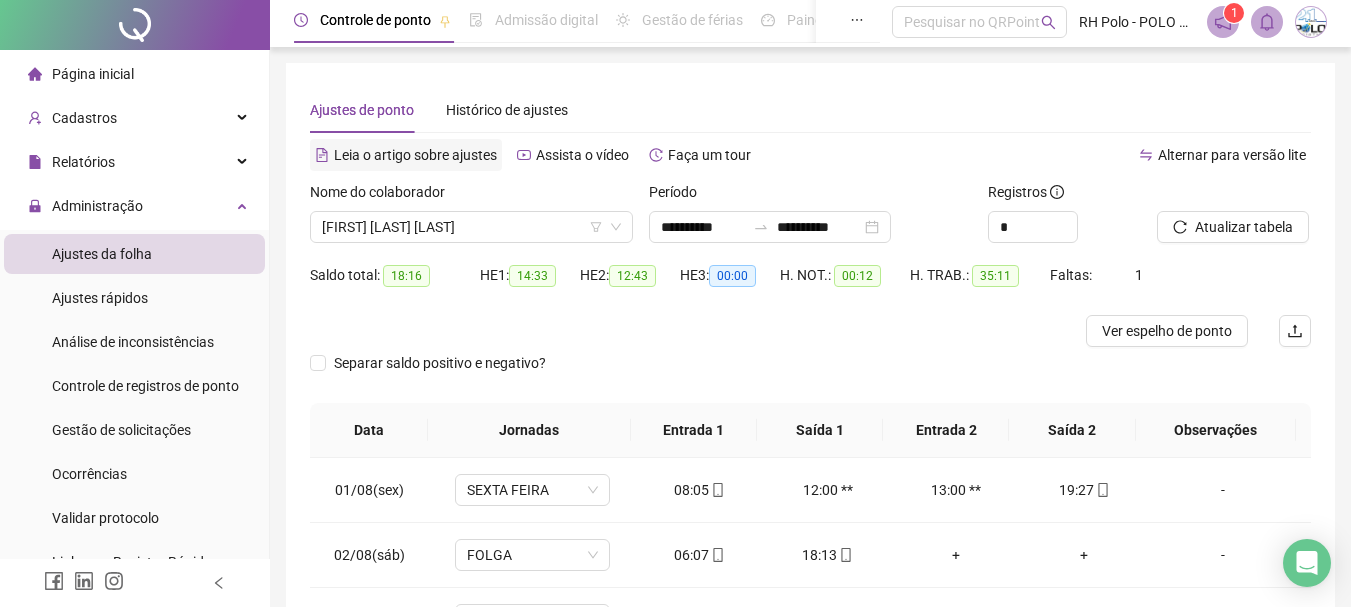 scroll, scrollTop: 0, scrollLeft: 0, axis: both 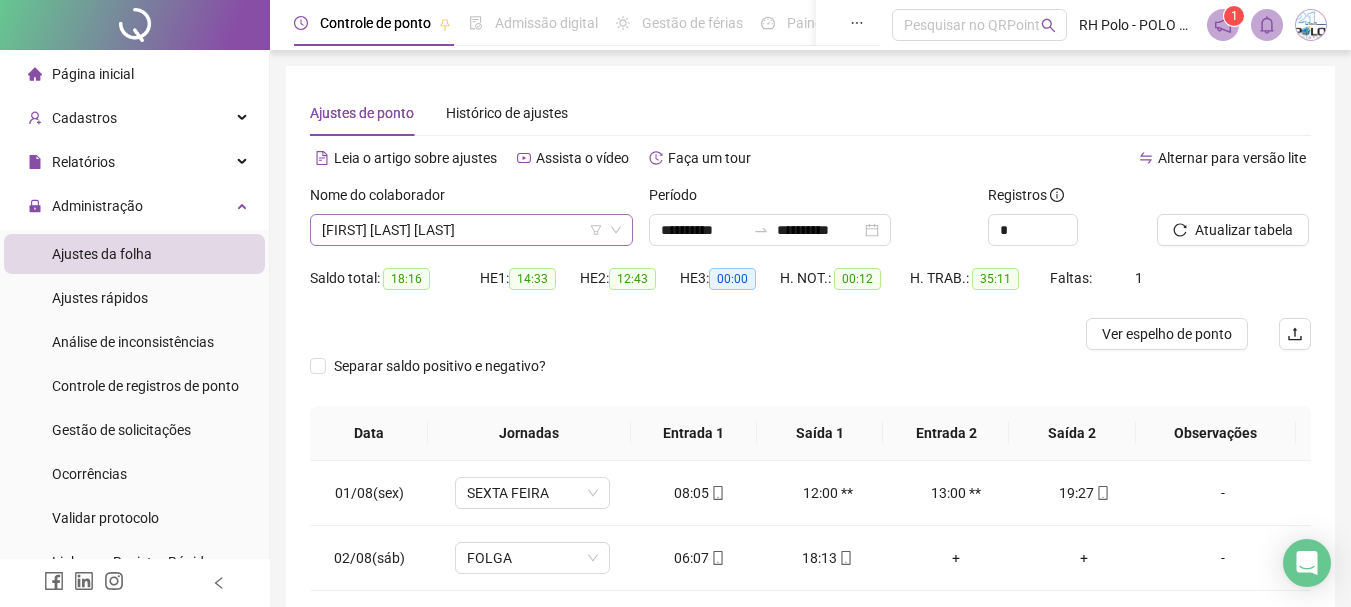 click on "[FIRST] [LAST] [LAST]" at bounding box center [471, 230] 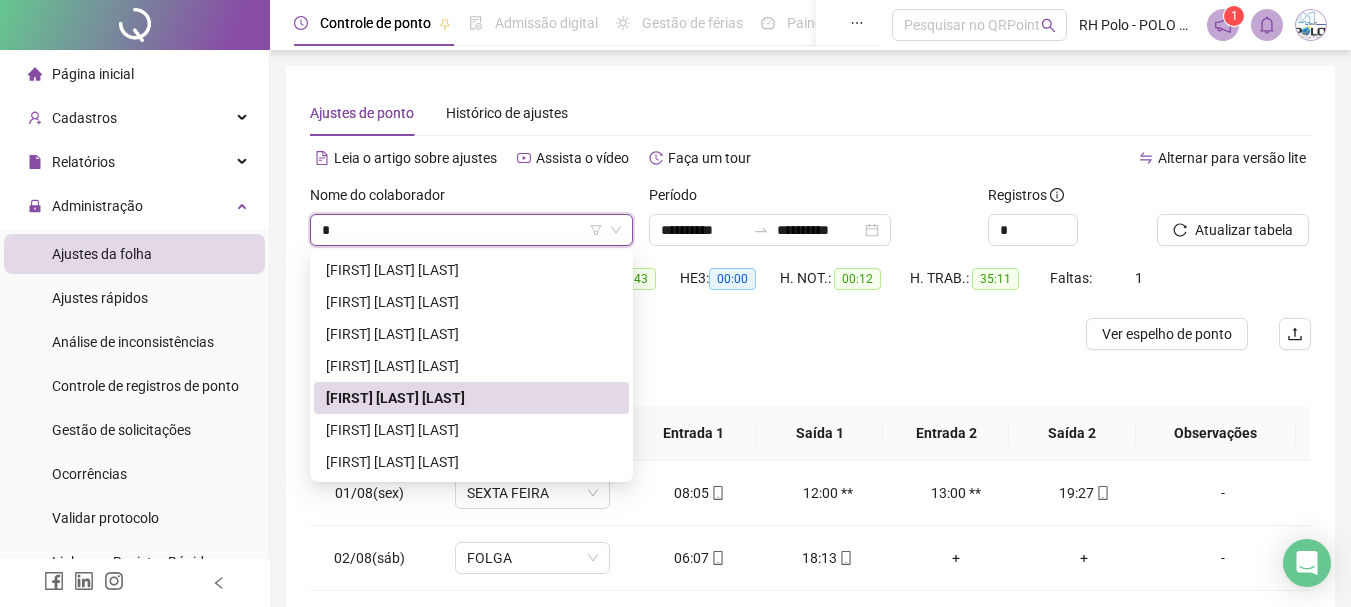 scroll, scrollTop: 0, scrollLeft: 0, axis: both 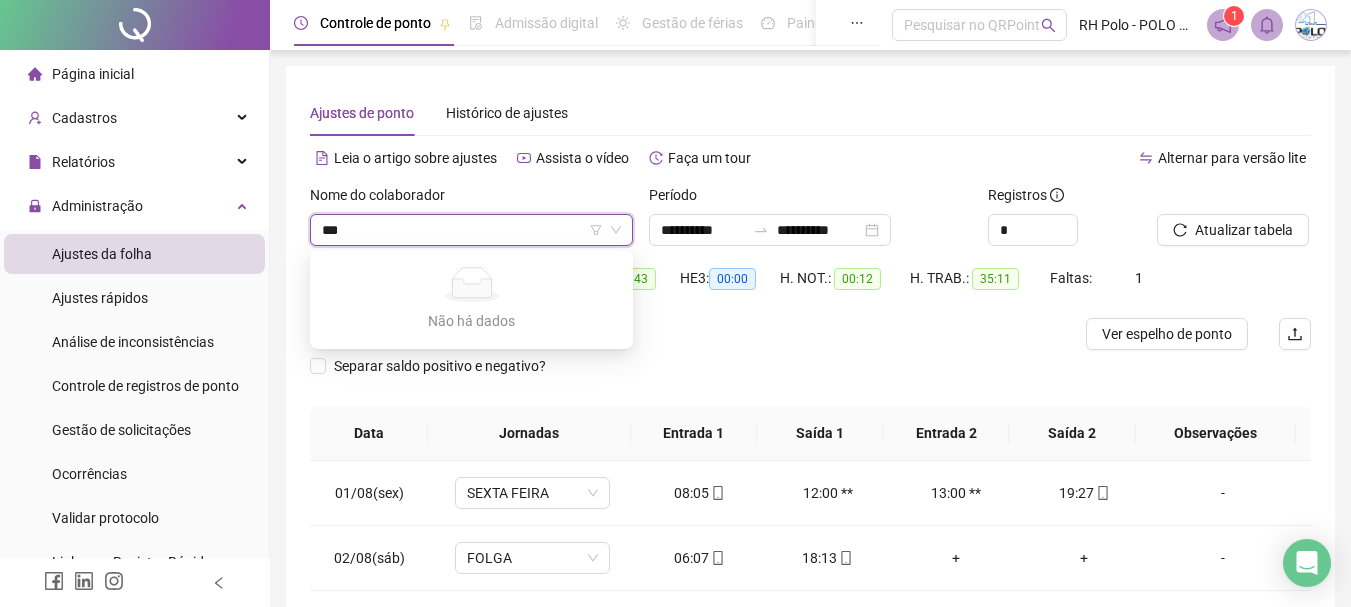 type on "**" 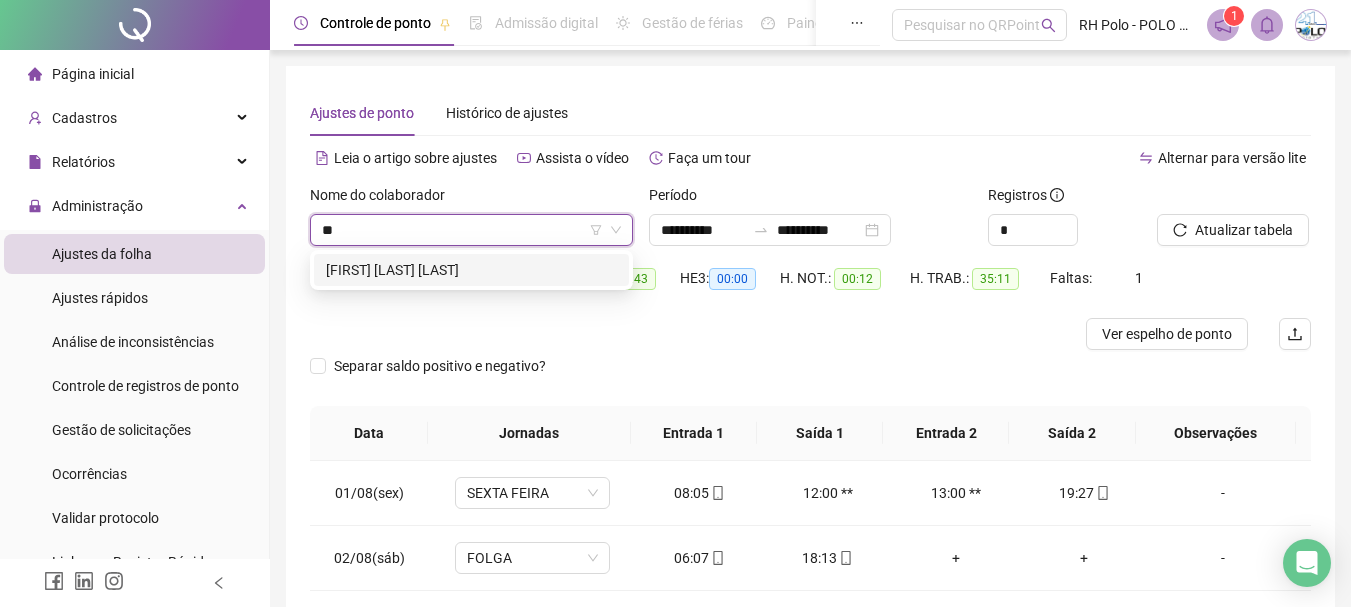 click on "[FIRST] [LAST] [LAST]" at bounding box center (471, 270) 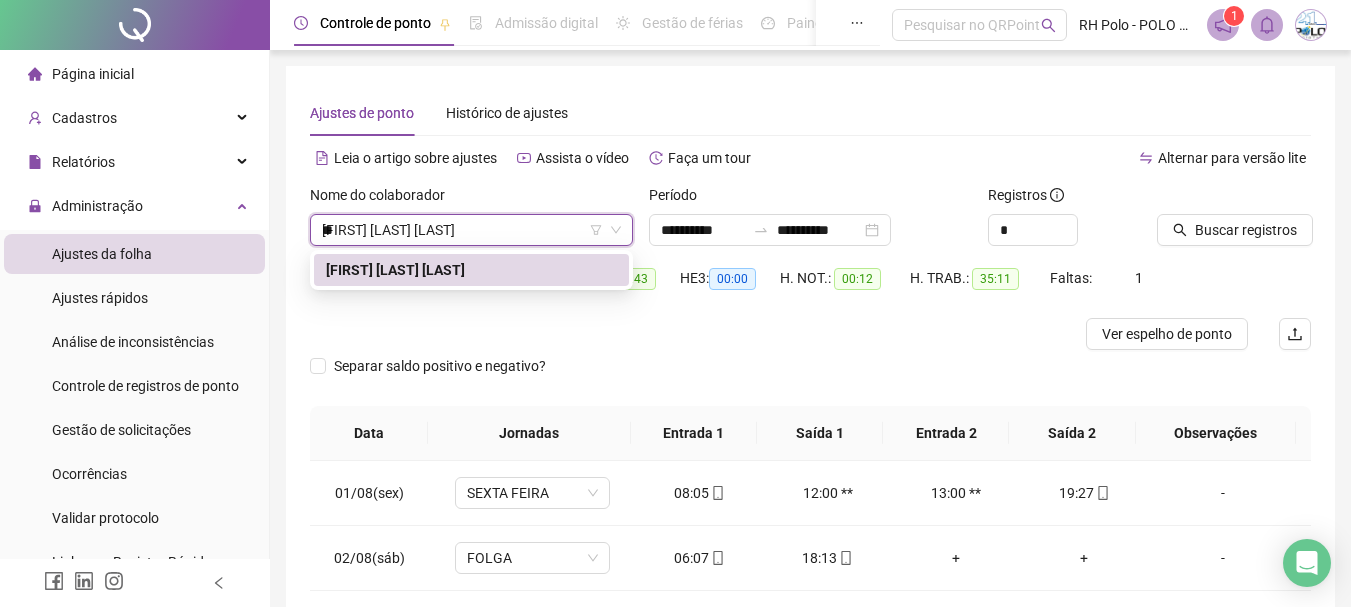 type 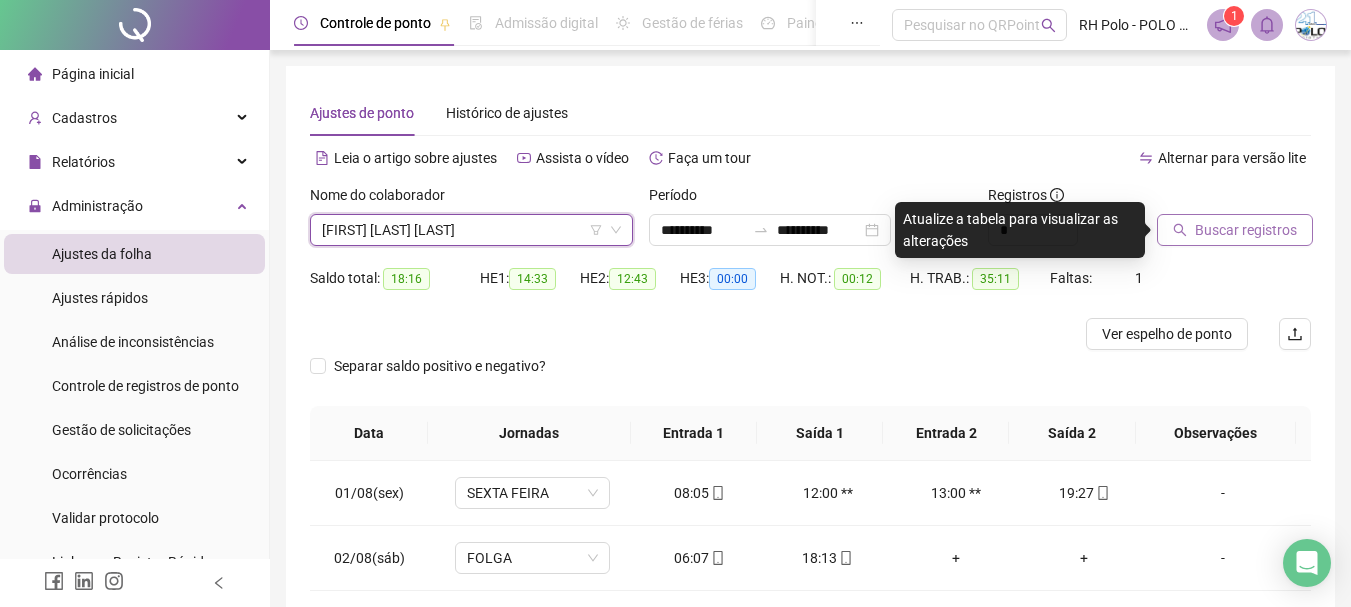 click 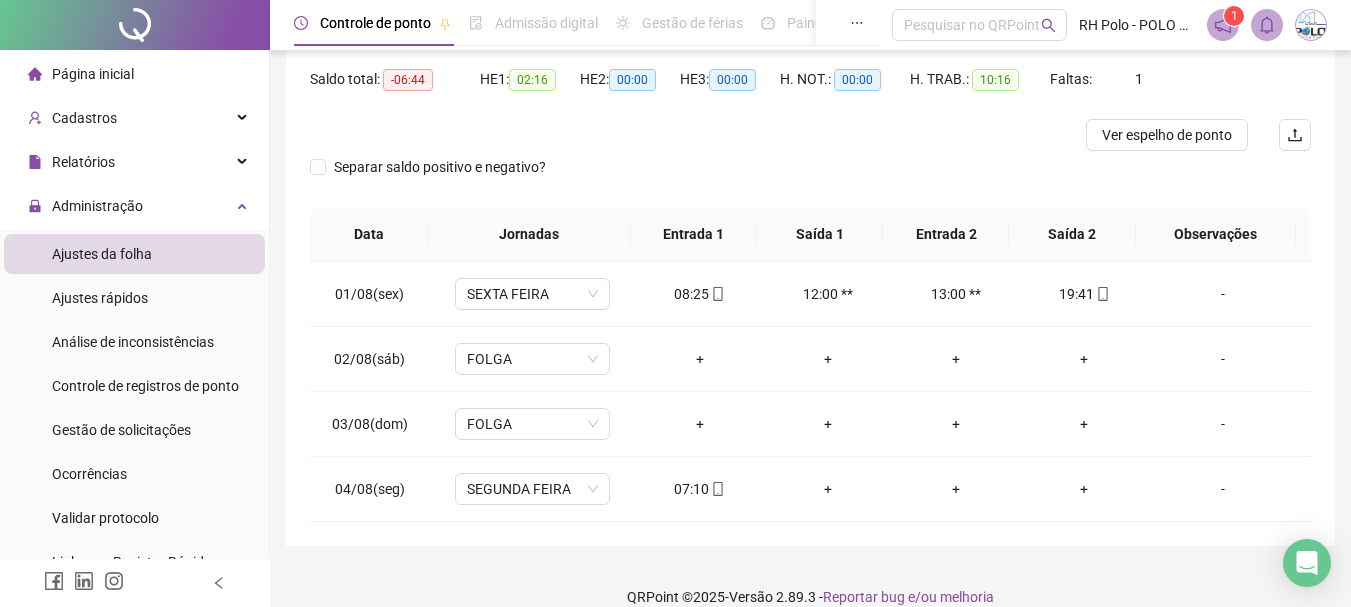 scroll, scrollTop: 200, scrollLeft: 0, axis: vertical 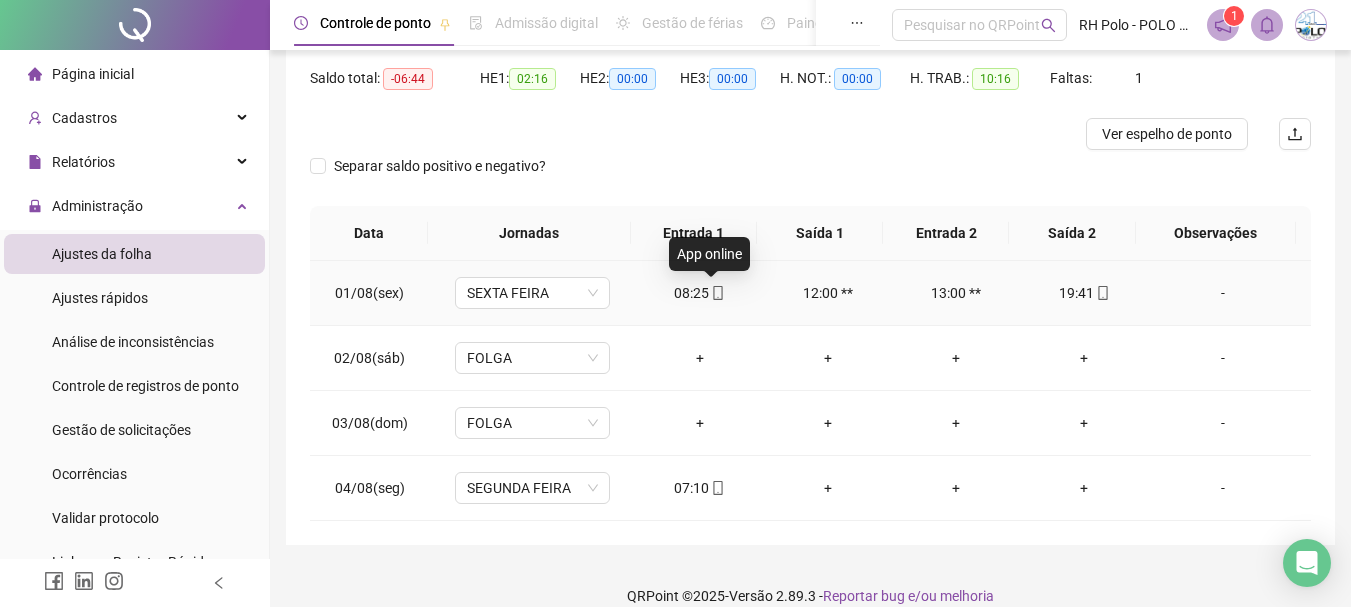 click 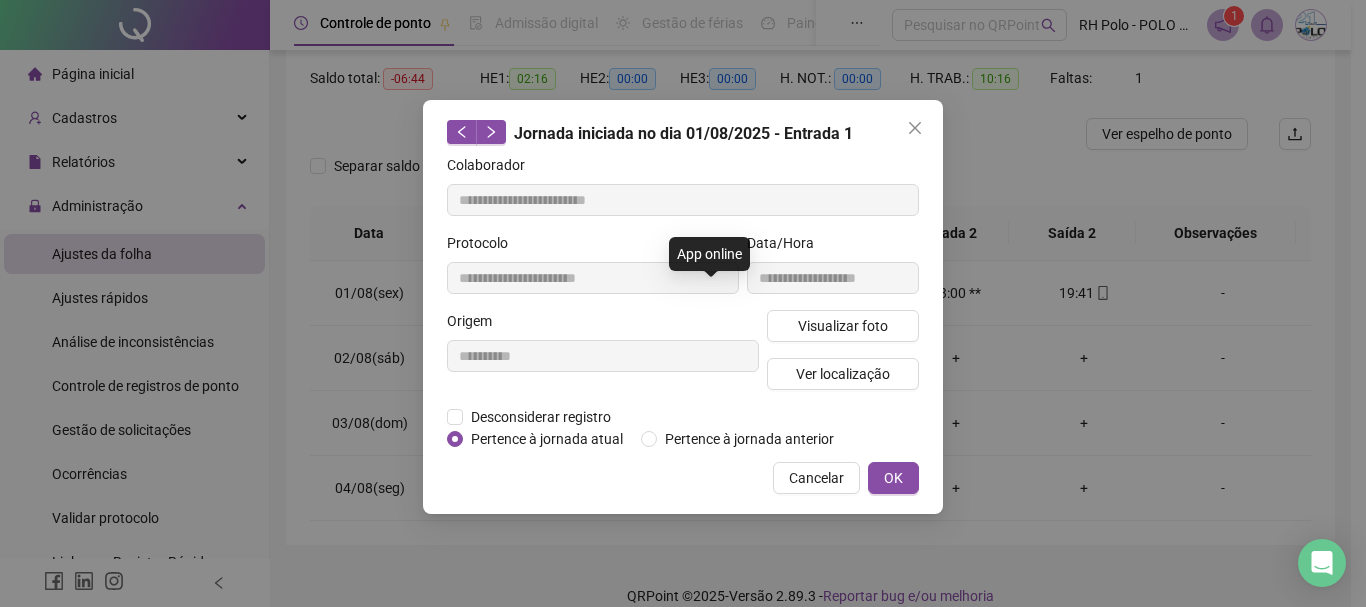 type on "**********" 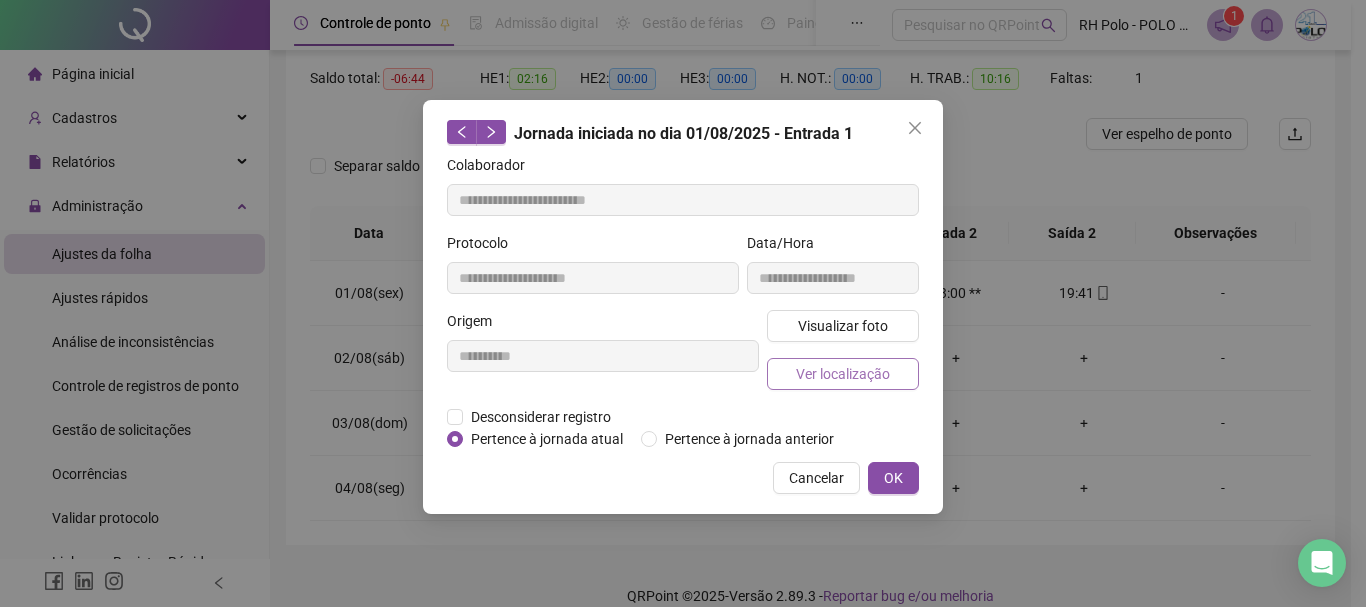 click on "Ver localização" at bounding box center [843, 374] 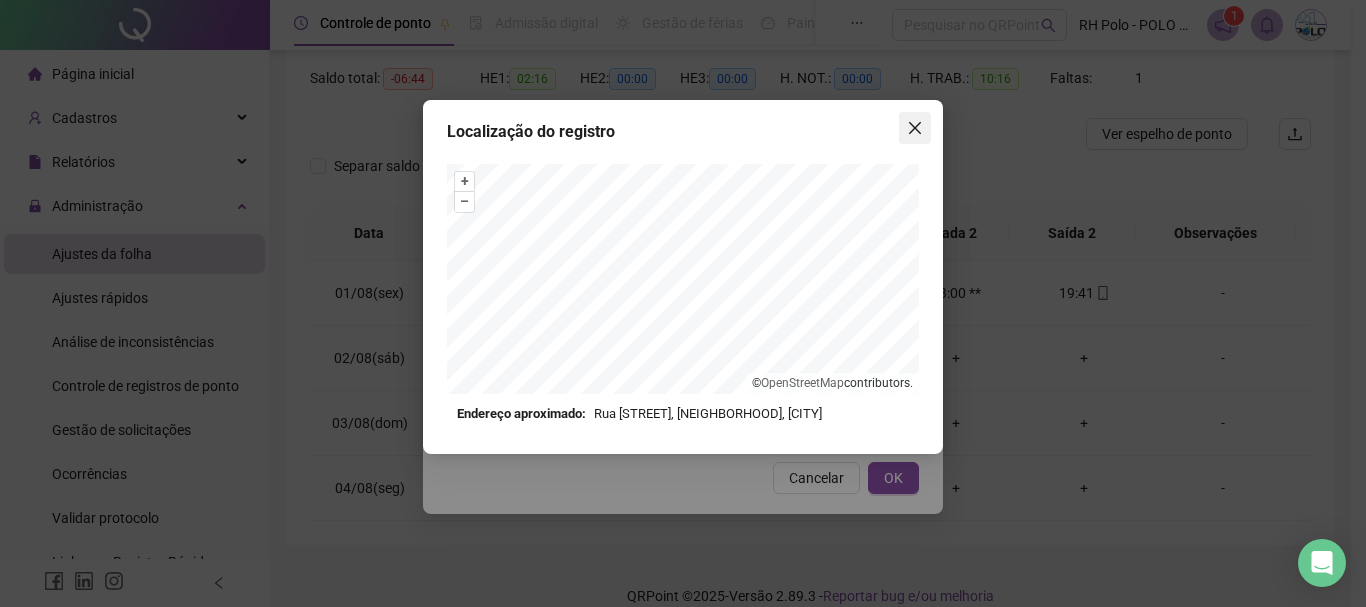 click 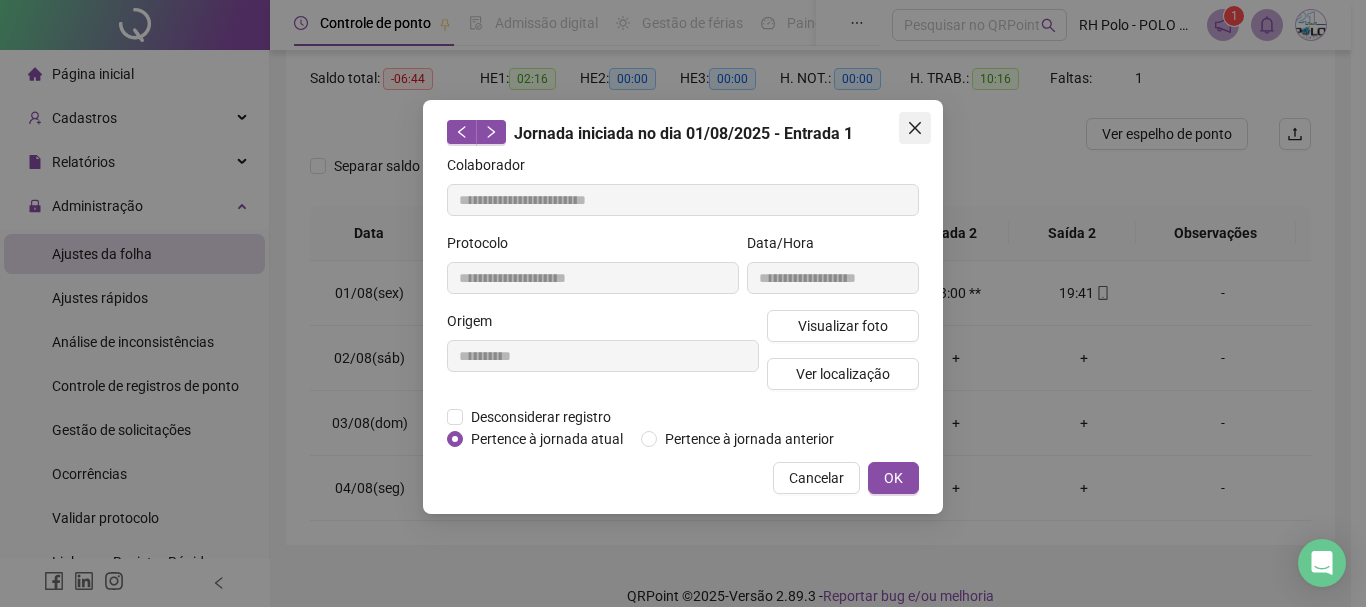 click at bounding box center [915, 128] 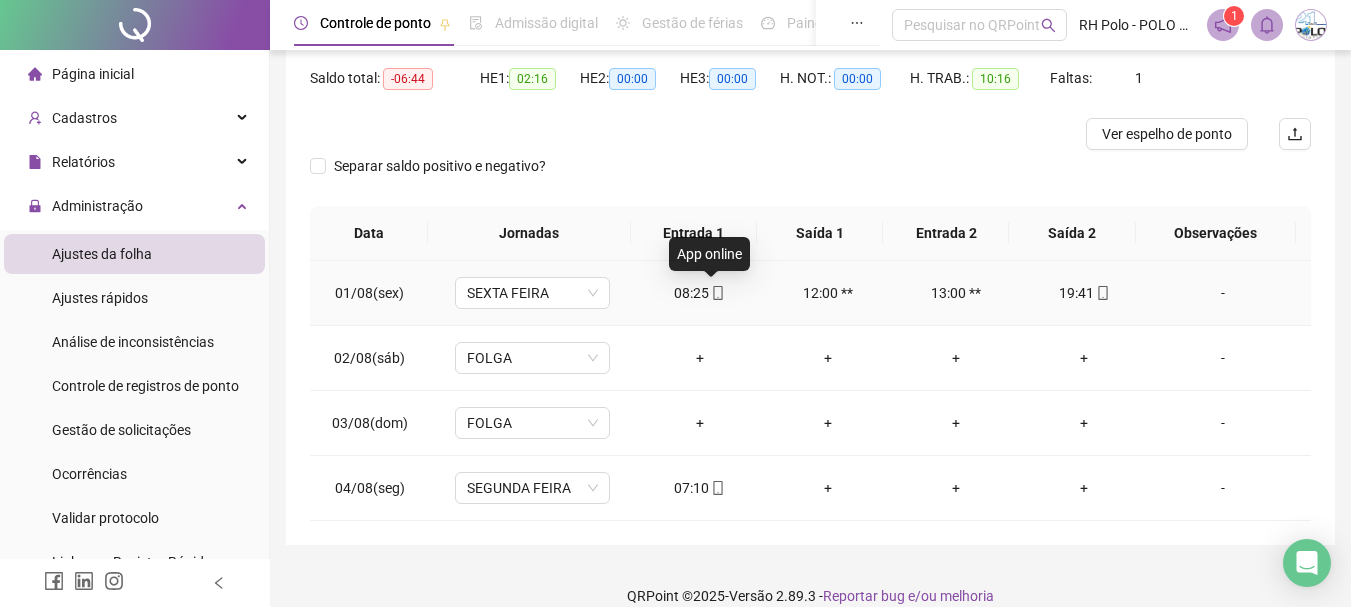 click 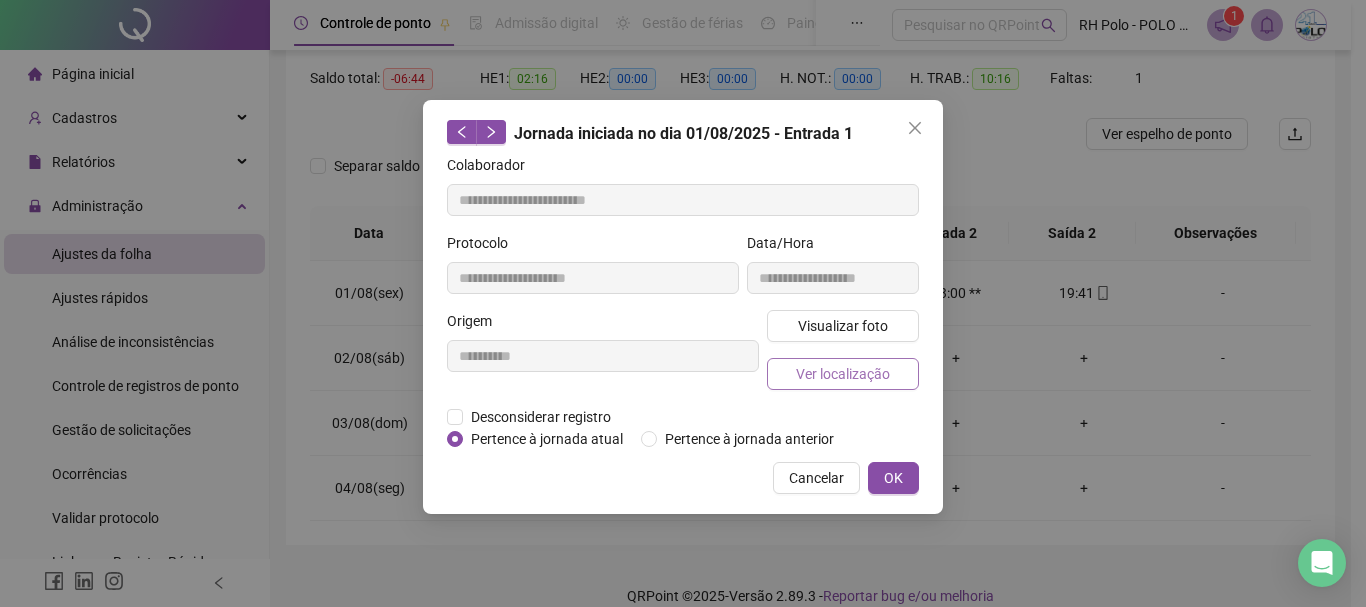 click on "Ver localização" at bounding box center (843, 374) 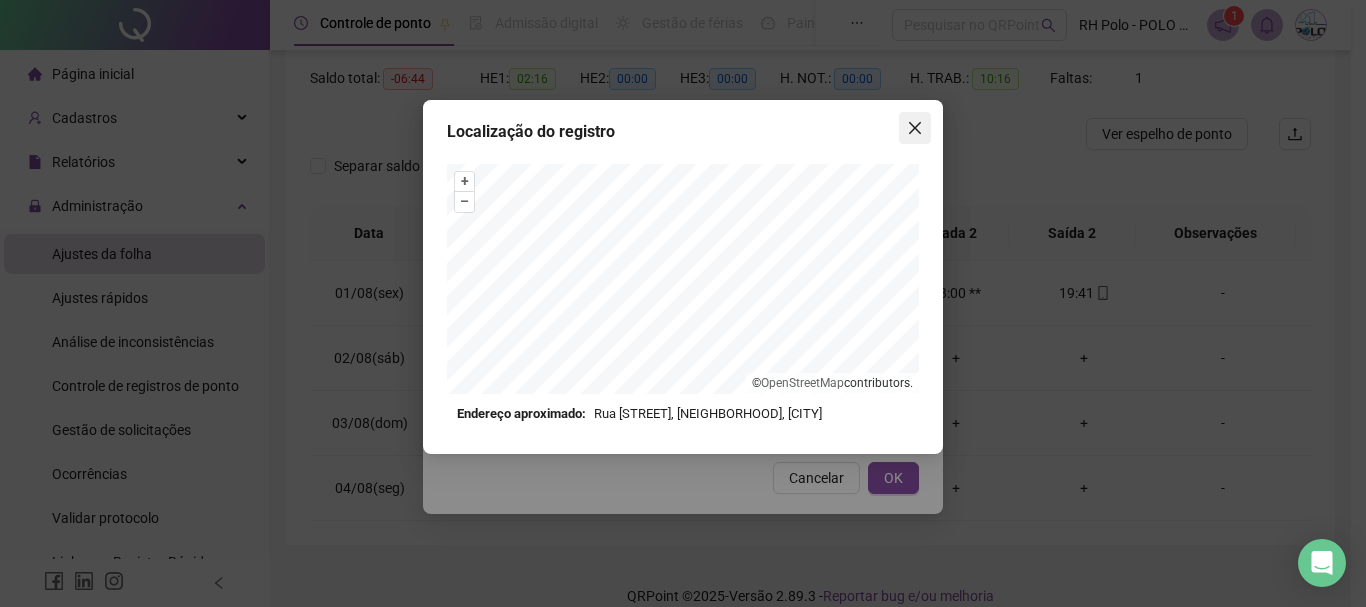 click 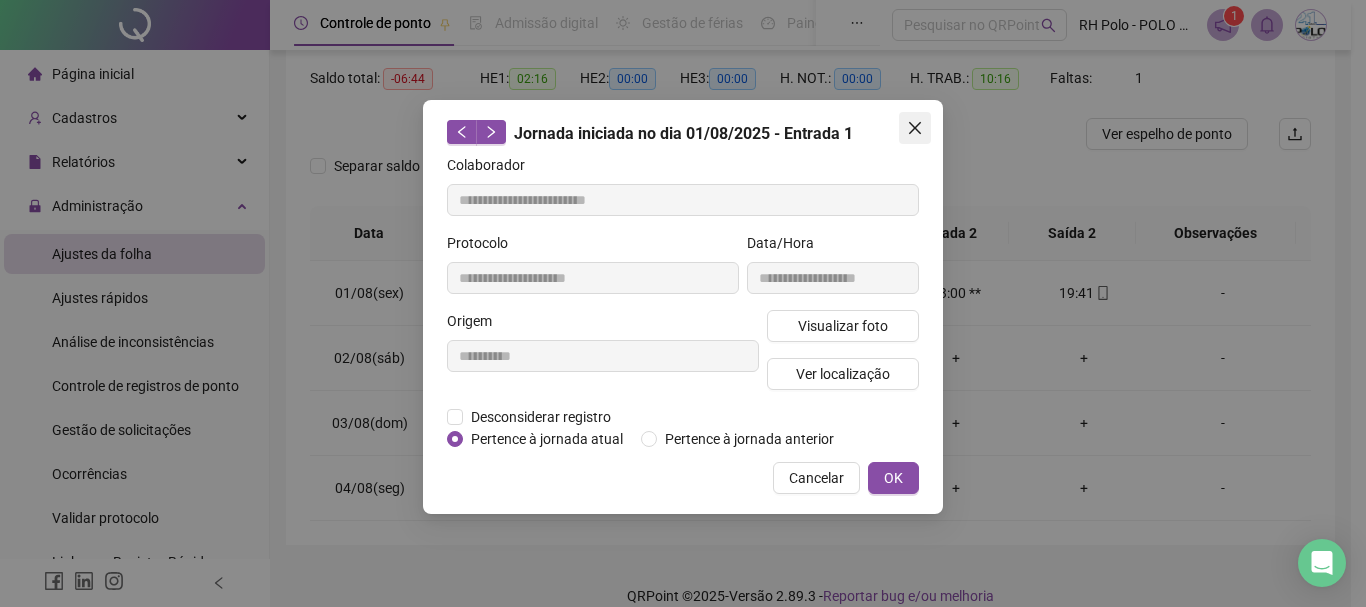 click at bounding box center (915, 128) 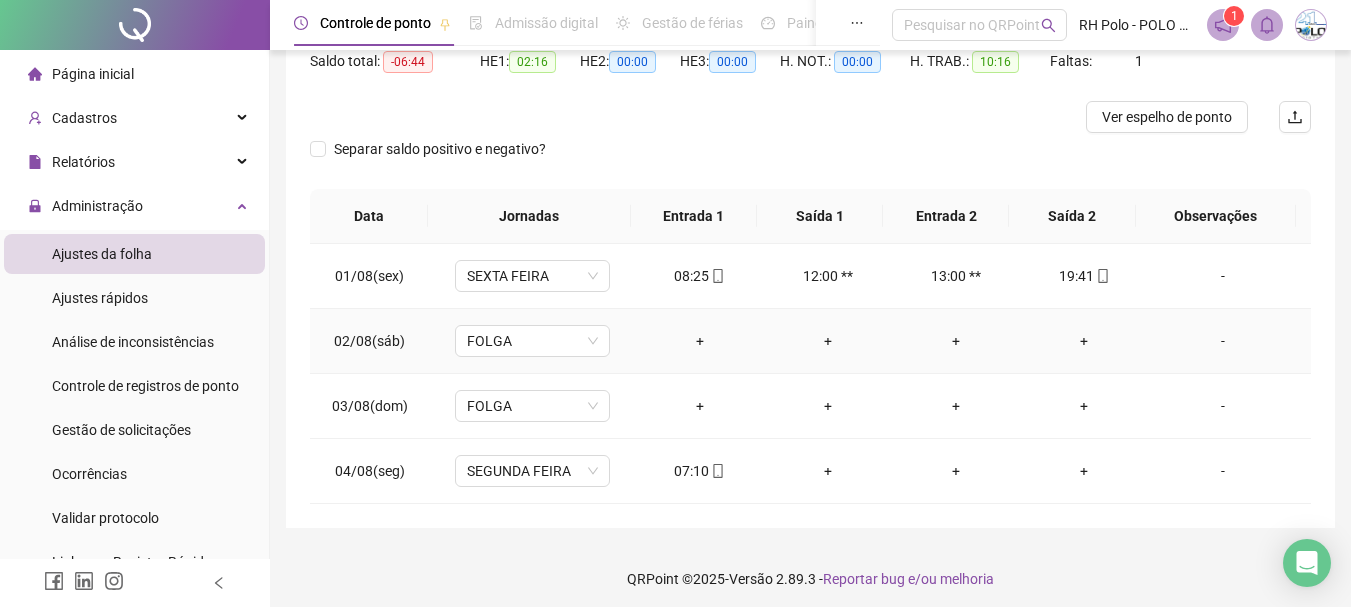 scroll, scrollTop: 224, scrollLeft: 0, axis: vertical 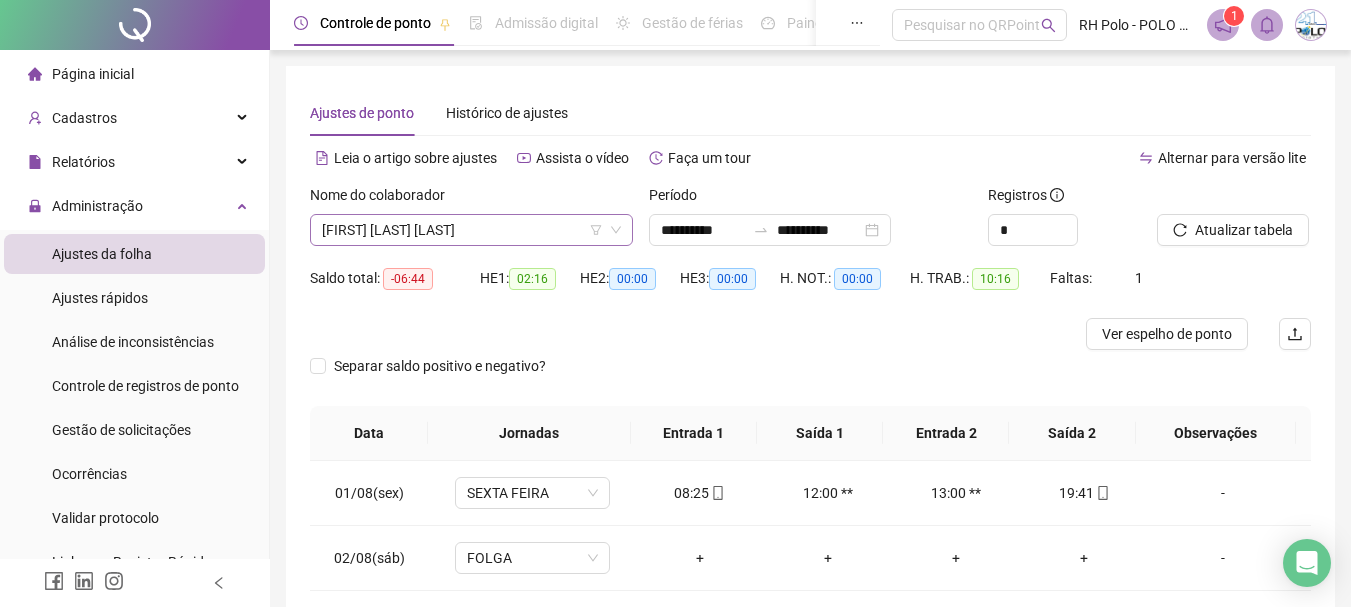 click on "[FIRST] [LAST] [LAST]" at bounding box center [471, 230] 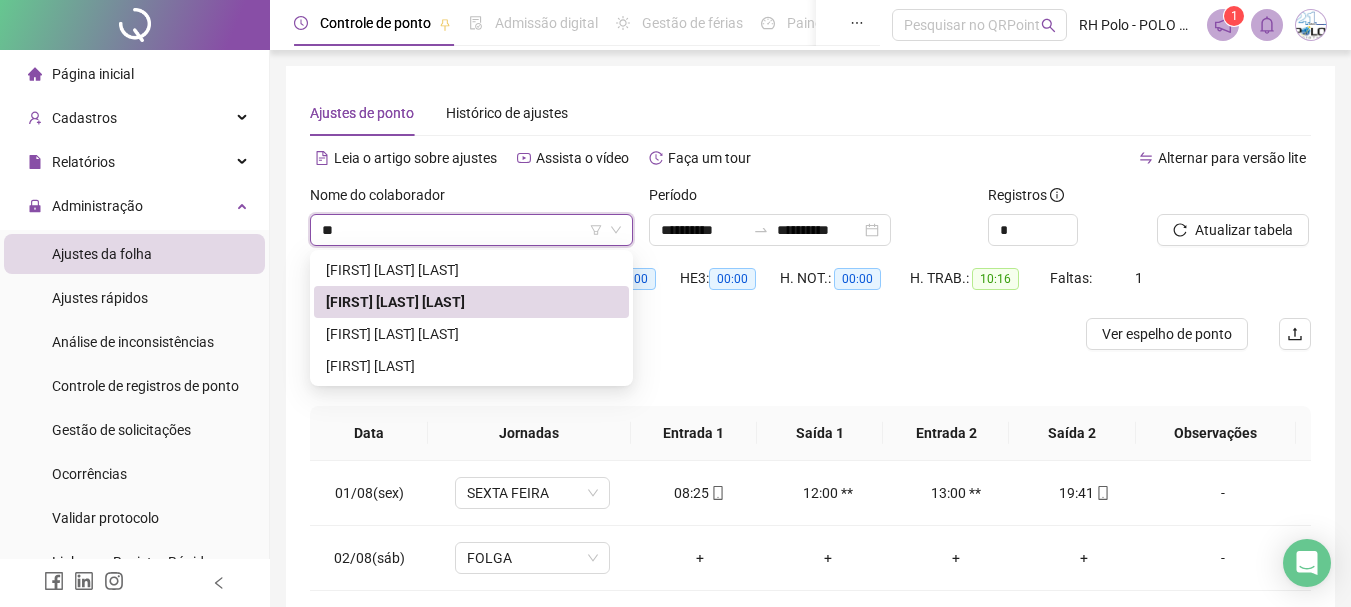scroll, scrollTop: 0, scrollLeft: 0, axis: both 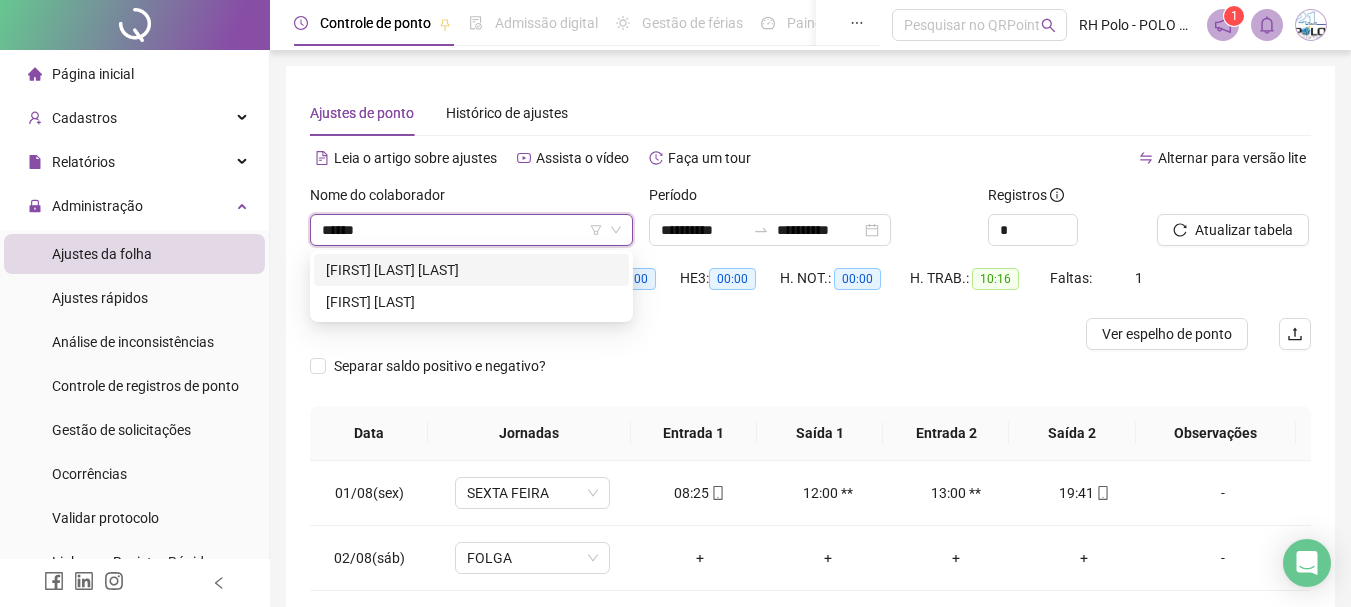 type on "*******" 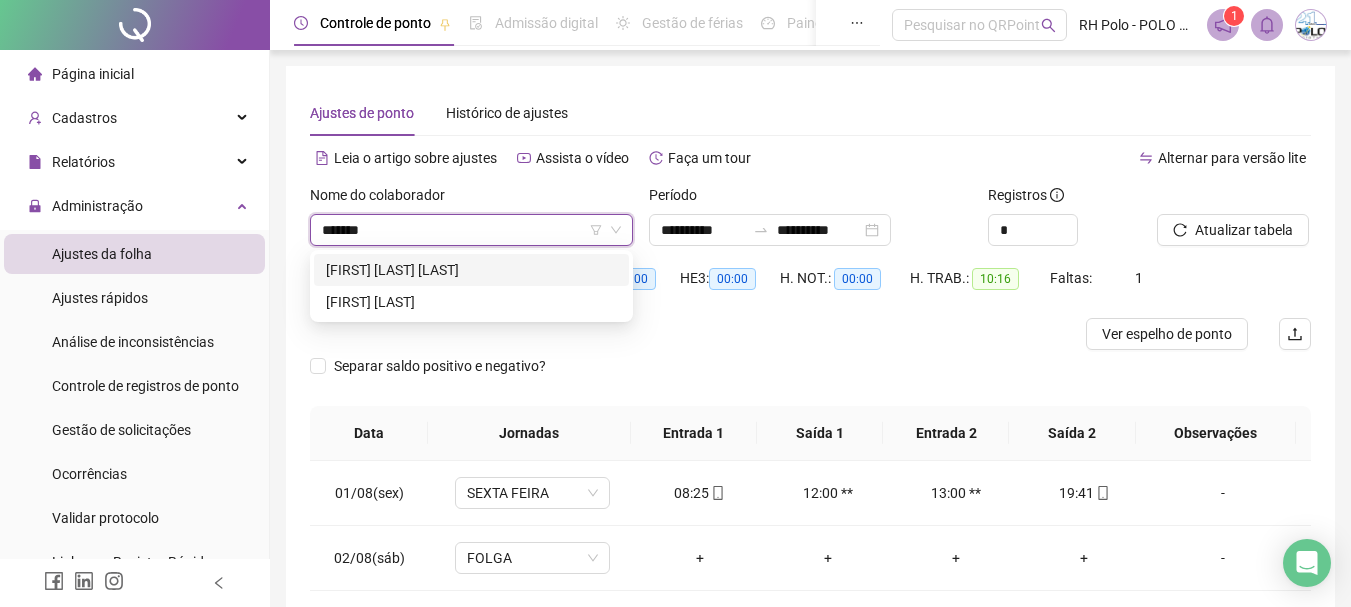 click on "[FIRST] [LAST] [LAST]" at bounding box center [471, 270] 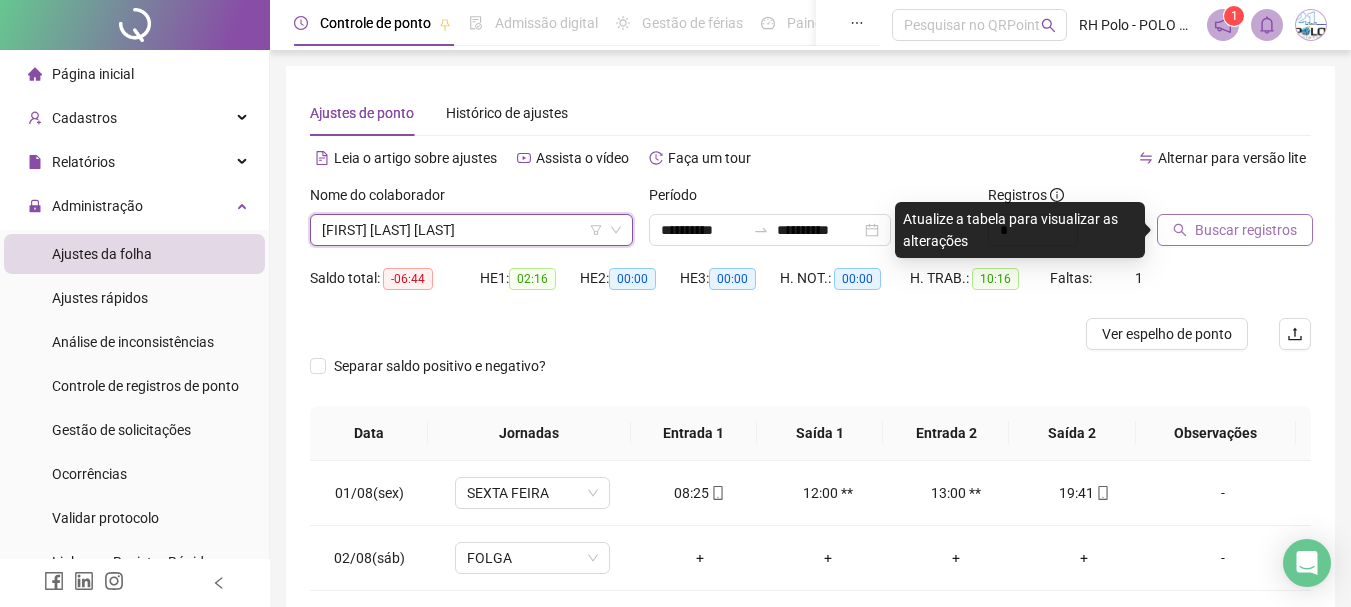click on "Buscar registros" at bounding box center [1246, 230] 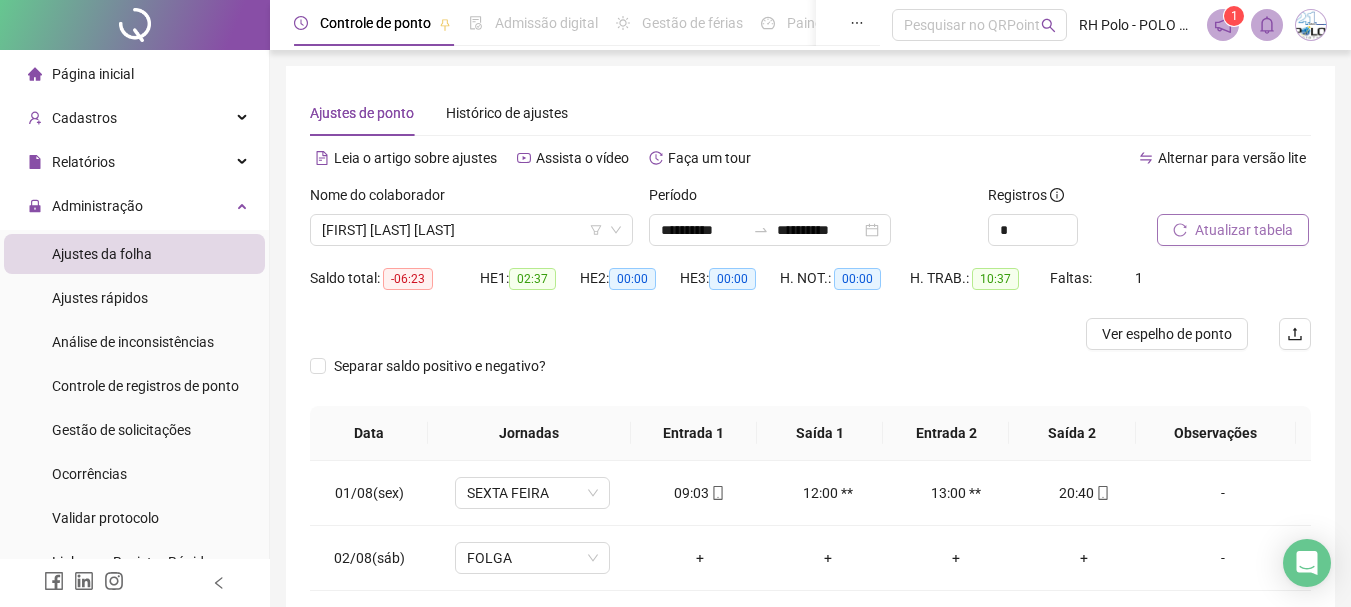 scroll, scrollTop: 100, scrollLeft: 0, axis: vertical 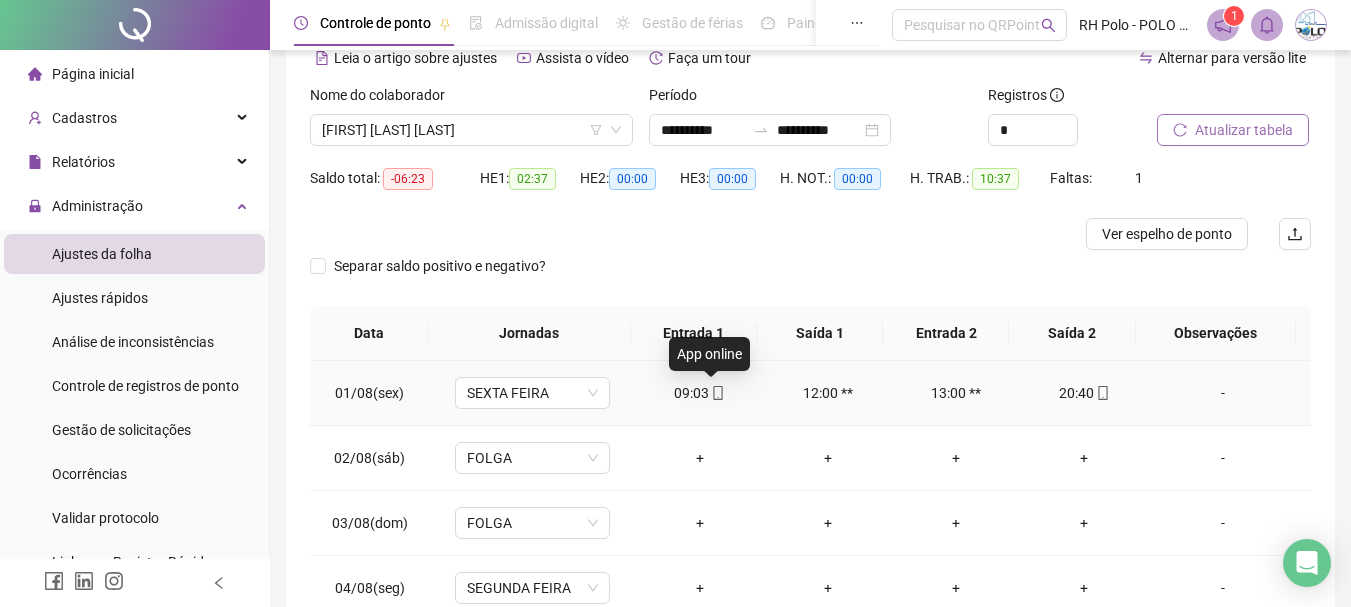 click 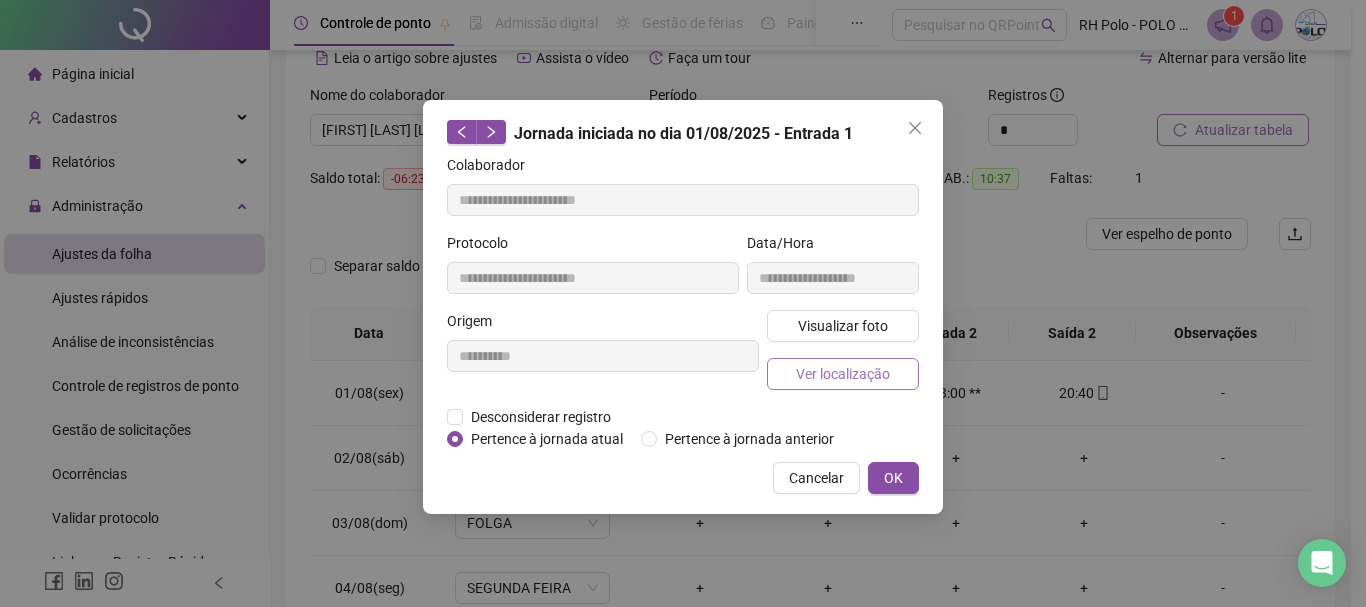 click on "Ver localização" at bounding box center [843, 374] 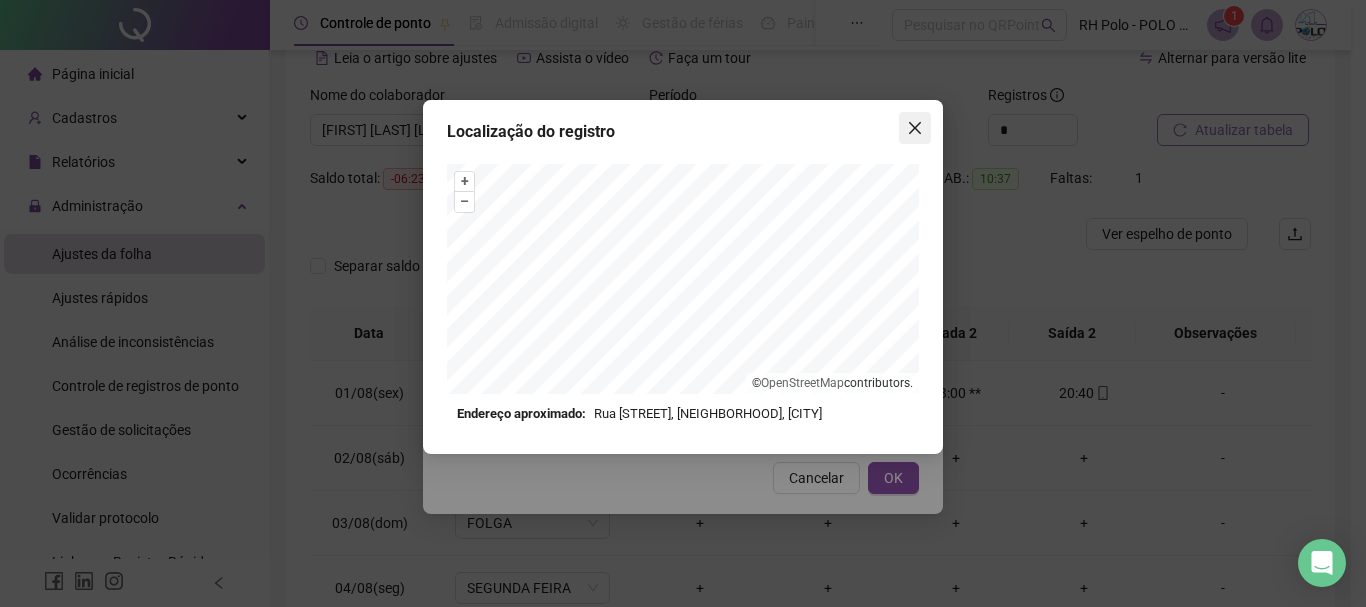 click 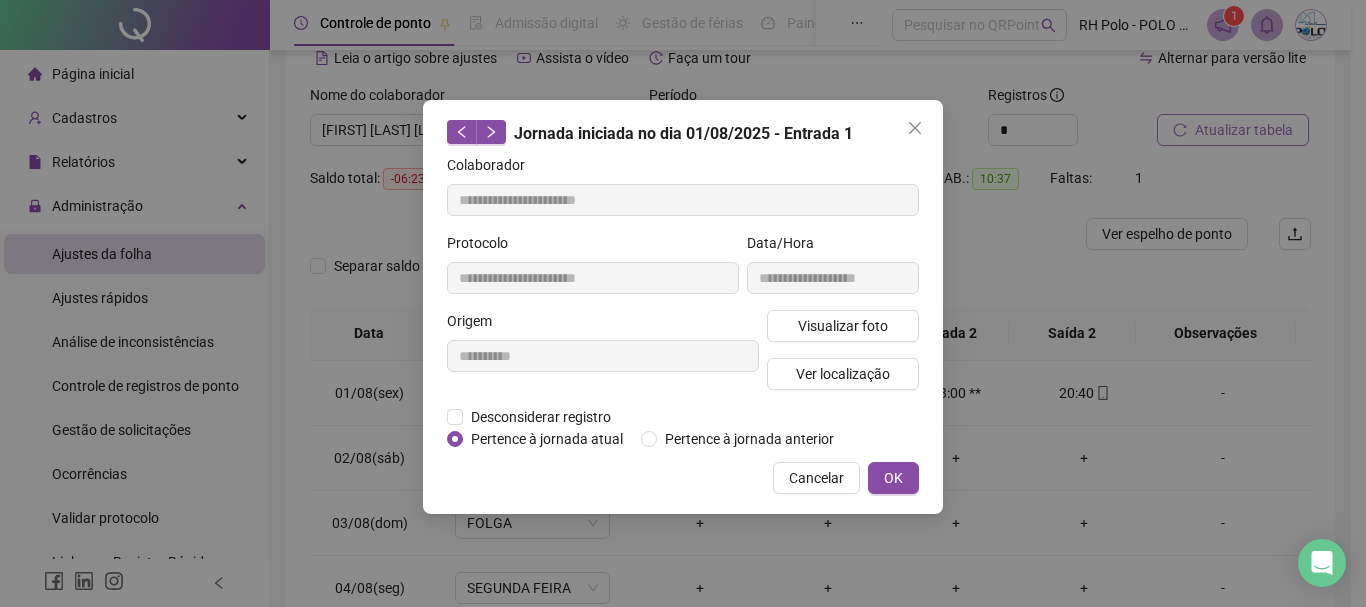 click 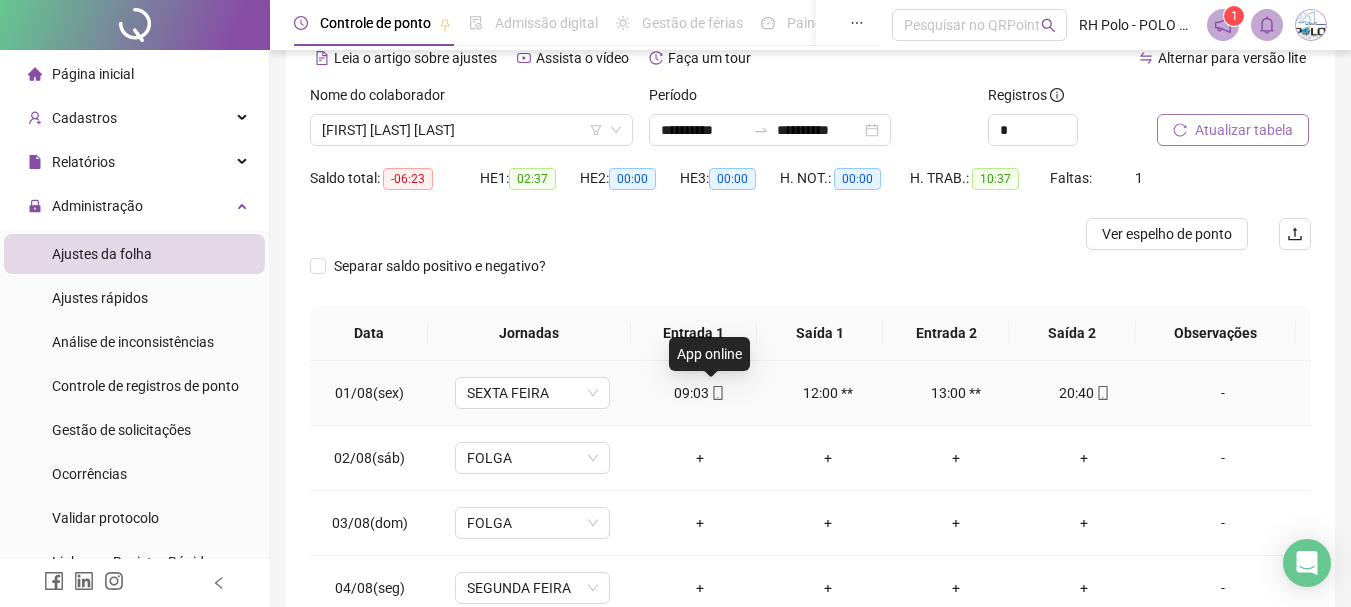 click 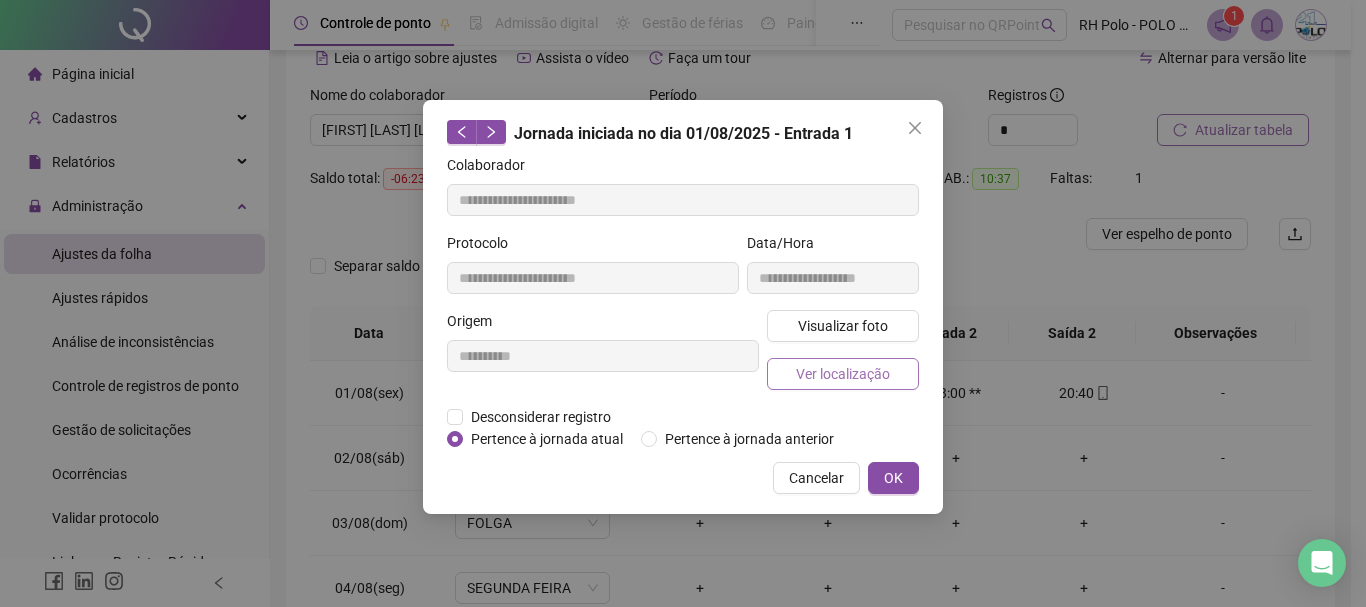 click on "Ver localização" at bounding box center [843, 374] 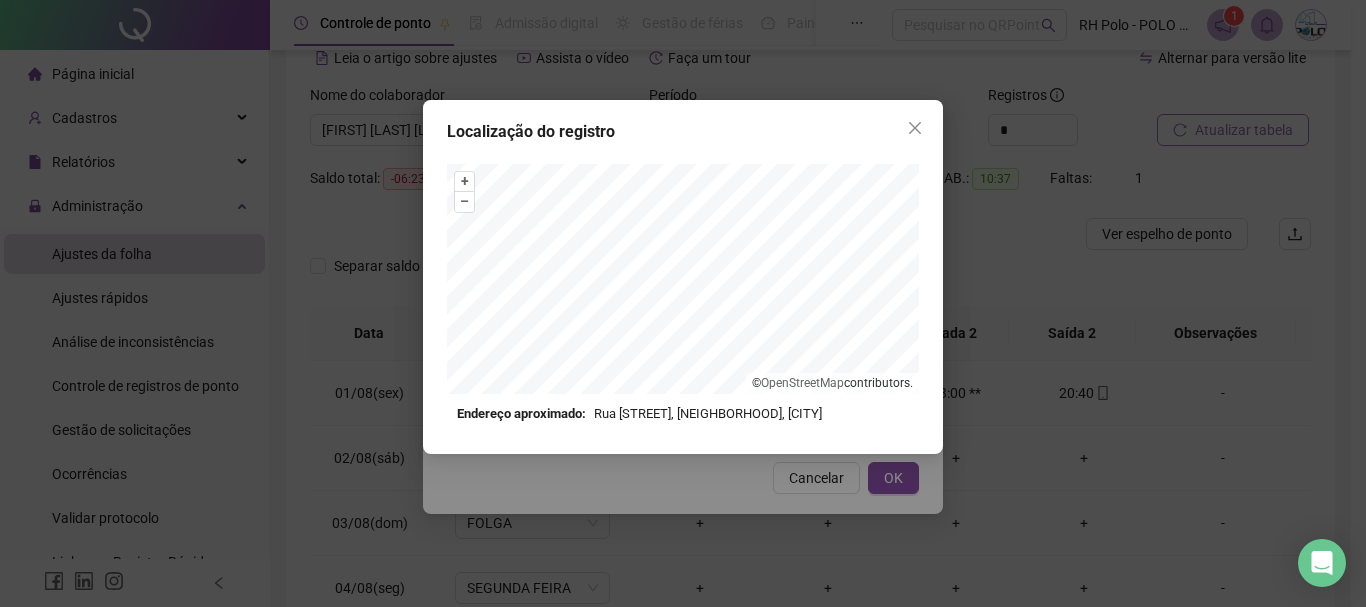 click on "Endereço aproximado:   Rua [STREET], [NEIGHBORHOOD], [CITY]" at bounding box center [683, 414] 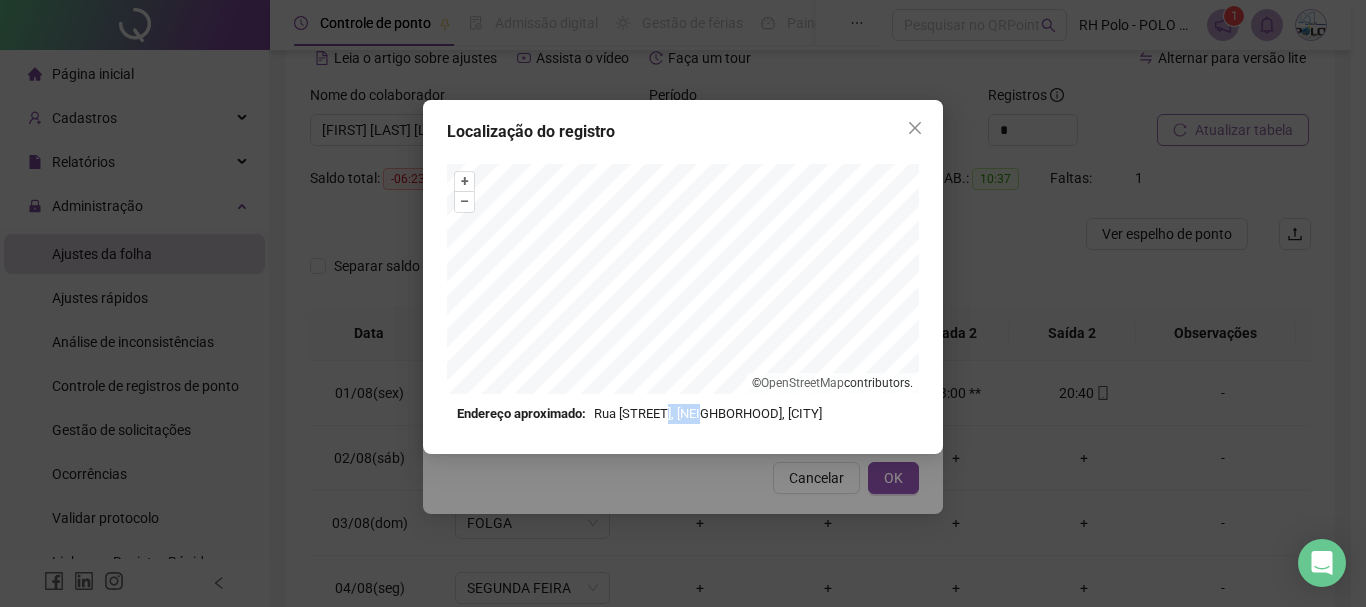 click on "Endereço aproximado:   Rua [STREET], [NEIGHBORHOOD], [CITY]" at bounding box center [683, 414] 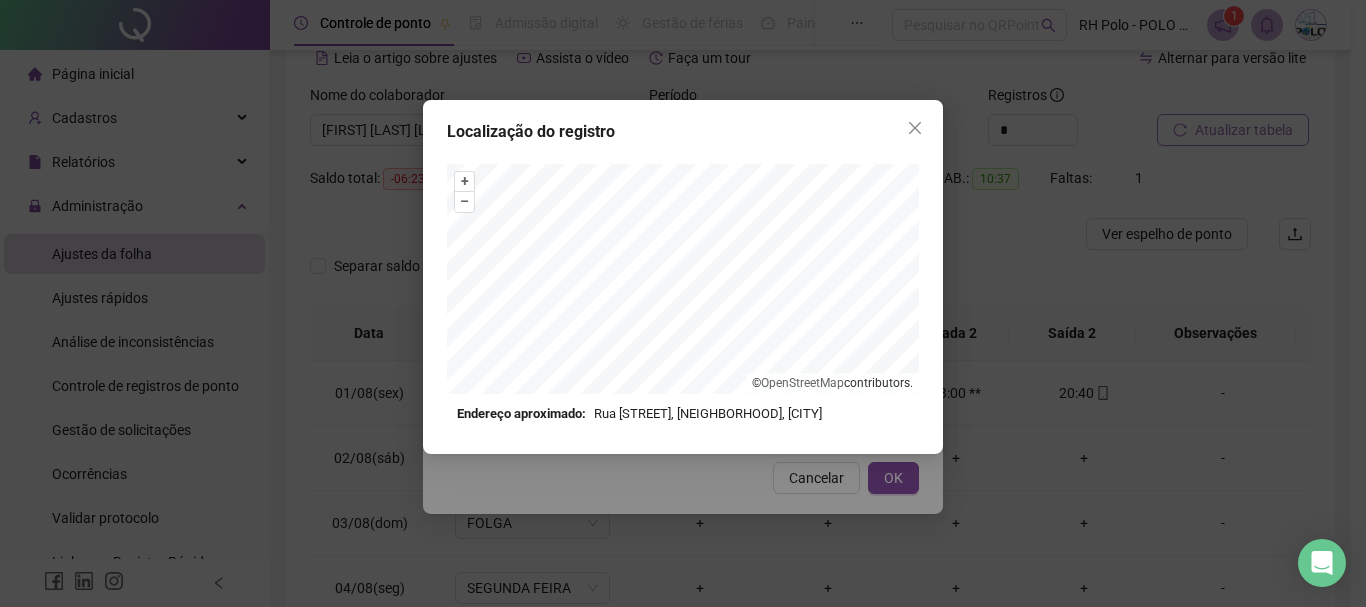 click on "Endereço aproximado:   Rua [STREET], [NEIGHBORHOOD], [CITY]" at bounding box center (683, 414) 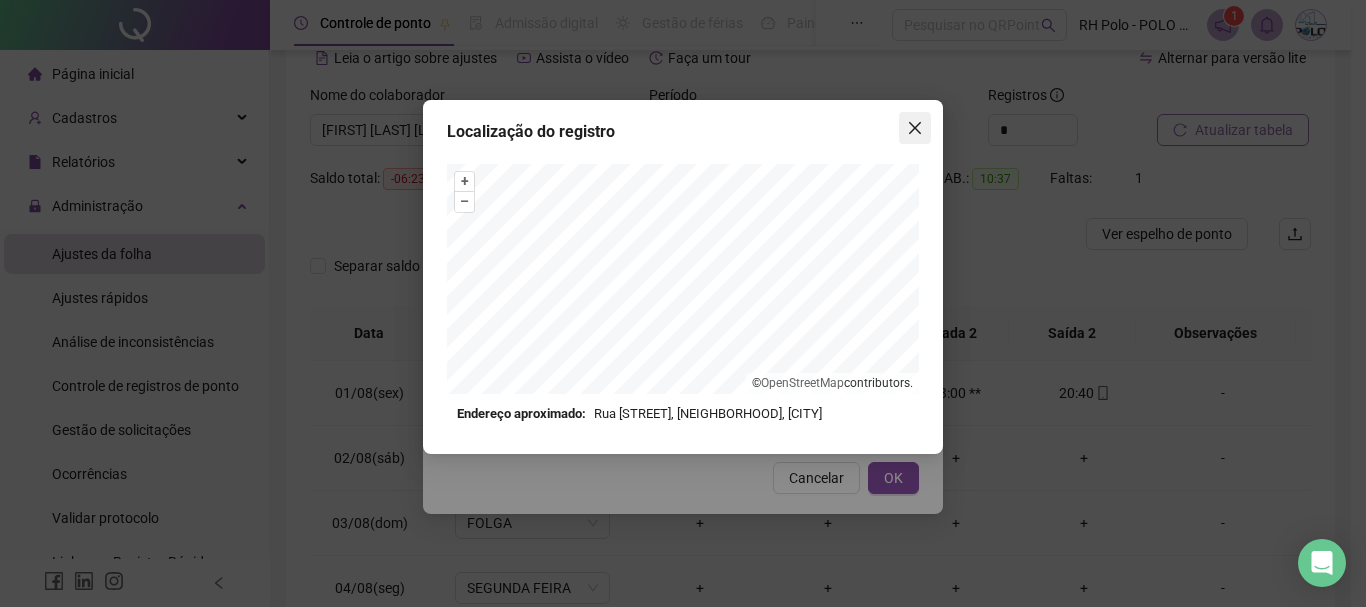 click 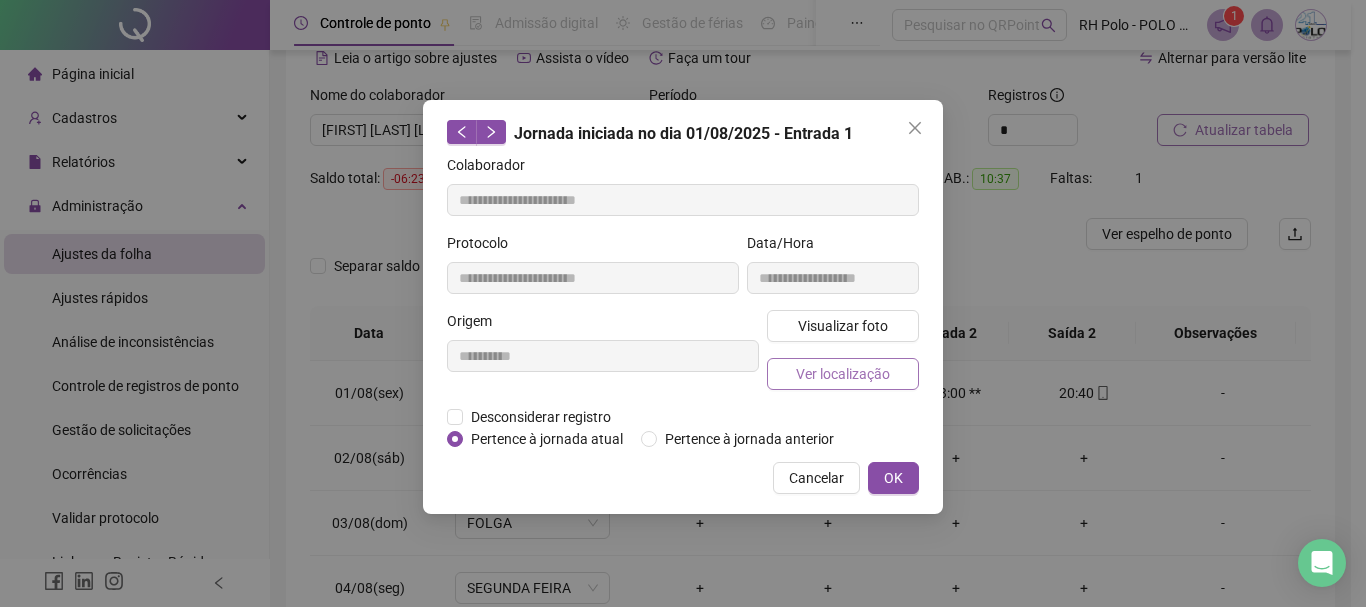 click on "Ver localização" at bounding box center (843, 374) 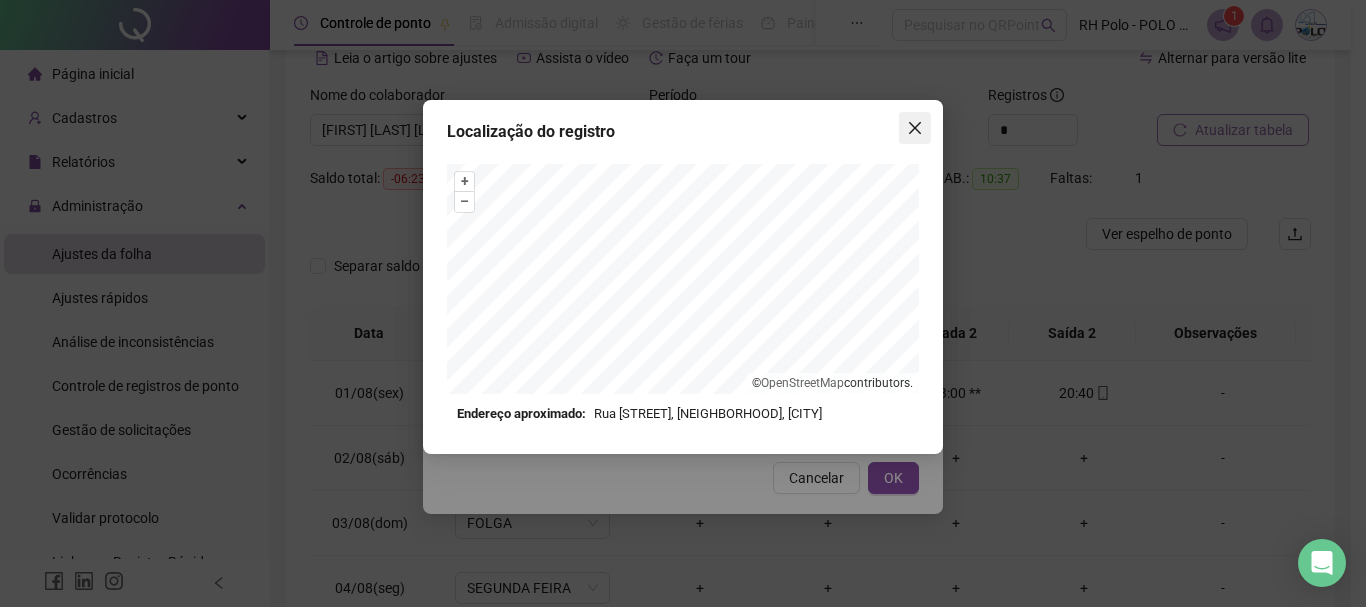 click 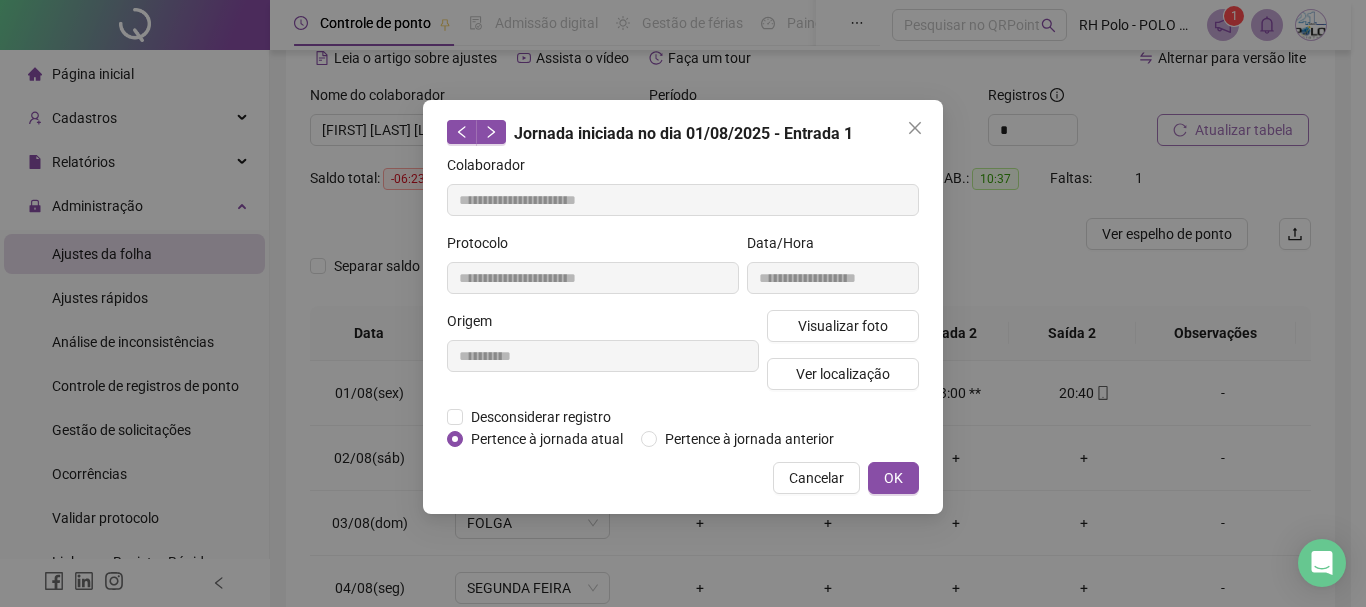 click on "Visualizar foto Ver localização" at bounding box center [843, 358] 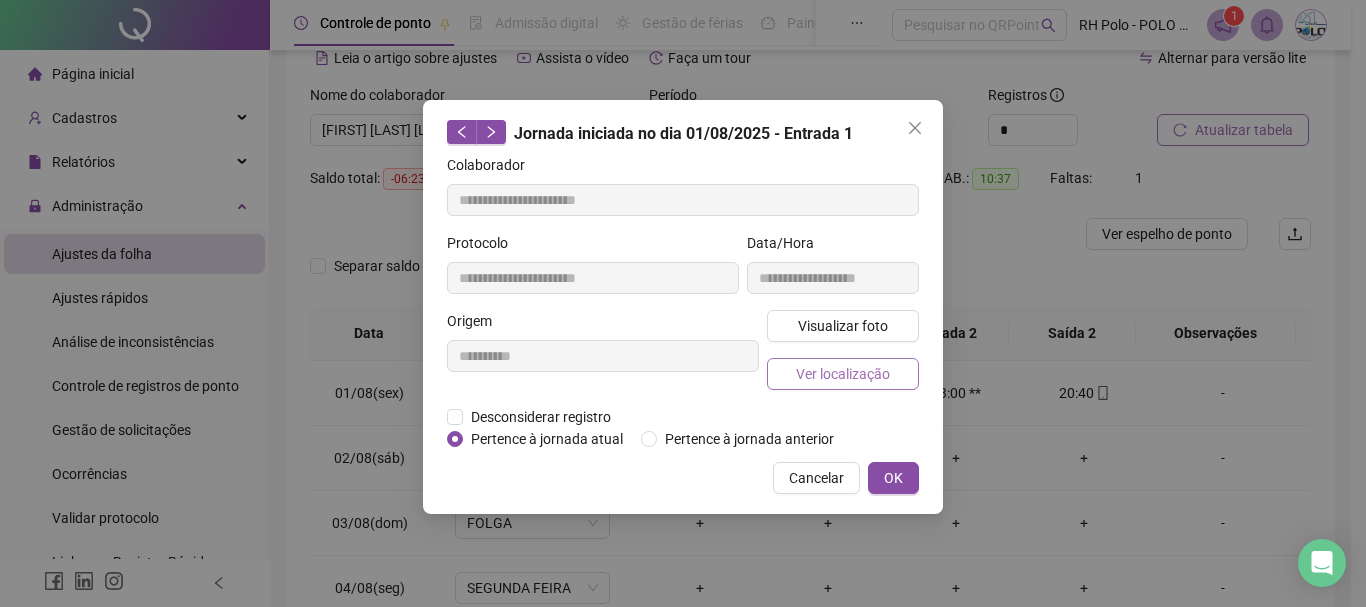 click on "Ver localização" at bounding box center [843, 374] 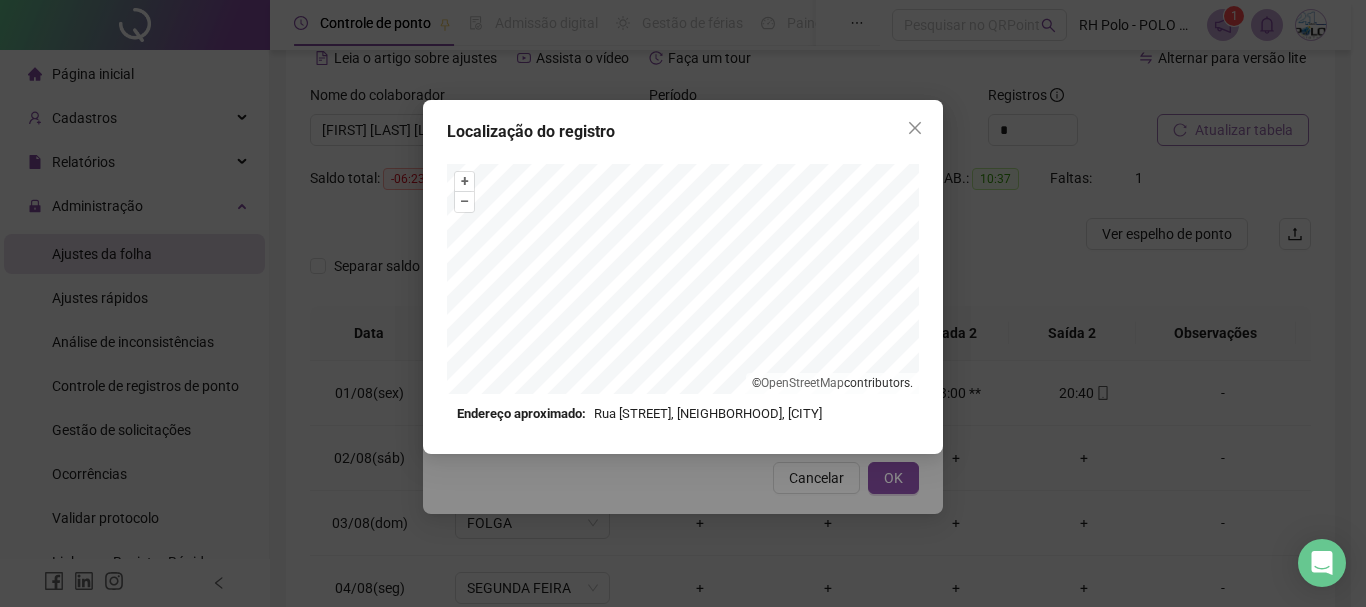 click on "Endereço aproximado:   Rua [STREET], [NEIGHBORHOOD], [CITY]" at bounding box center (683, 414) 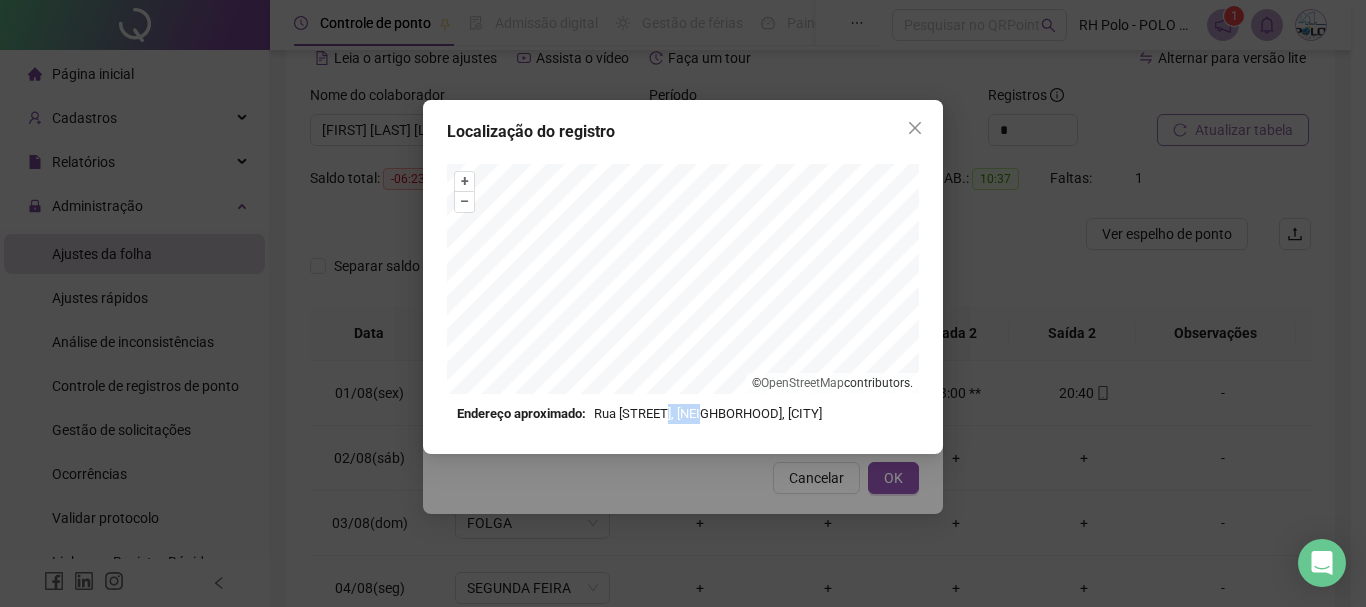 click on "Endereço aproximado:   Rua [STREET], [NEIGHBORHOOD], [CITY]" at bounding box center (683, 414) 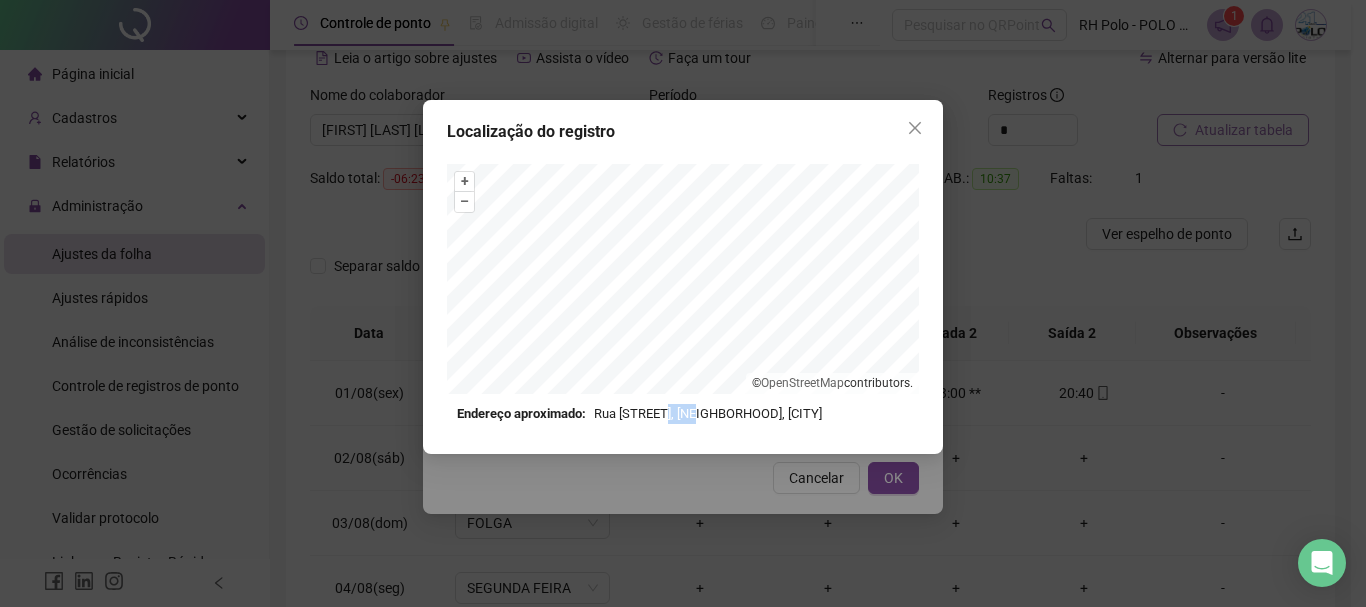 click on "Endereço aproximado:   Rua [STREET], [NEIGHBORHOOD], [CITY]" at bounding box center [683, 414] 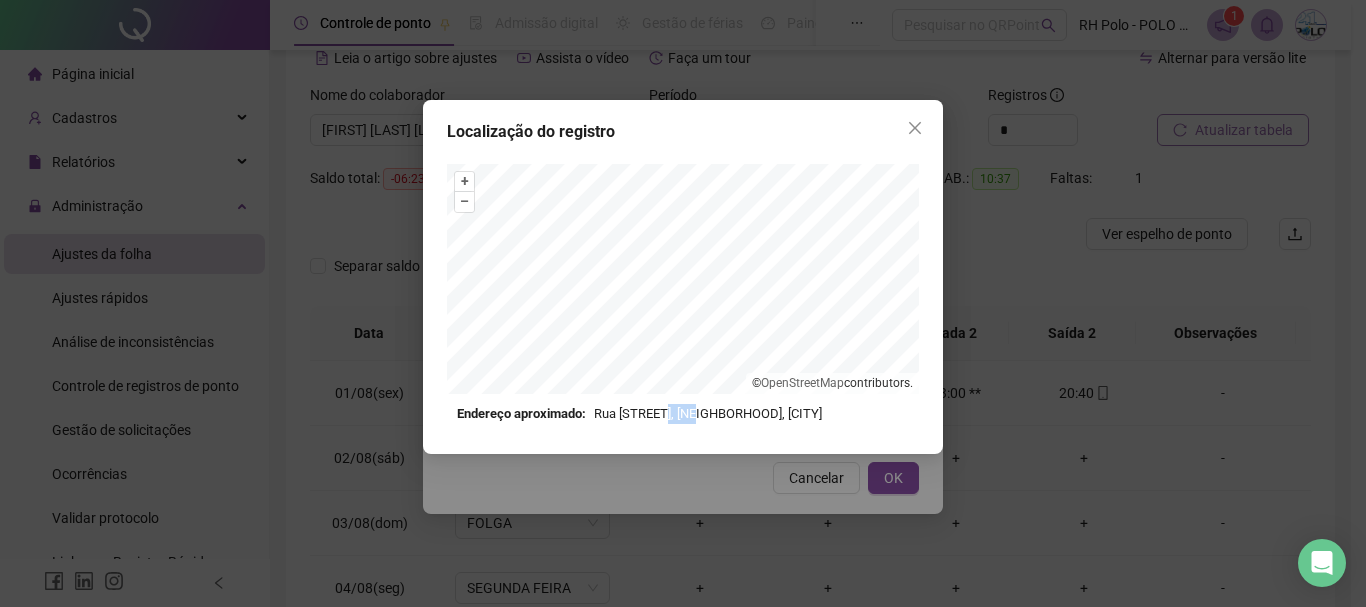 click 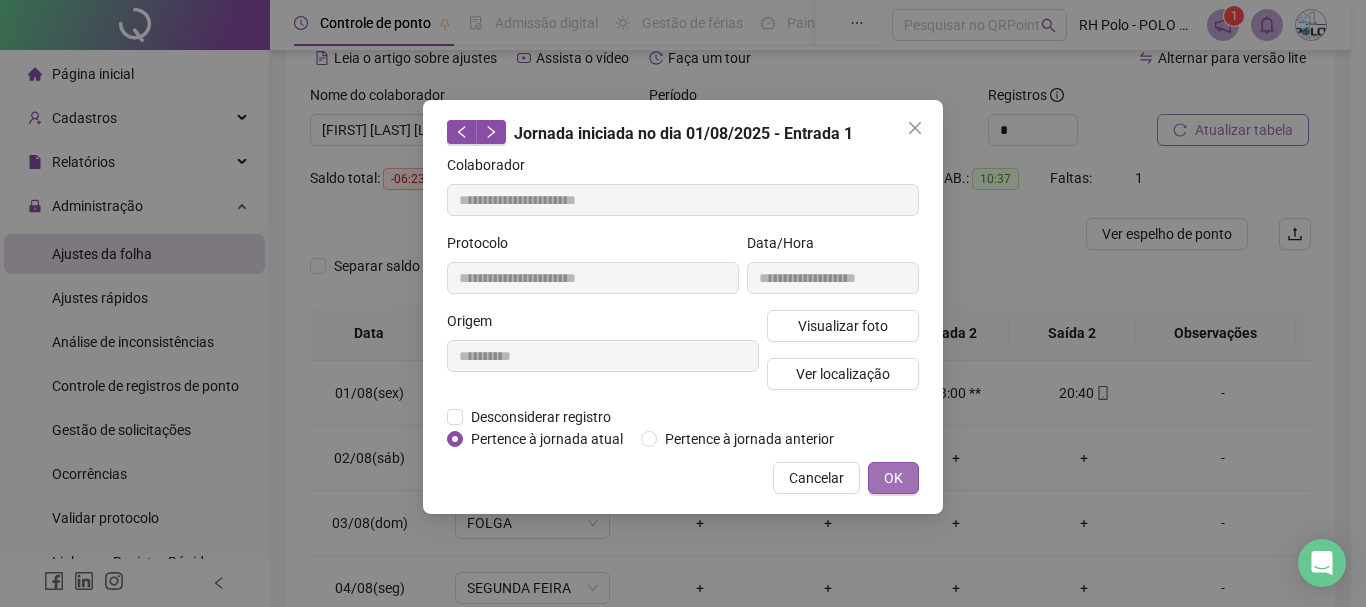 click on "OK" at bounding box center [893, 478] 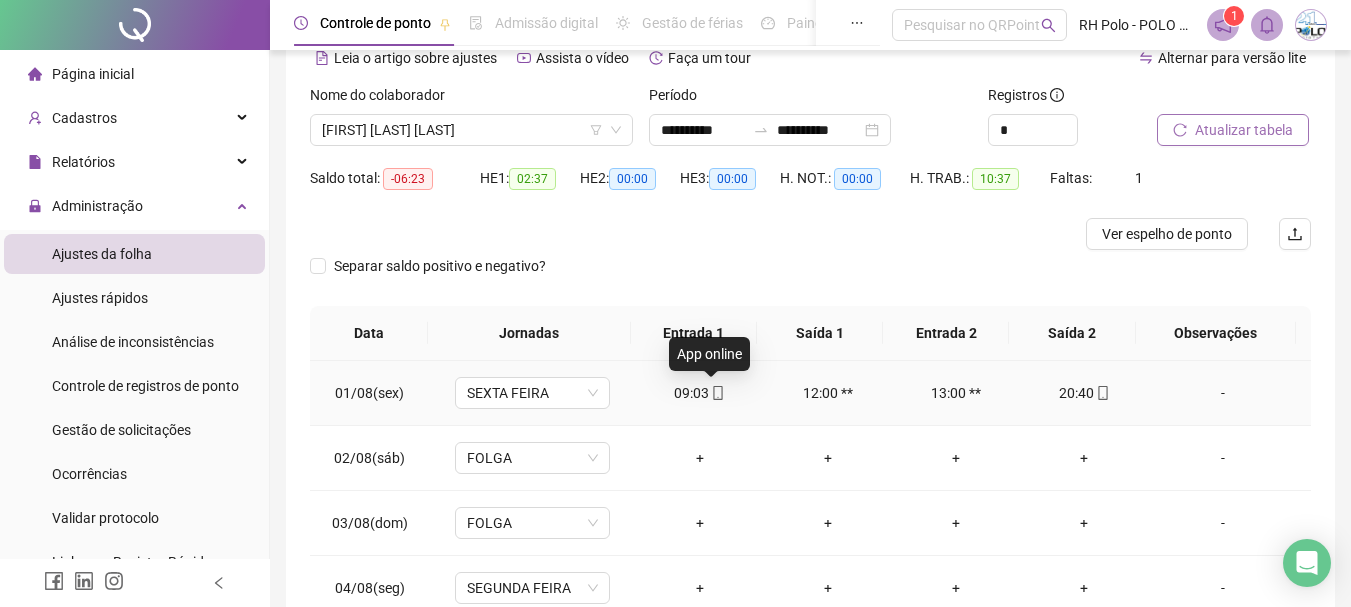 click 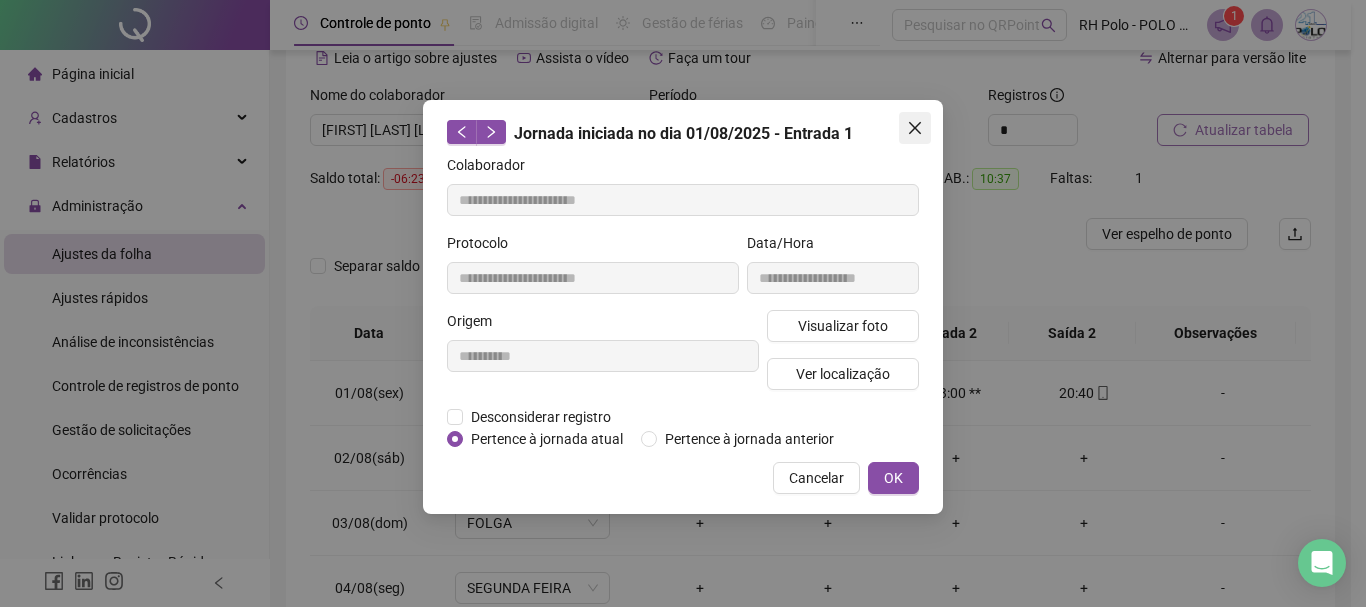 click 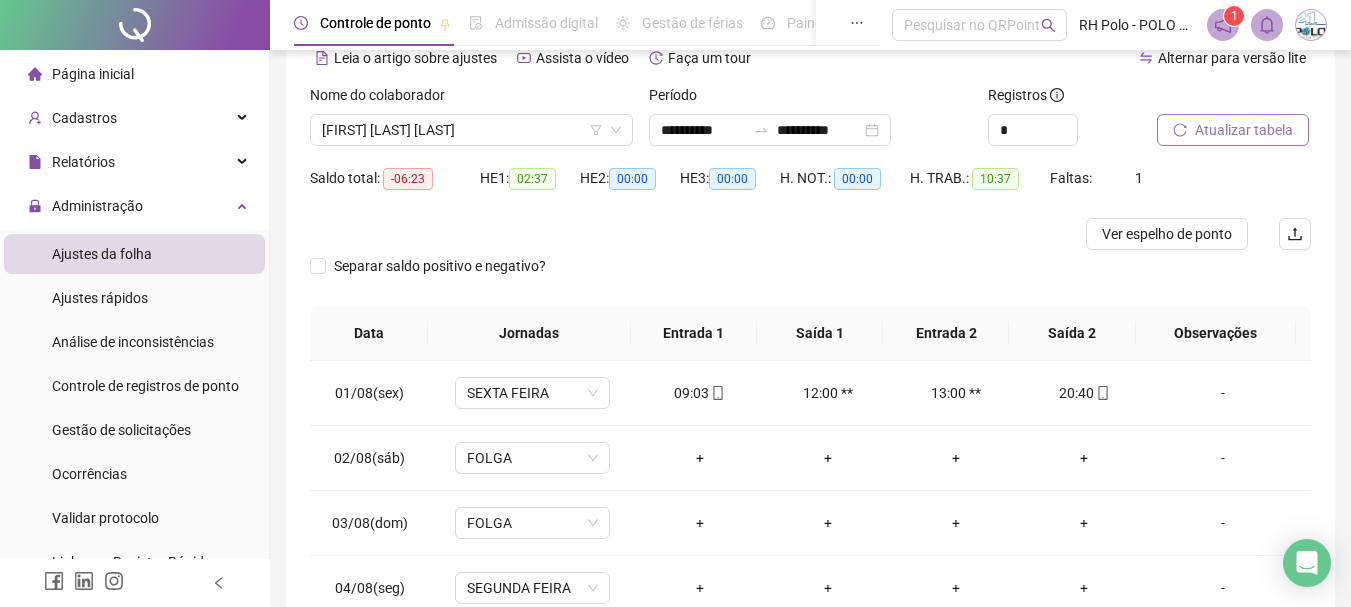 click on "Separar saldo positivo e negativo?" at bounding box center [445, 266] 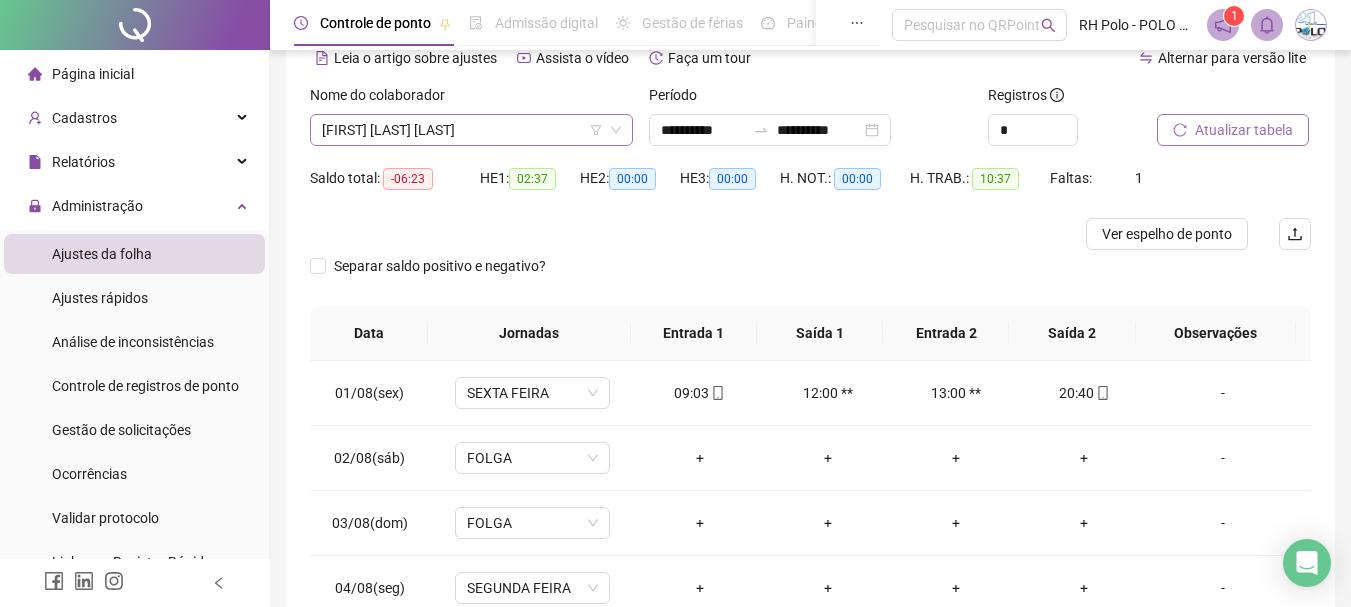 click on "[FIRST] [LAST] [LAST]" at bounding box center (471, 130) 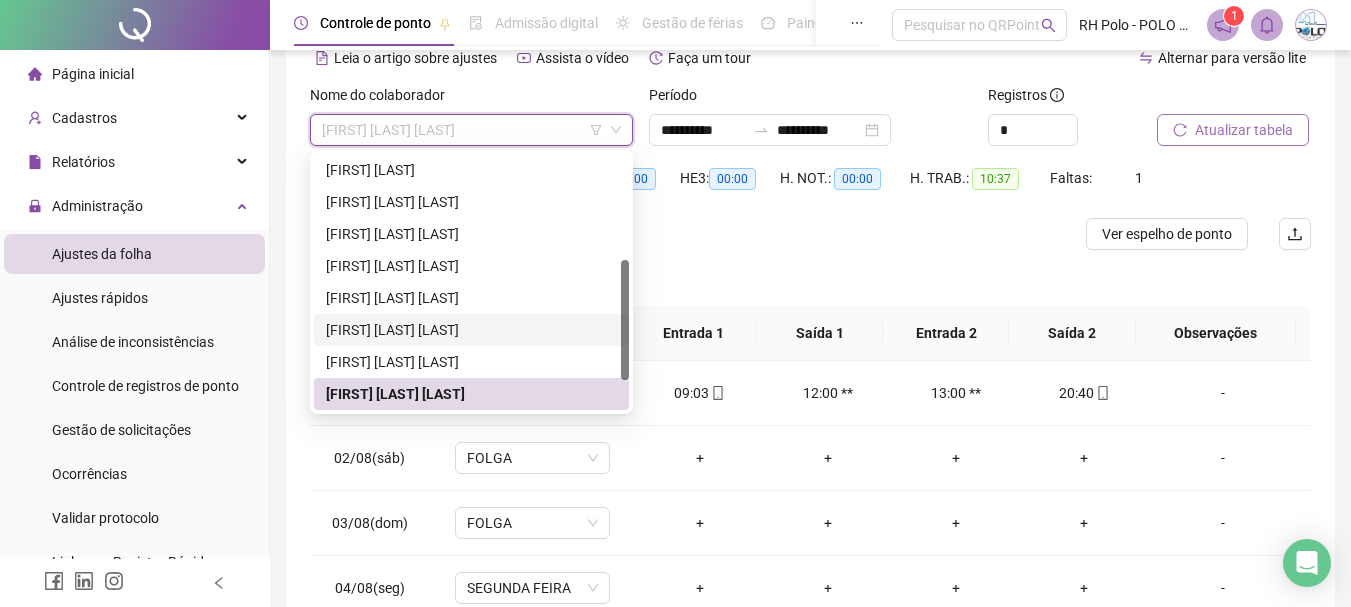 scroll, scrollTop: 288, scrollLeft: 0, axis: vertical 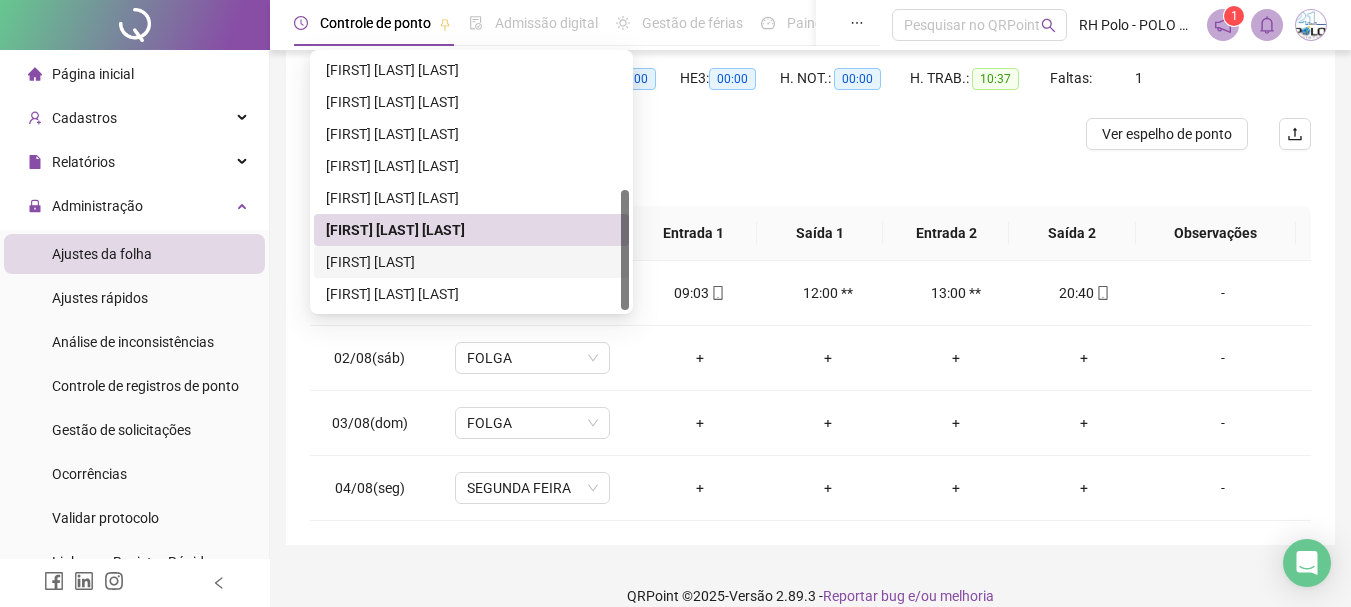 click on "[FIRST] [LAST]" at bounding box center (471, 262) 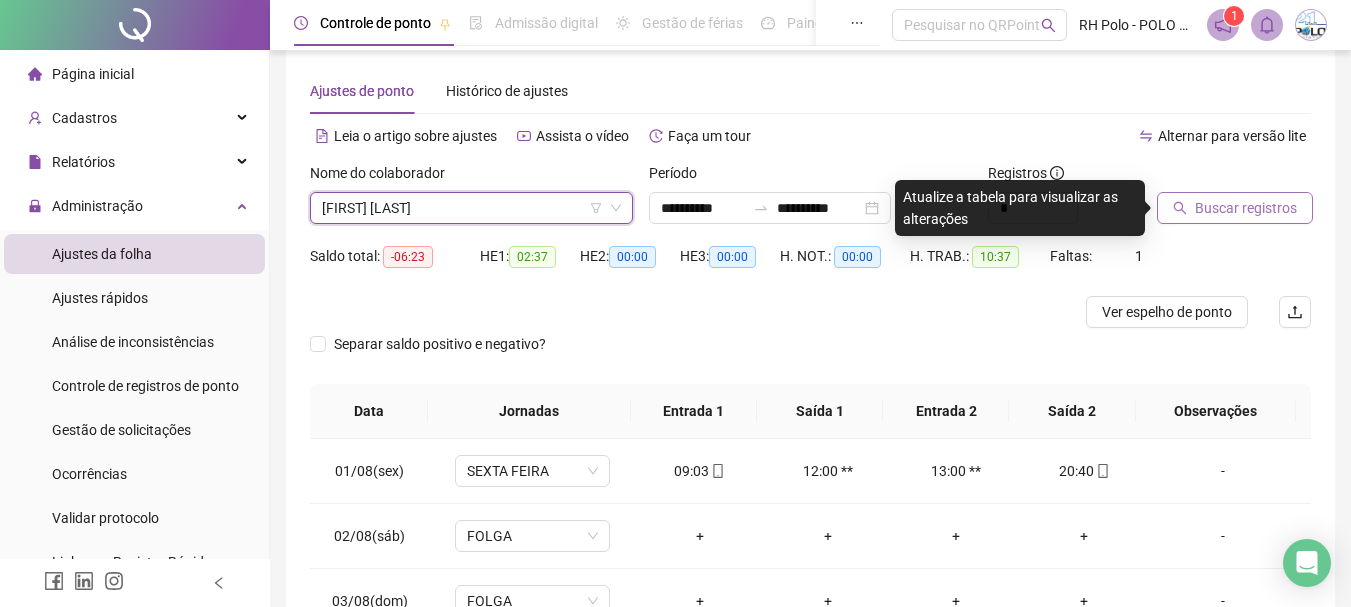 scroll, scrollTop: 0, scrollLeft: 0, axis: both 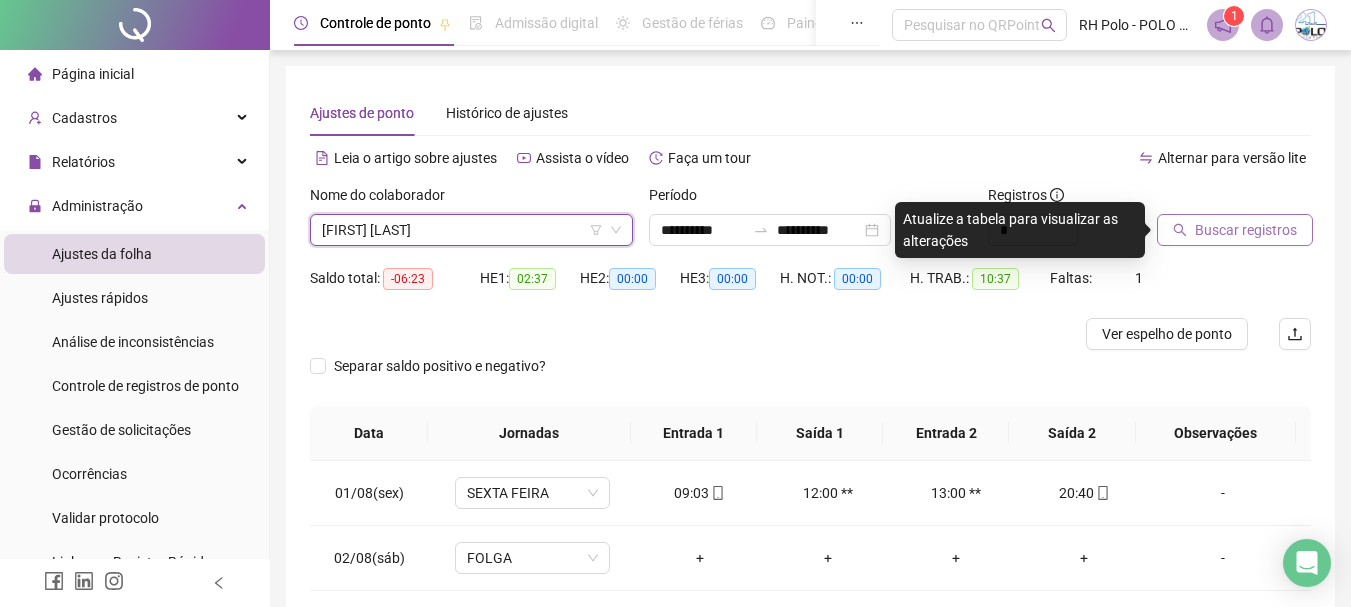 click on "Buscar registros" at bounding box center (1246, 230) 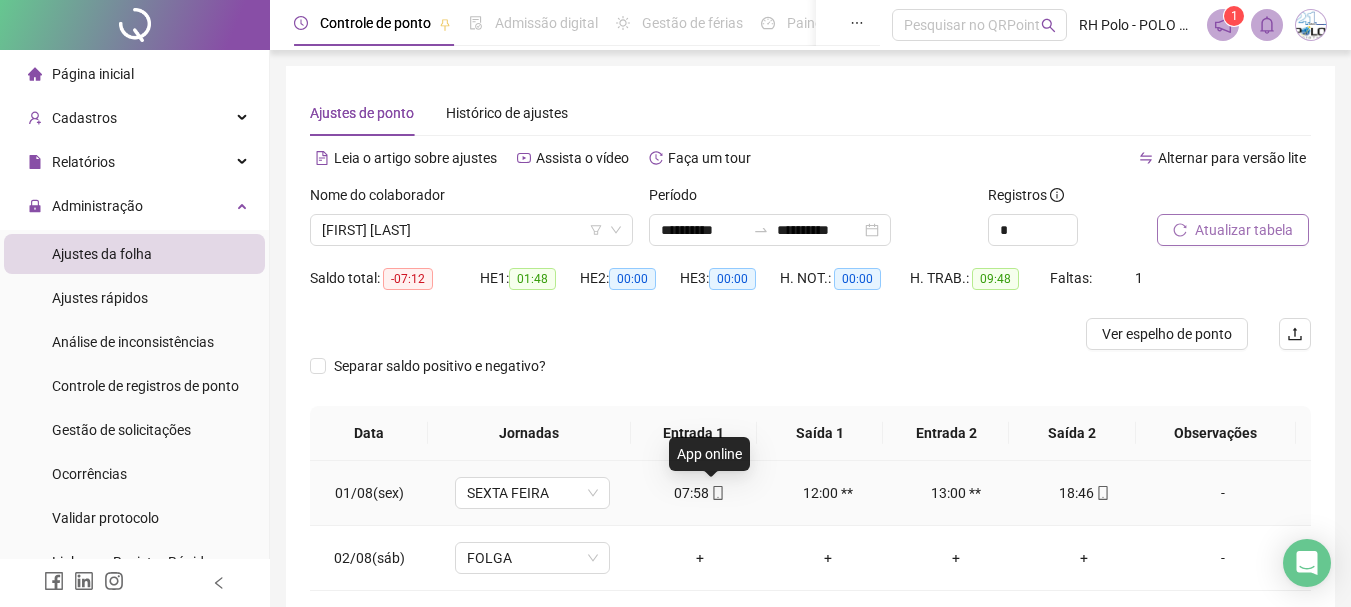 click 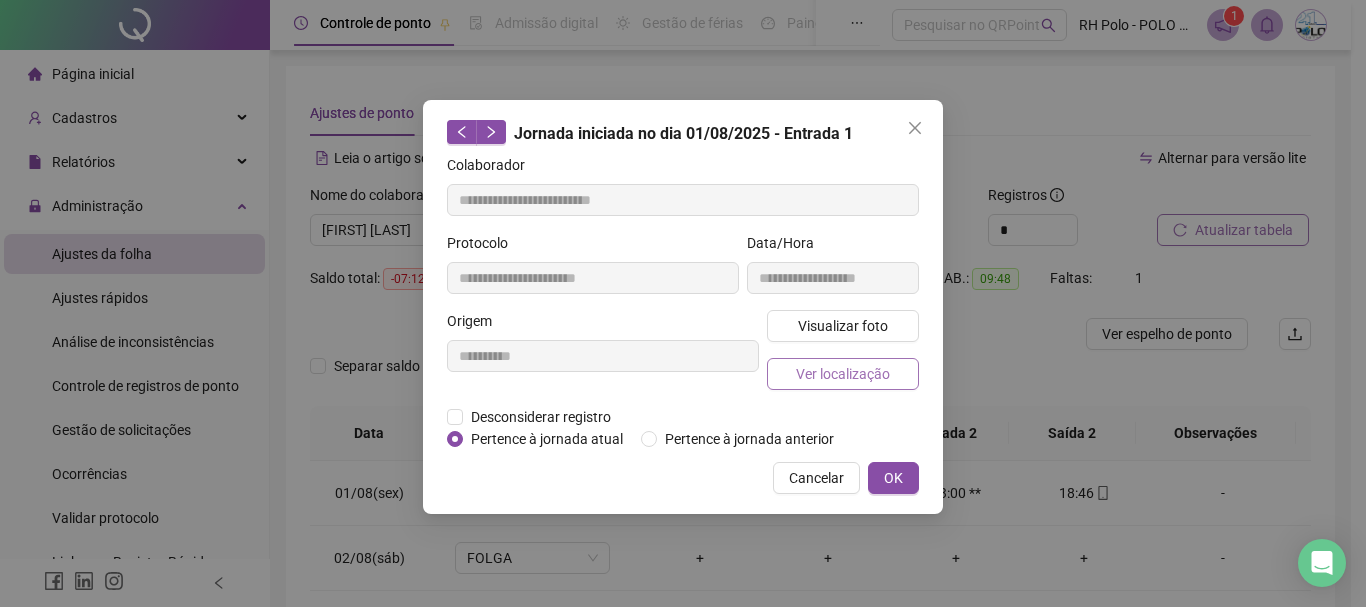click on "Ver localização" at bounding box center (843, 374) 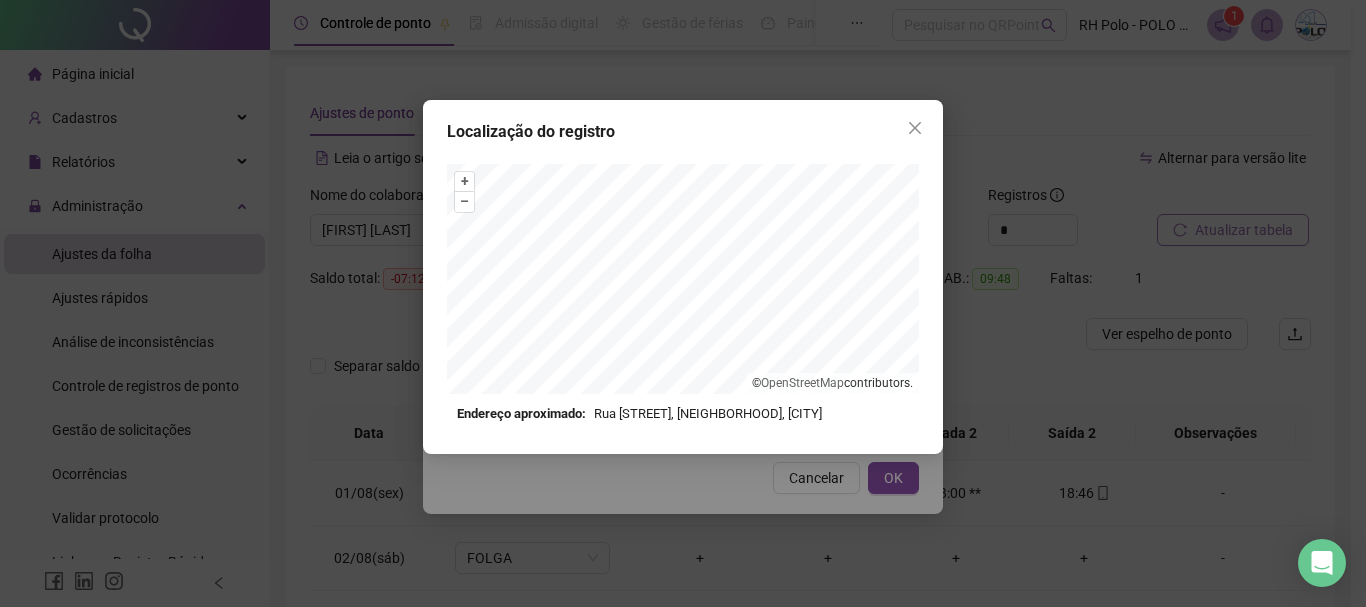 click on "Endereço aproximado:   Rua [STREET], [NEIGHBORHOOD], [CITY]" at bounding box center (683, 414) 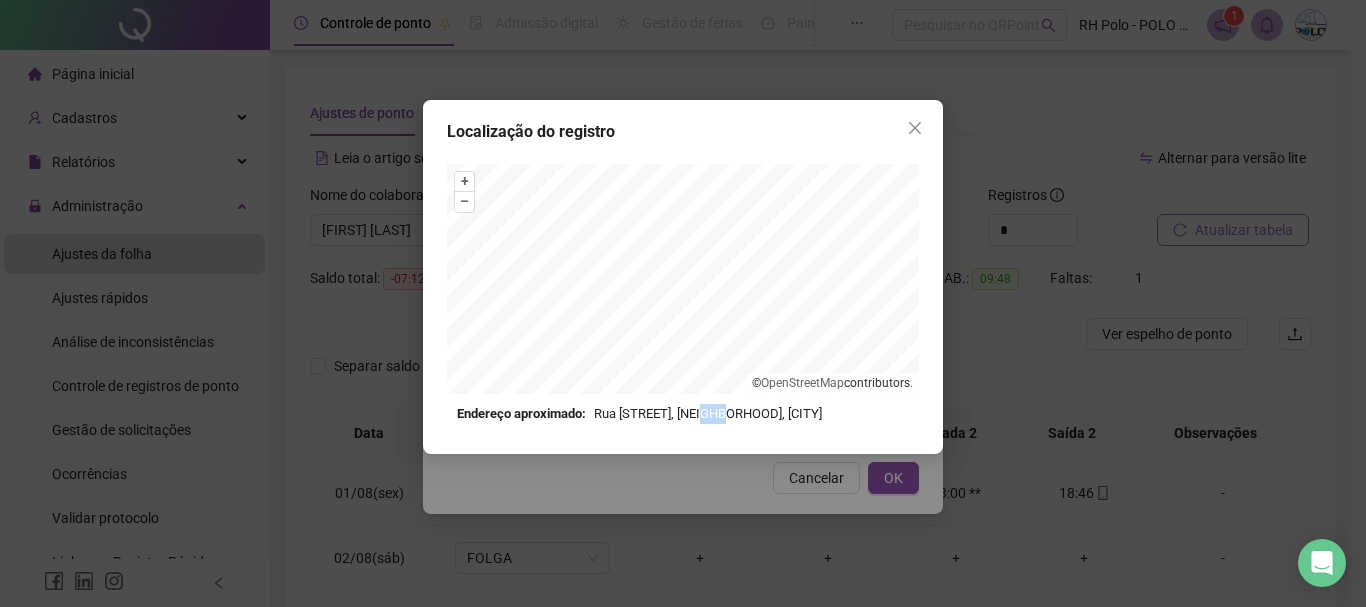 click on "Endereço aproximado:   Rua [STREET], [NEIGHBORHOOD], [CITY]" at bounding box center (683, 414) 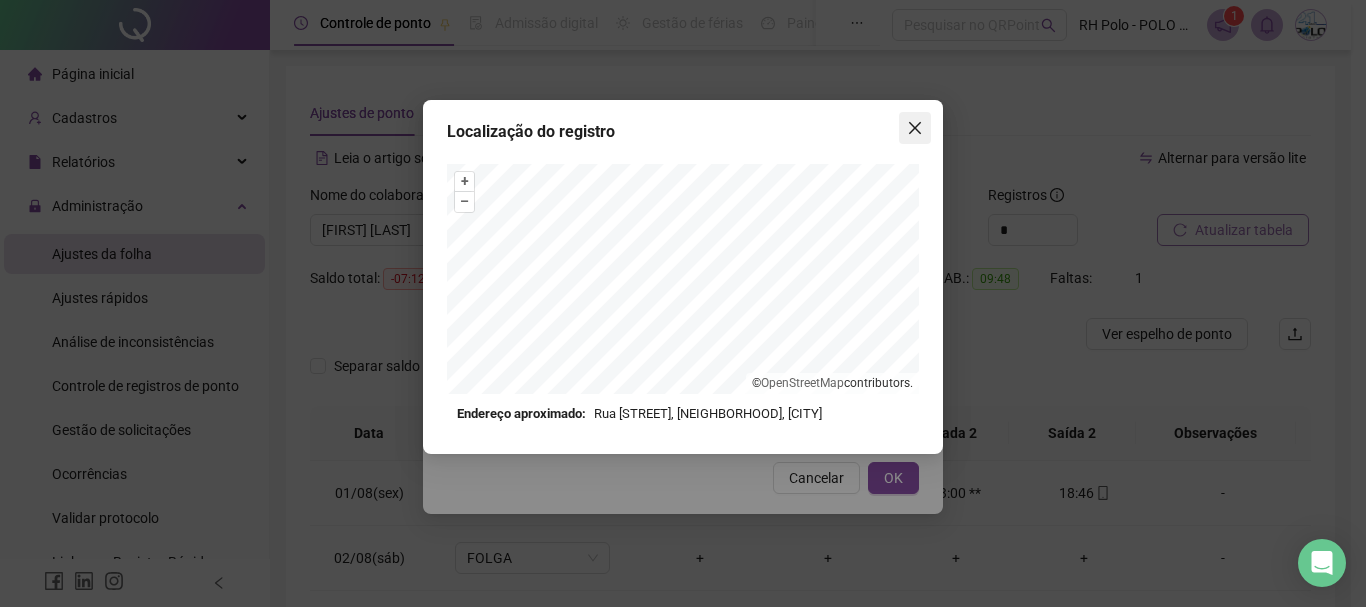 click at bounding box center (915, 128) 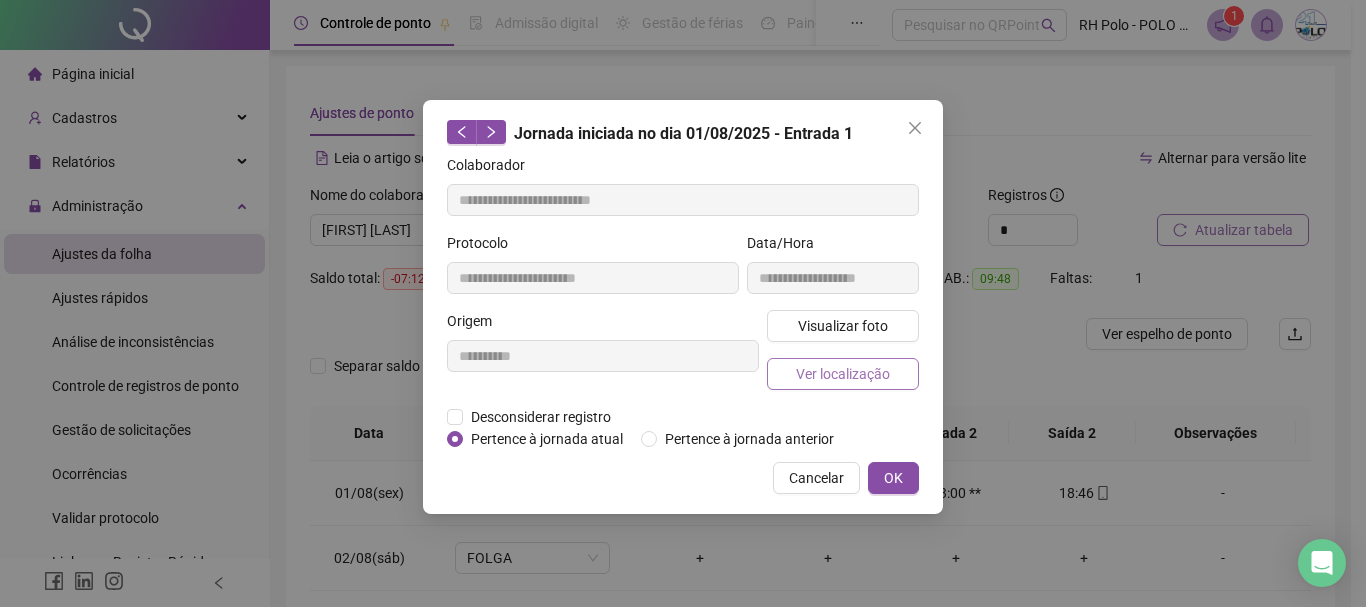 click on "Ver localização" at bounding box center [843, 374] 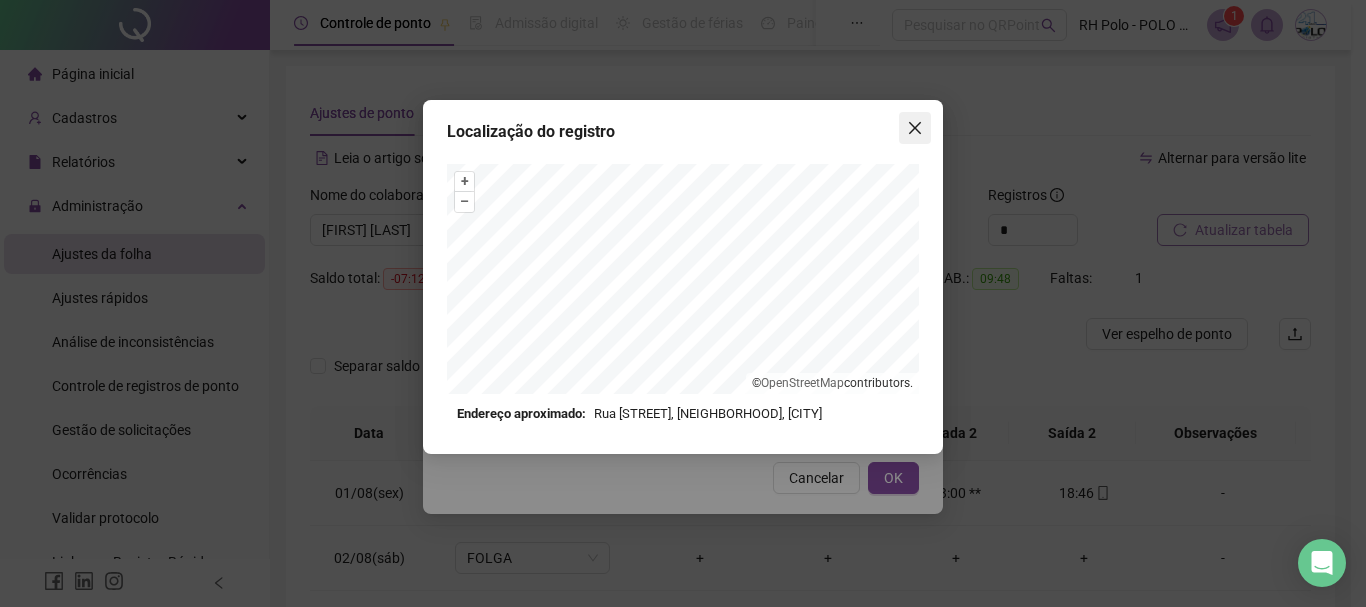 click 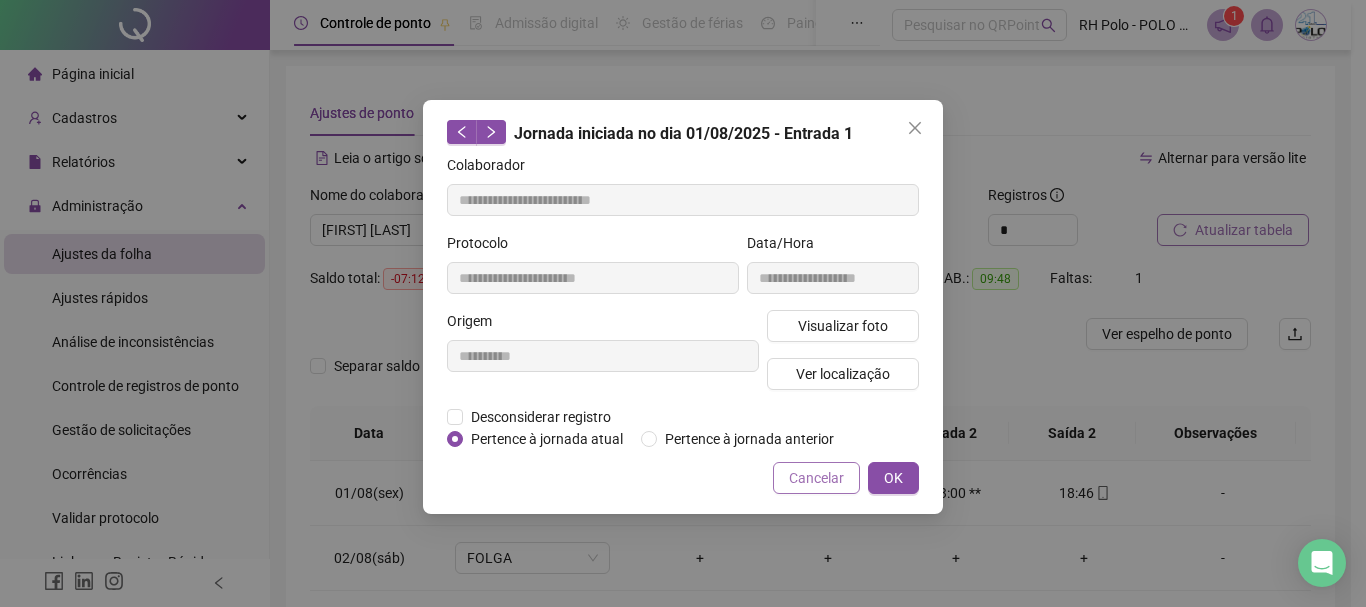 click on "Cancelar" at bounding box center [816, 478] 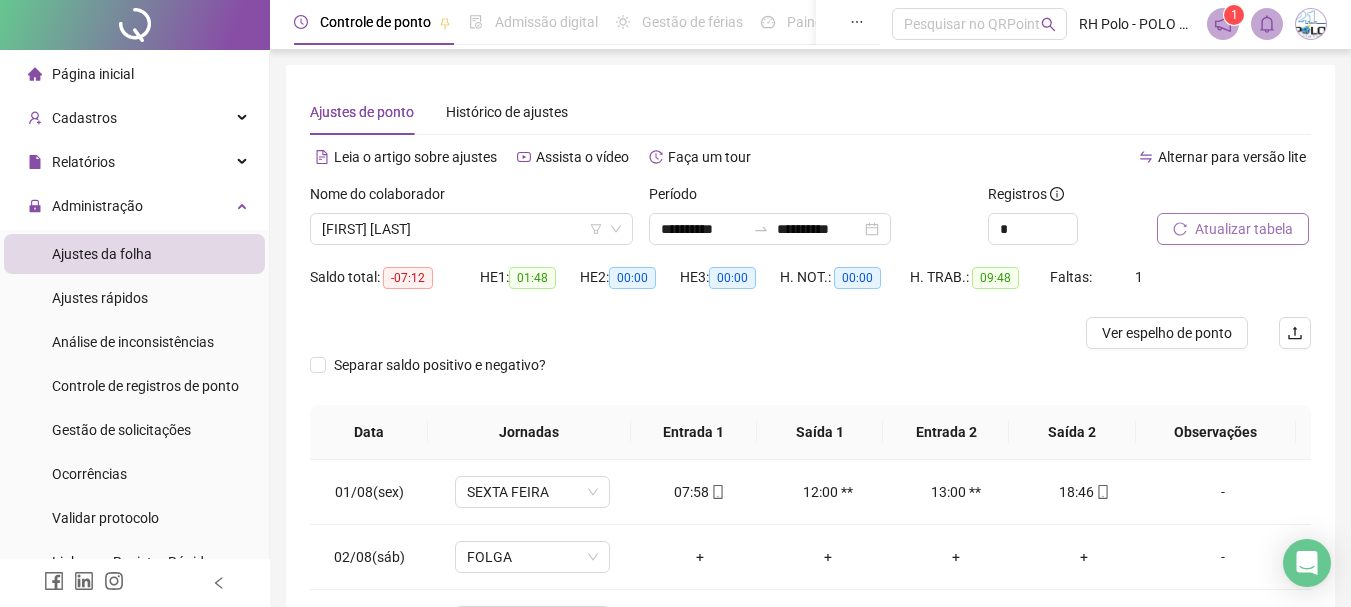 scroll, scrollTop: 0, scrollLeft: 0, axis: both 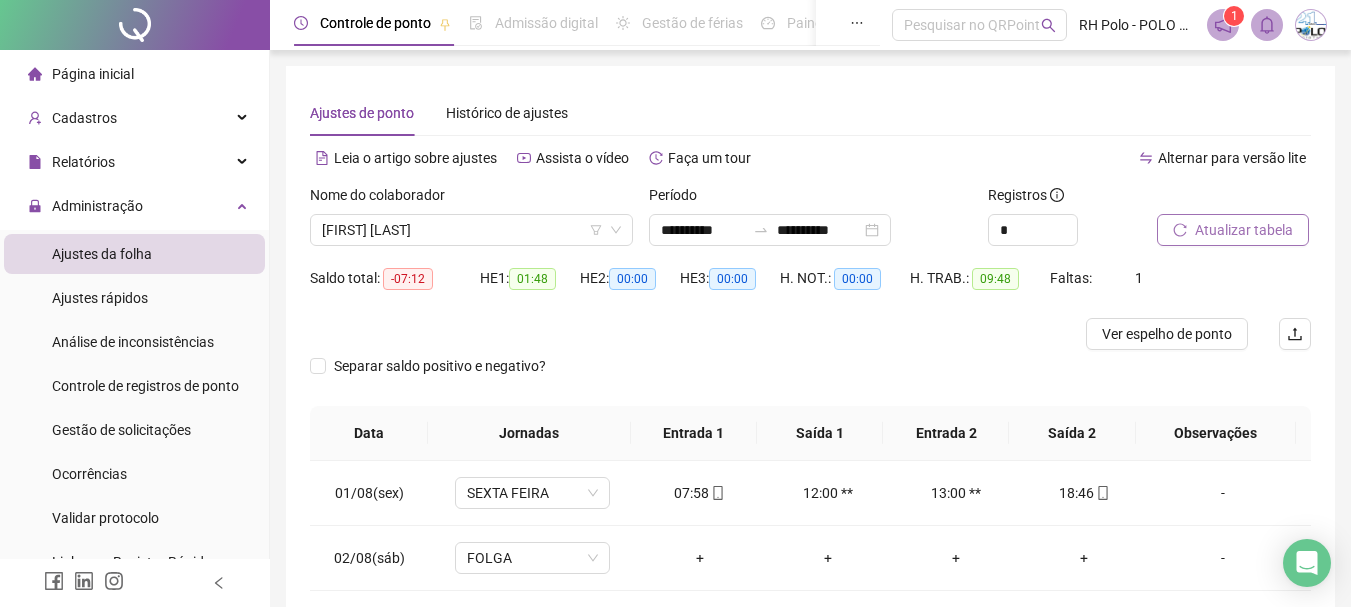 click on "Separar saldo positivo e negativo?" at bounding box center (810, 378) 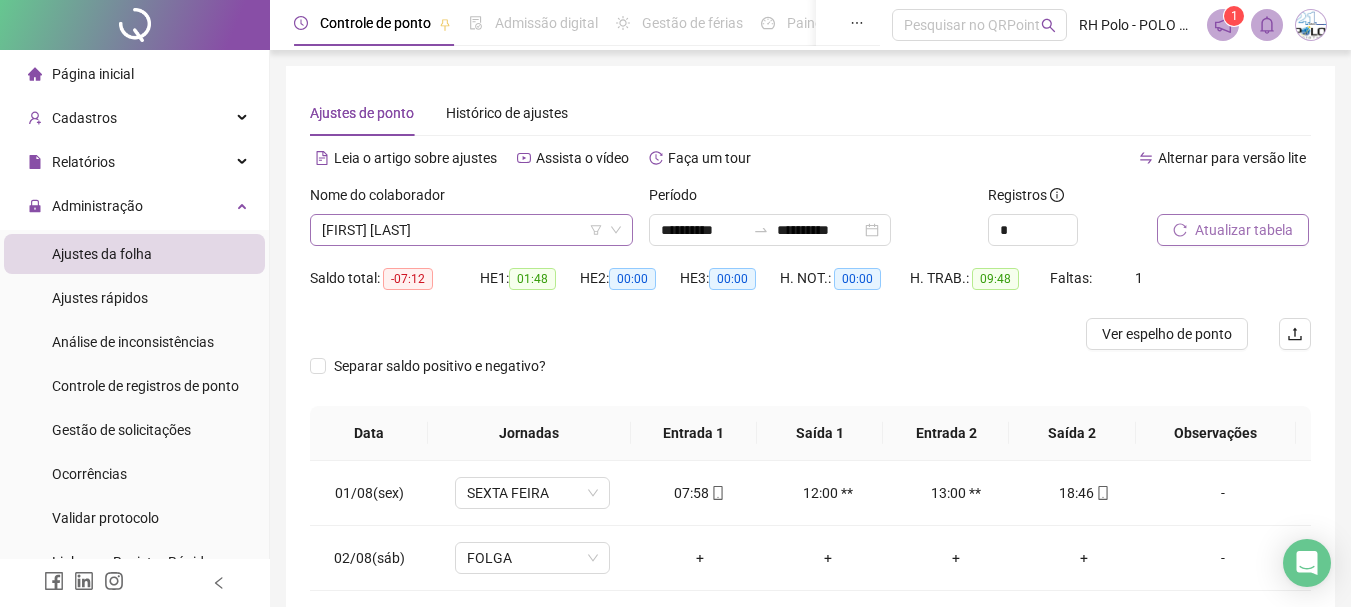 click on "[FIRST] [LAST]" at bounding box center [471, 230] 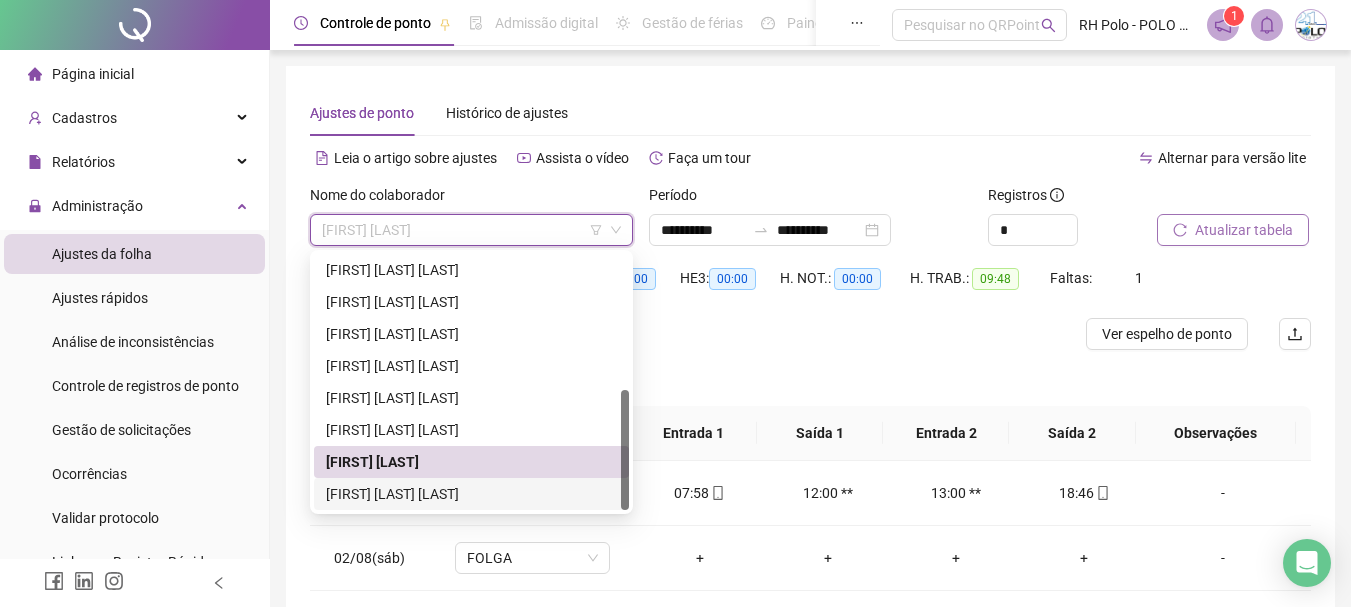 click on "[FIRST] [LAST] [LAST]" at bounding box center (471, 494) 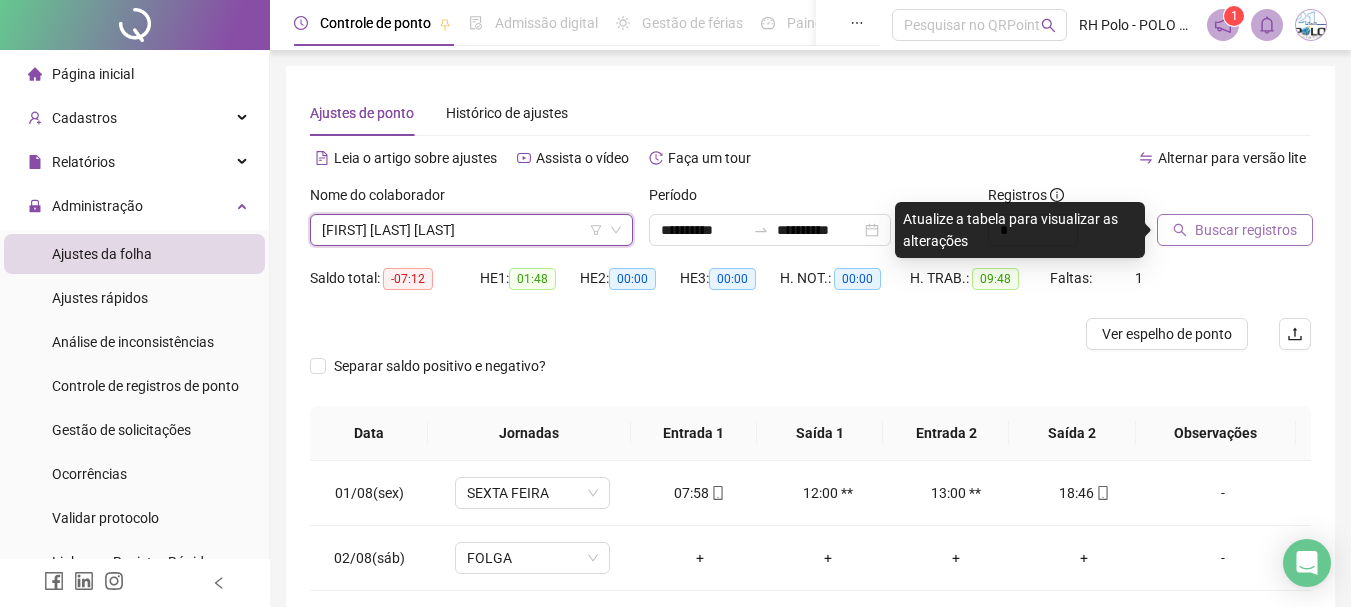 click on "Buscar registros" at bounding box center (1246, 230) 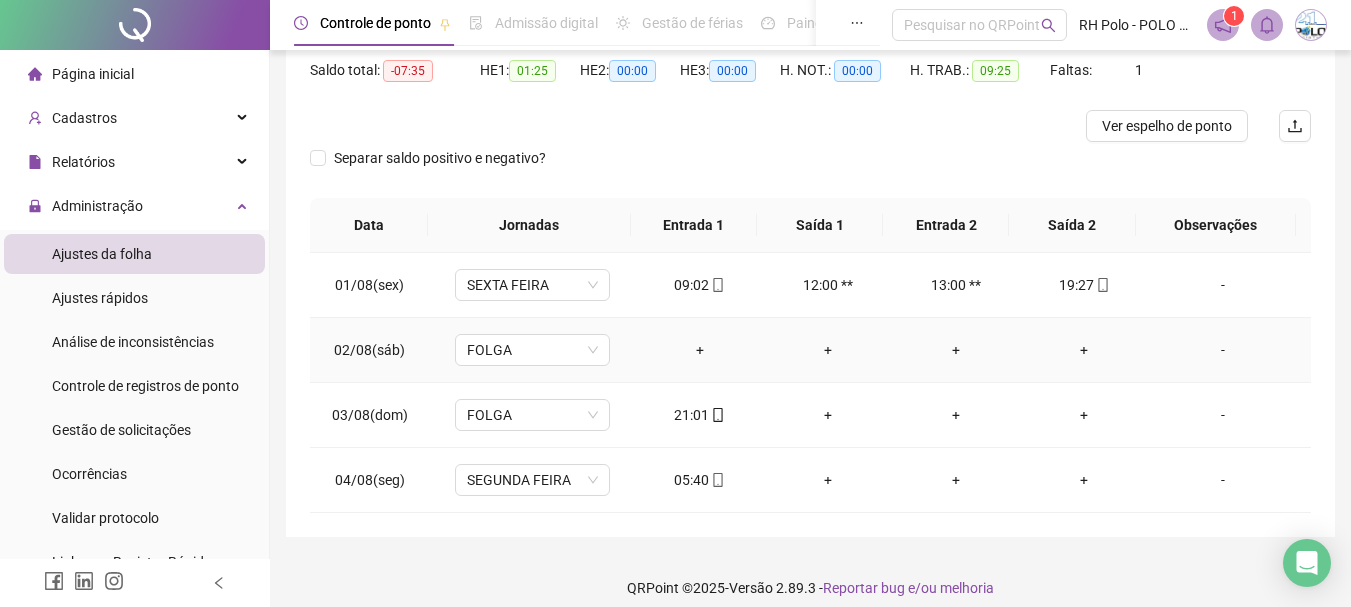 scroll, scrollTop: 224, scrollLeft: 0, axis: vertical 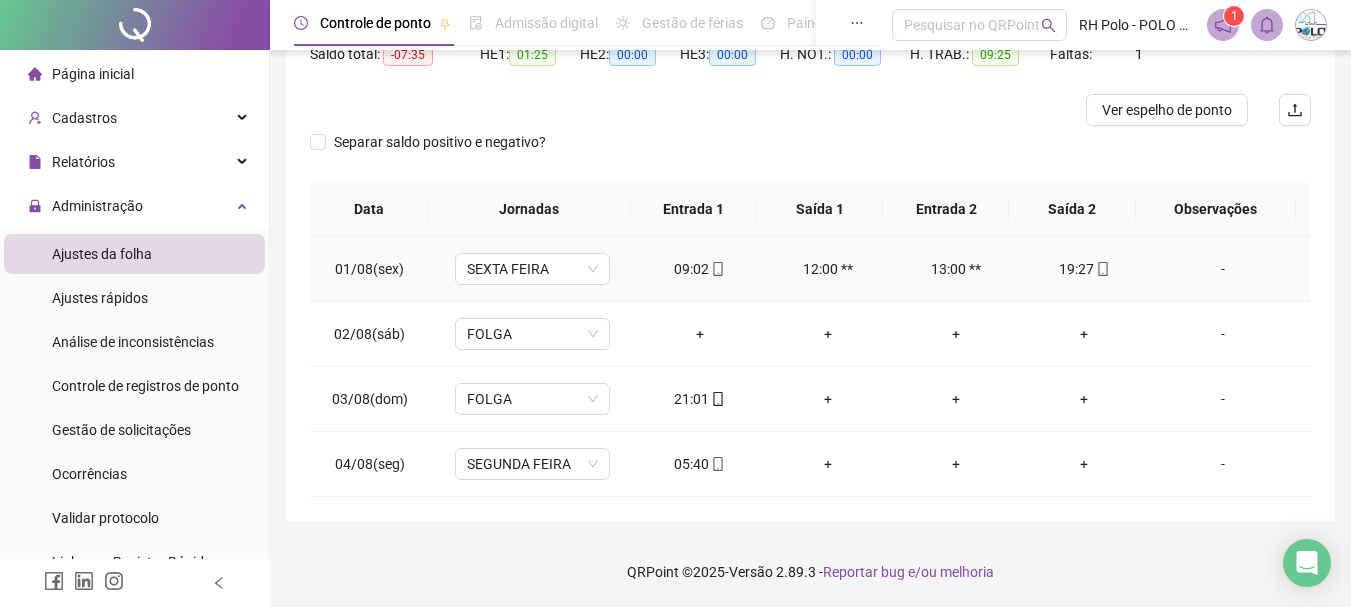 click on "09:02" at bounding box center [700, 269] 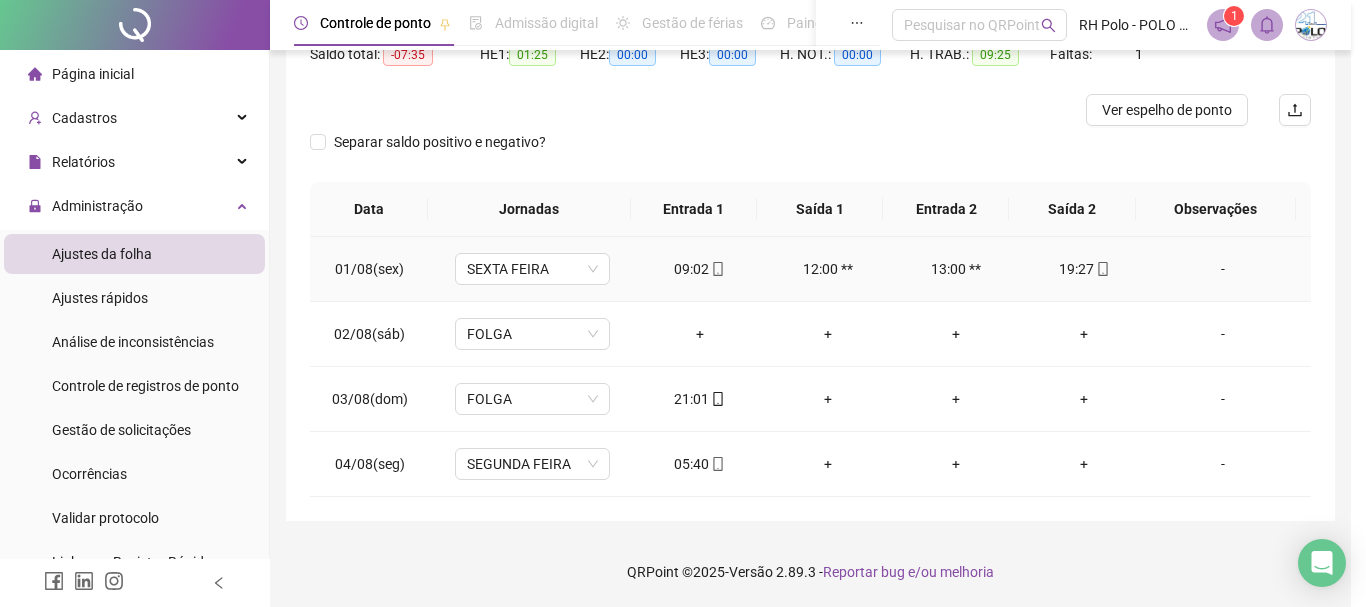 type on "**********" 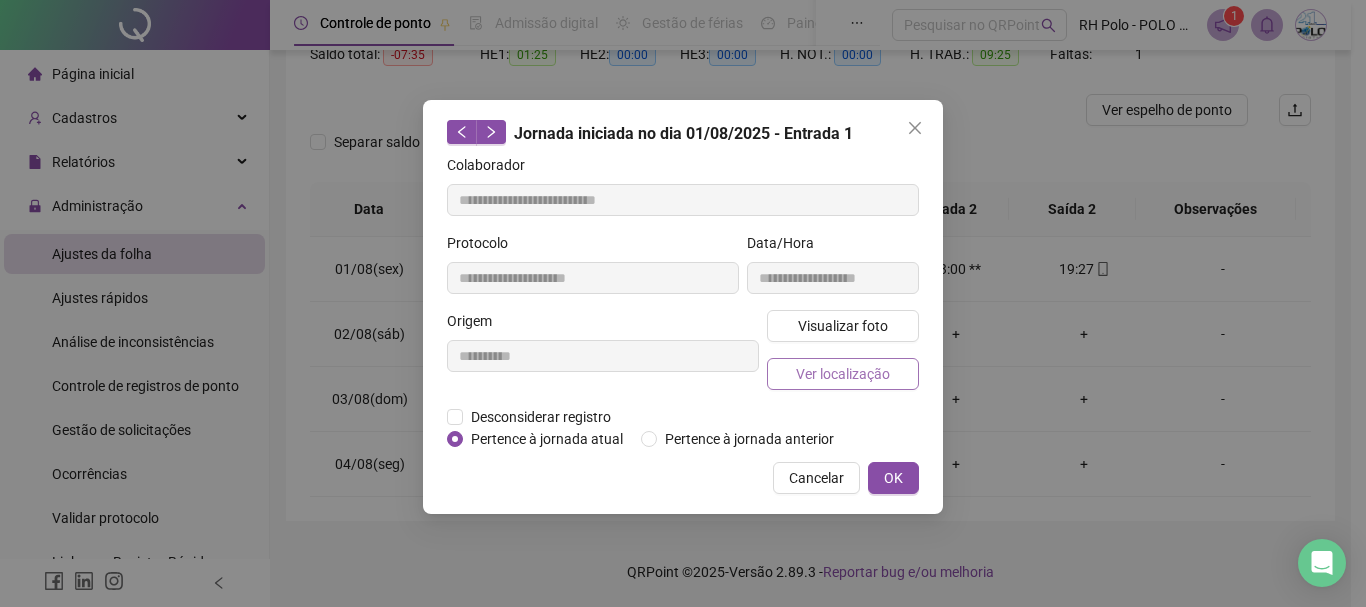 click on "Ver localização" at bounding box center [843, 374] 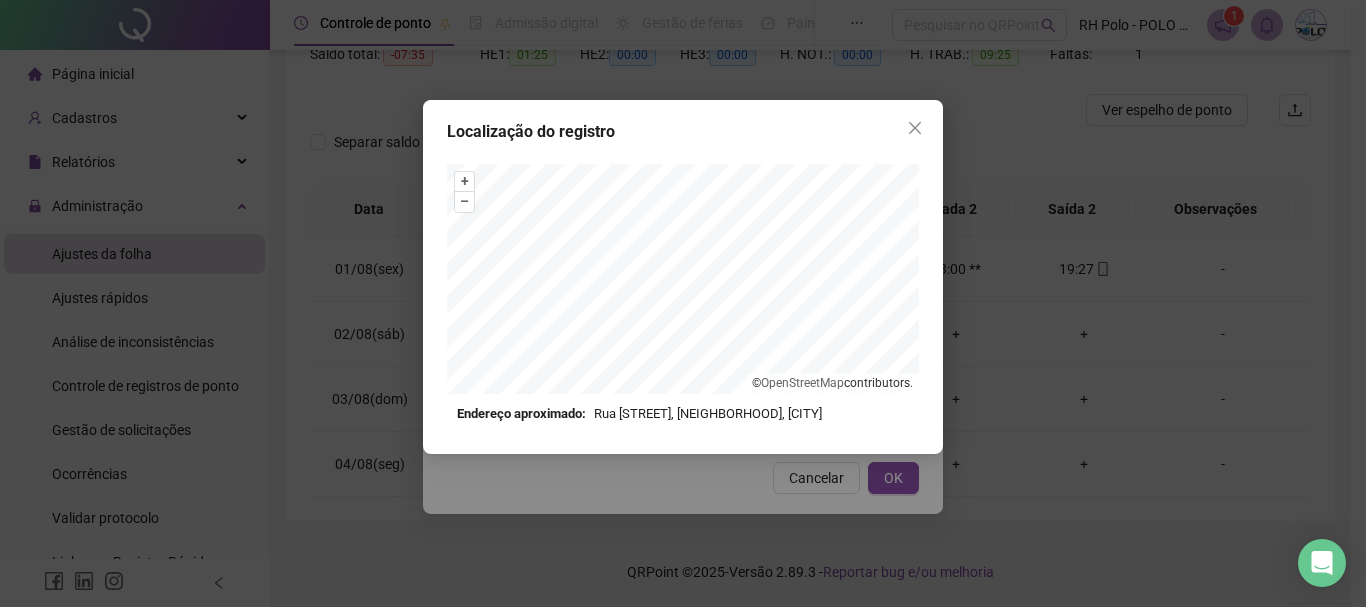 click on "Endereço aproximado:   Rua [STREET], [NEIGHBORHOOD], [CITY]" at bounding box center (683, 414) 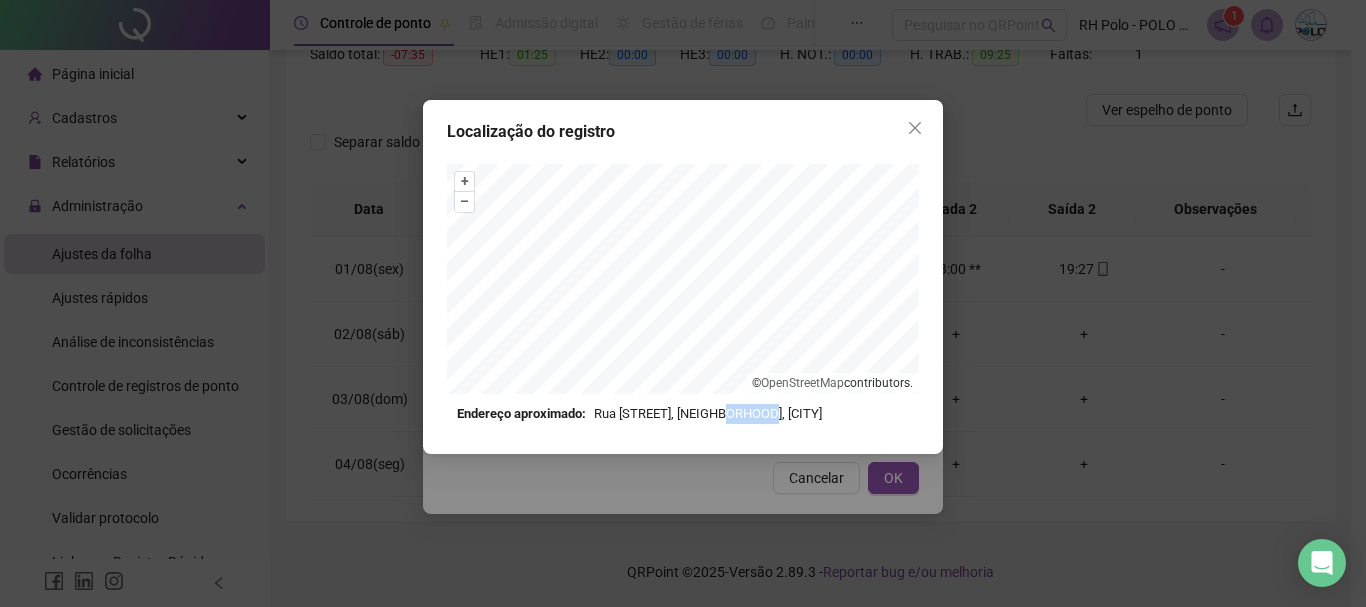 click on "Endereço aproximado:   Rua [STREET], [NEIGHBORHOOD], [CITY]" at bounding box center [683, 414] 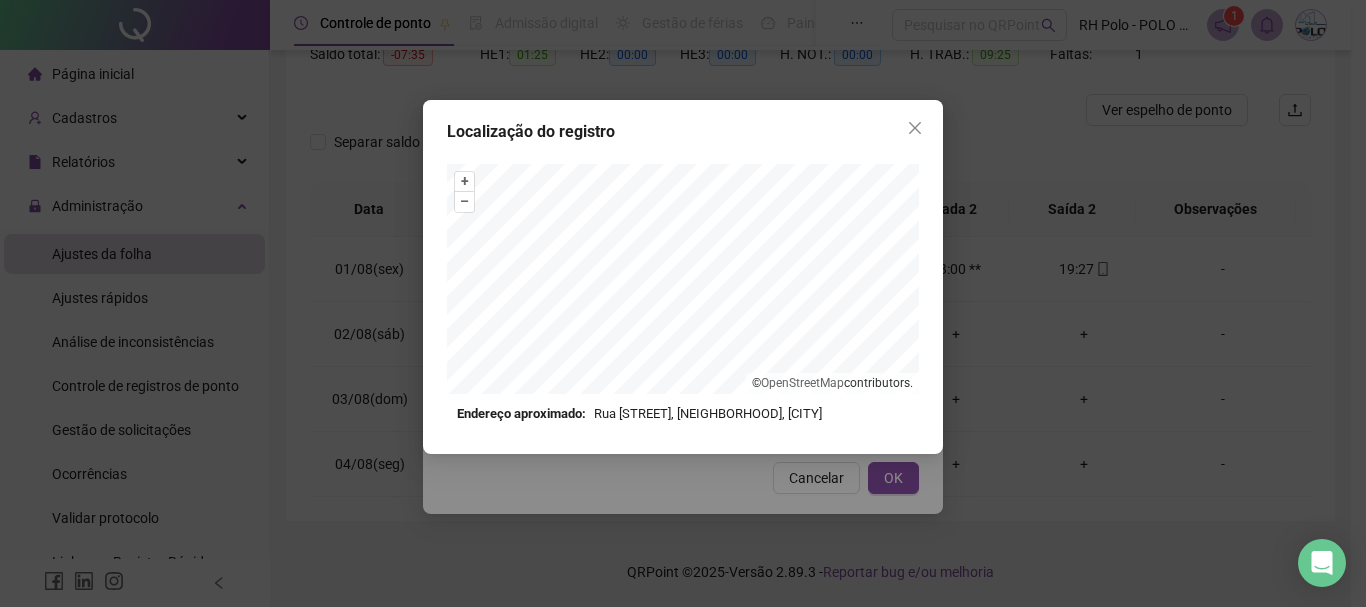 click on "Endereço aproximado:   Rua [STREET], [NEIGHBORHOOD], [CITY]" at bounding box center [683, 414] 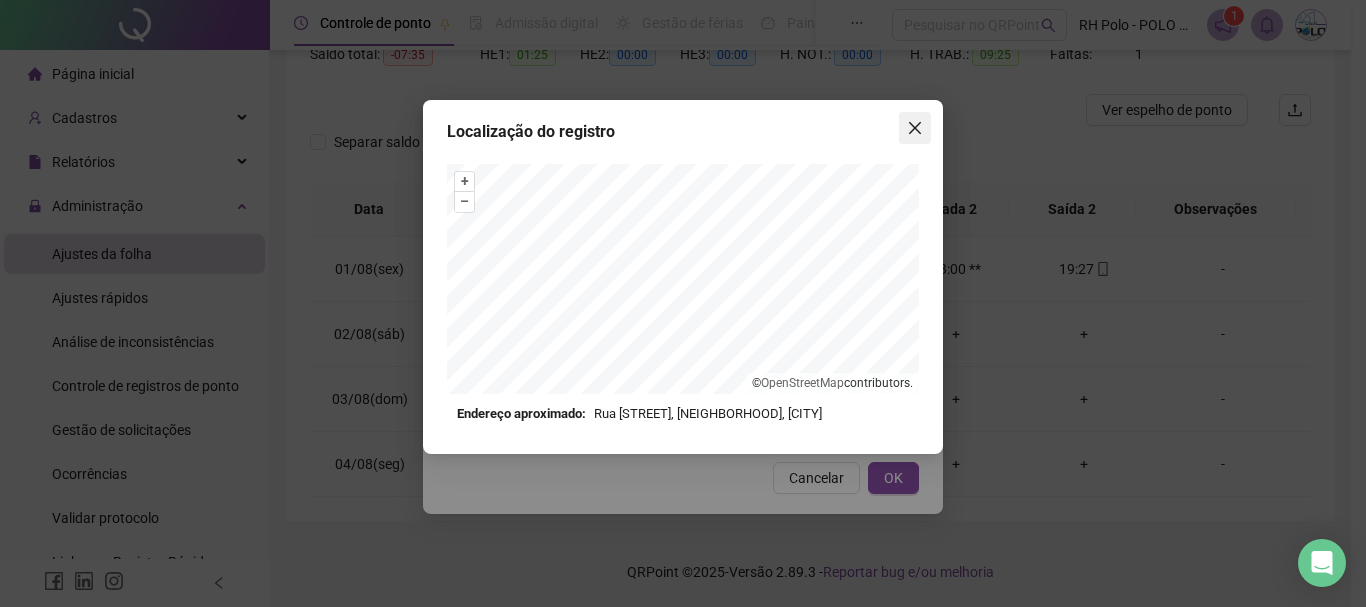 click at bounding box center (915, 128) 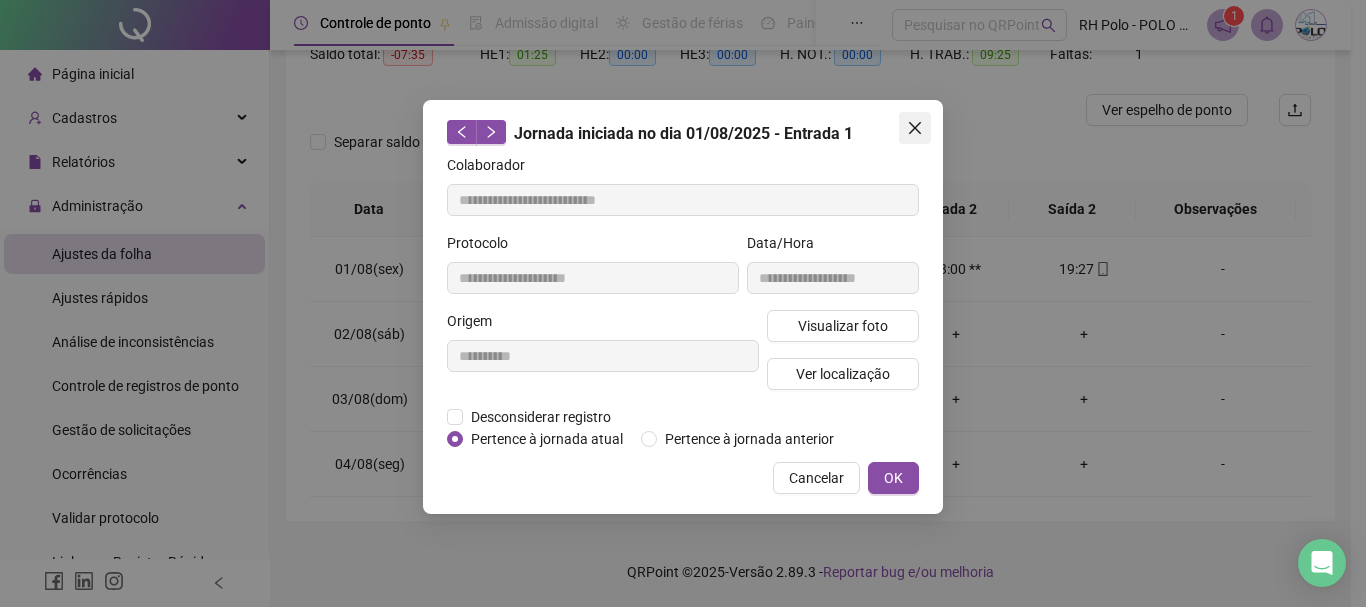 click at bounding box center (915, 128) 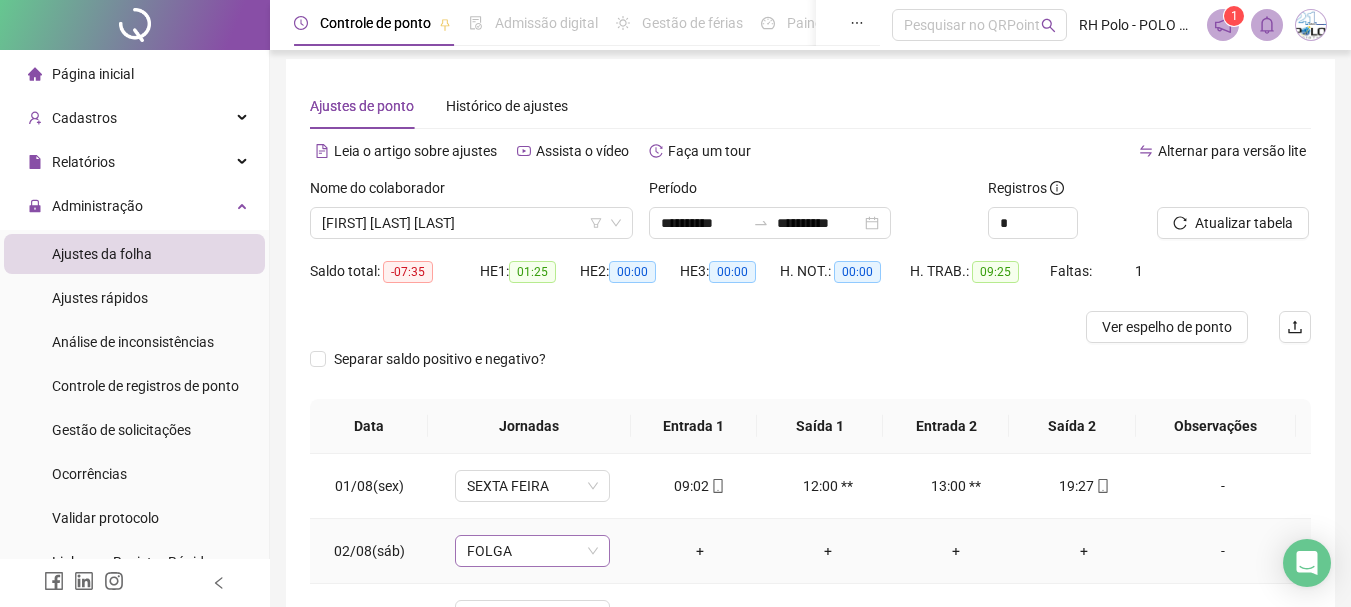 scroll, scrollTop: 0, scrollLeft: 0, axis: both 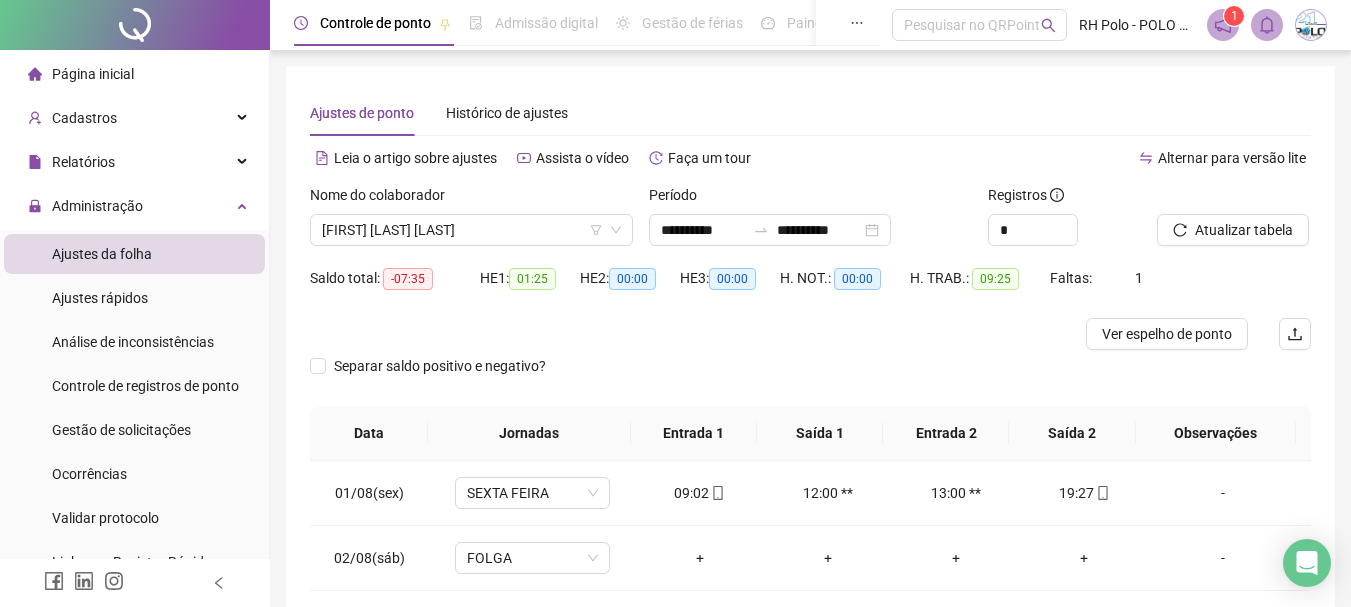 click on "Nome do colaborador" at bounding box center (471, 199) 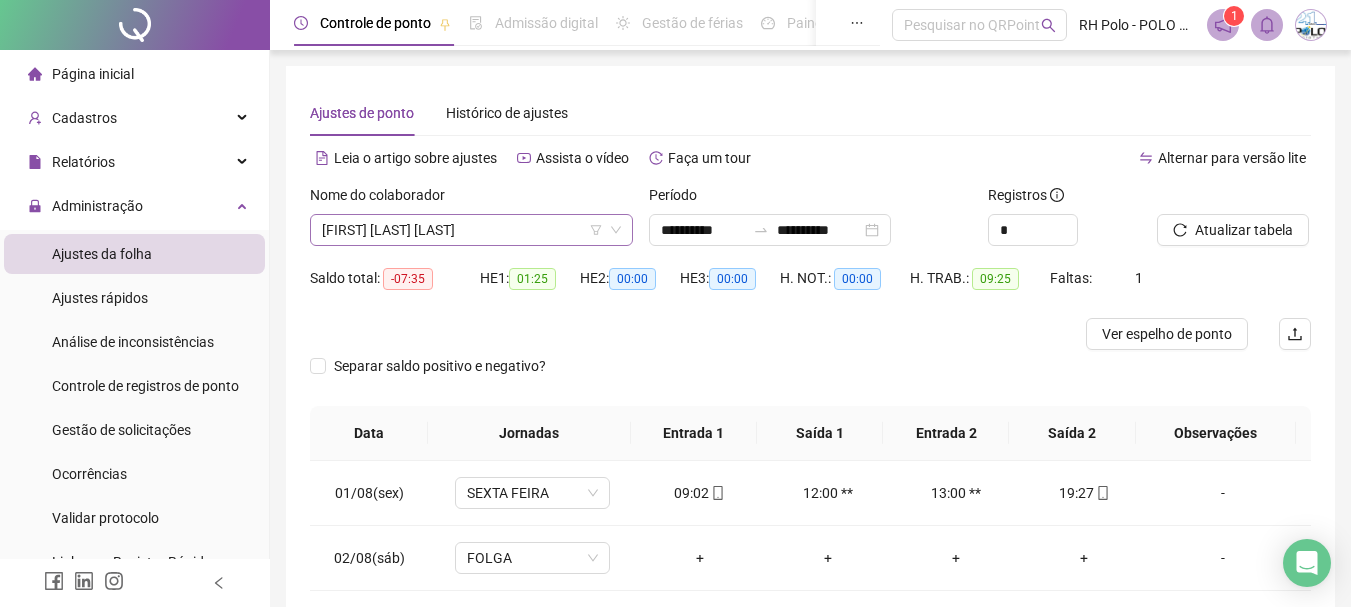 click on "[FIRST] [LAST] [LAST]" at bounding box center (471, 230) 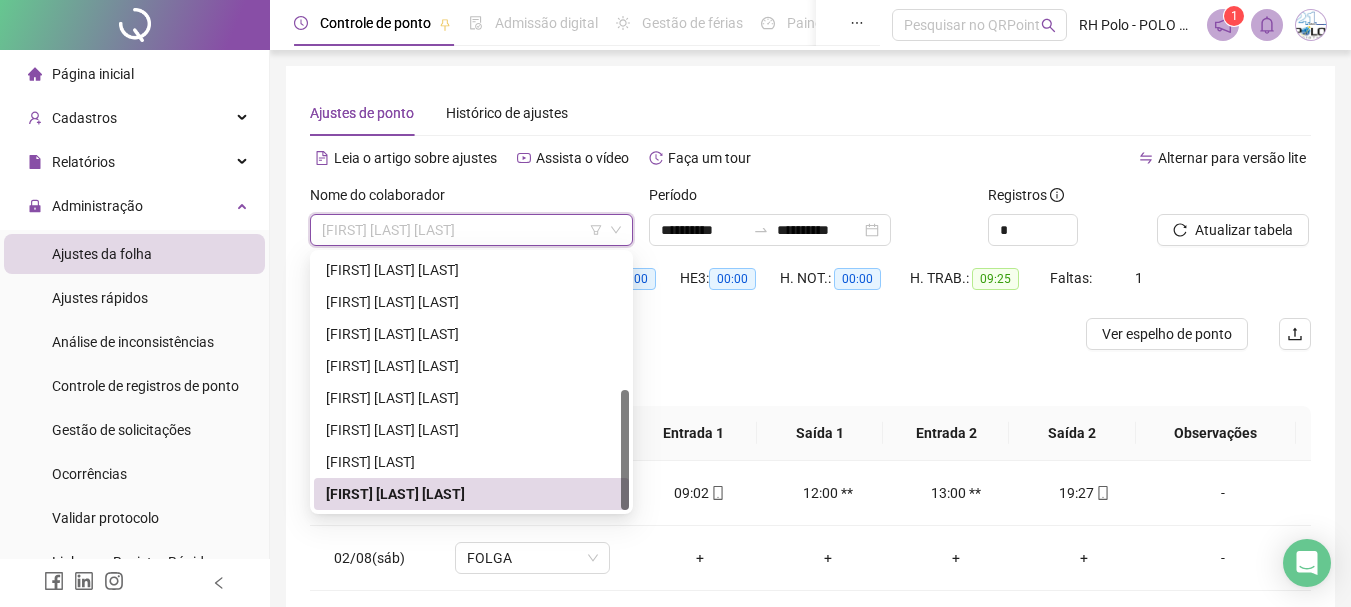 click on "[FIRST] [LAST] [LAST]" at bounding box center [471, 494] 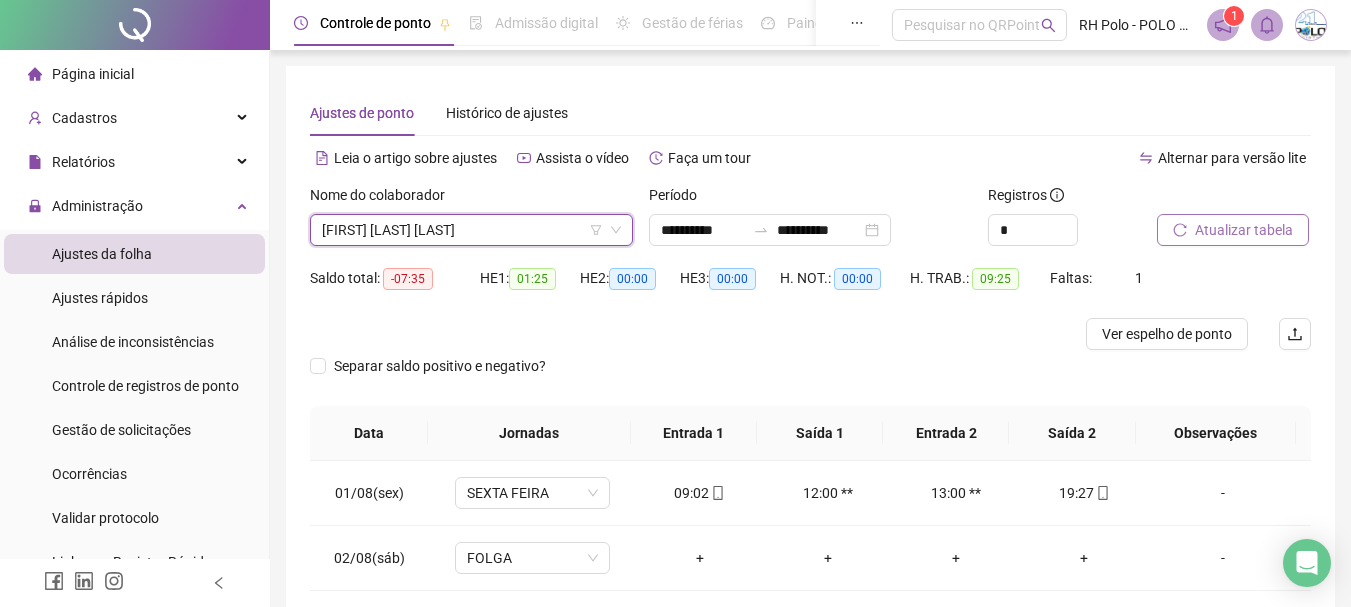 click on "Atualizar tabela" at bounding box center [1244, 230] 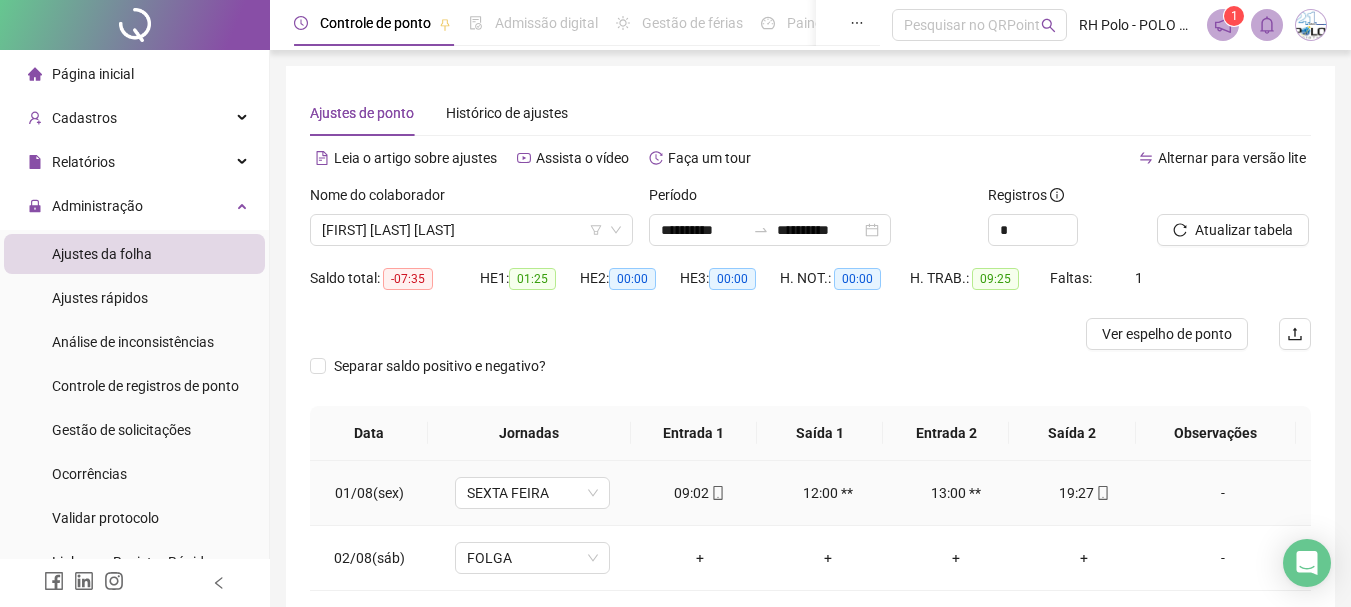 click 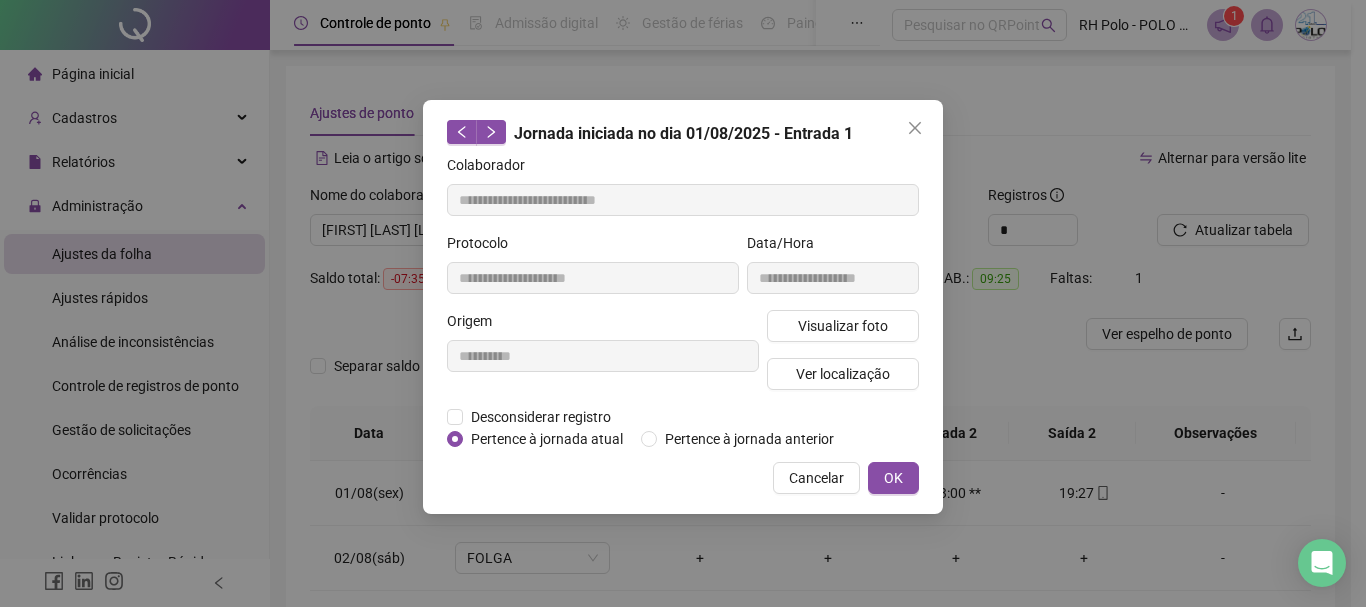 drag, startPoint x: 903, startPoint y: 124, endPoint x: 744, endPoint y: 49, distance: 175.80103 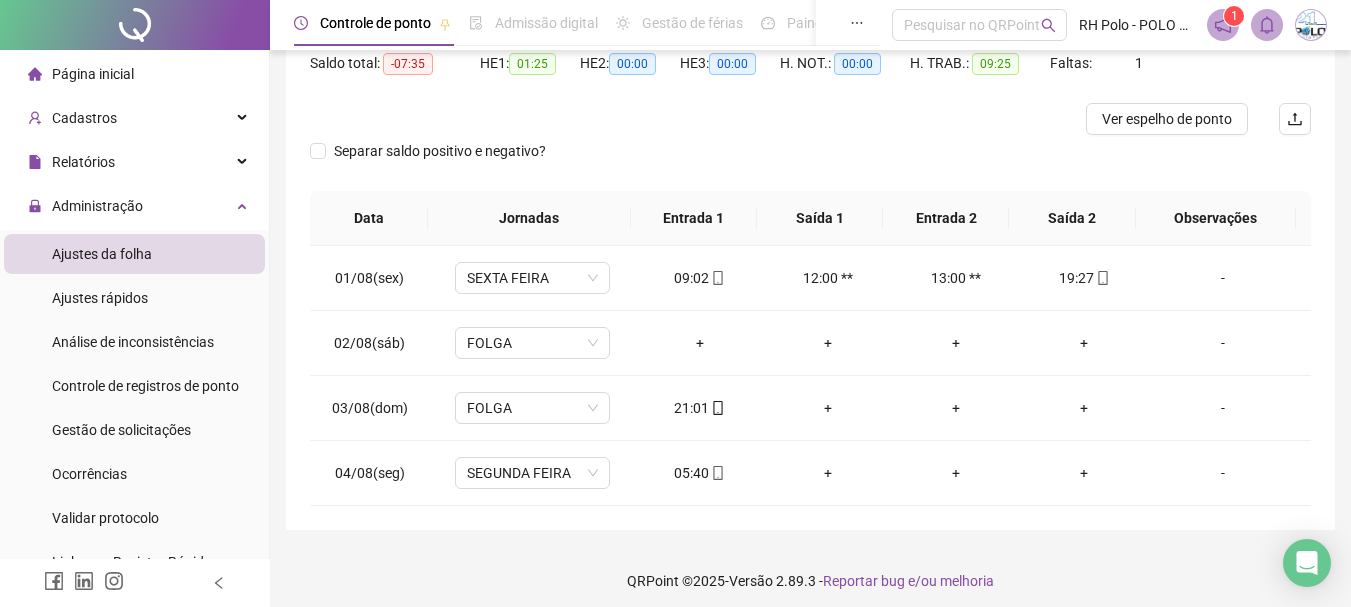 scroll, scrollTop: 224, scrollLeft: 0, axis: vertical 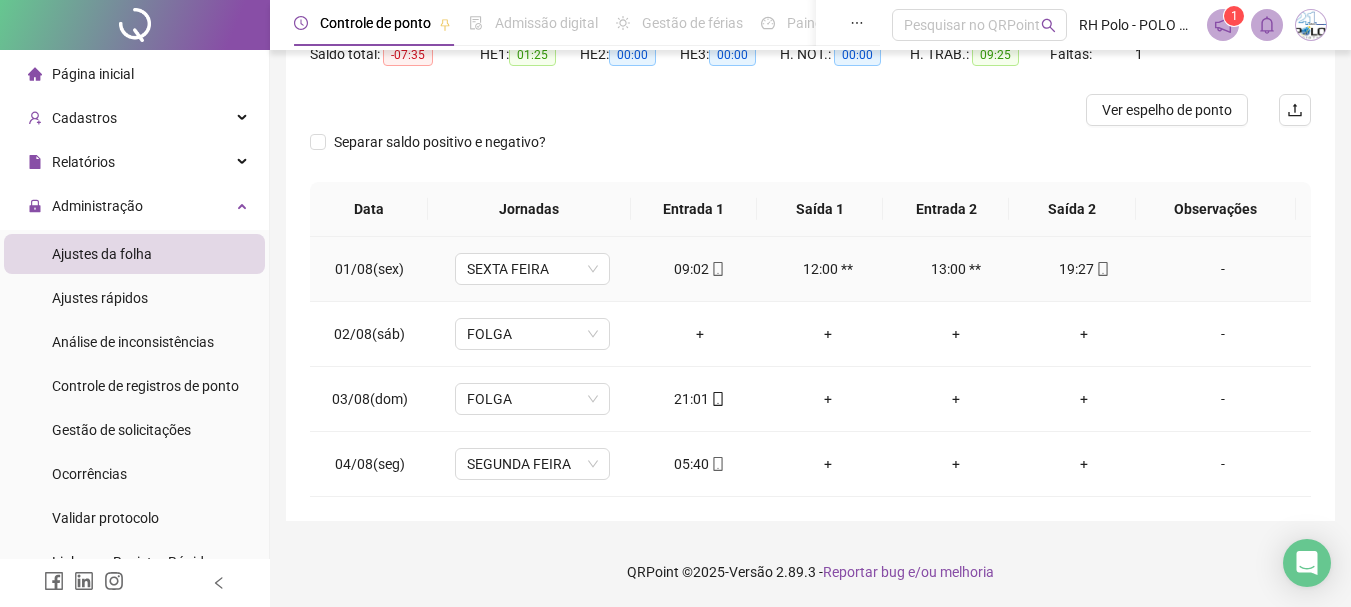 click 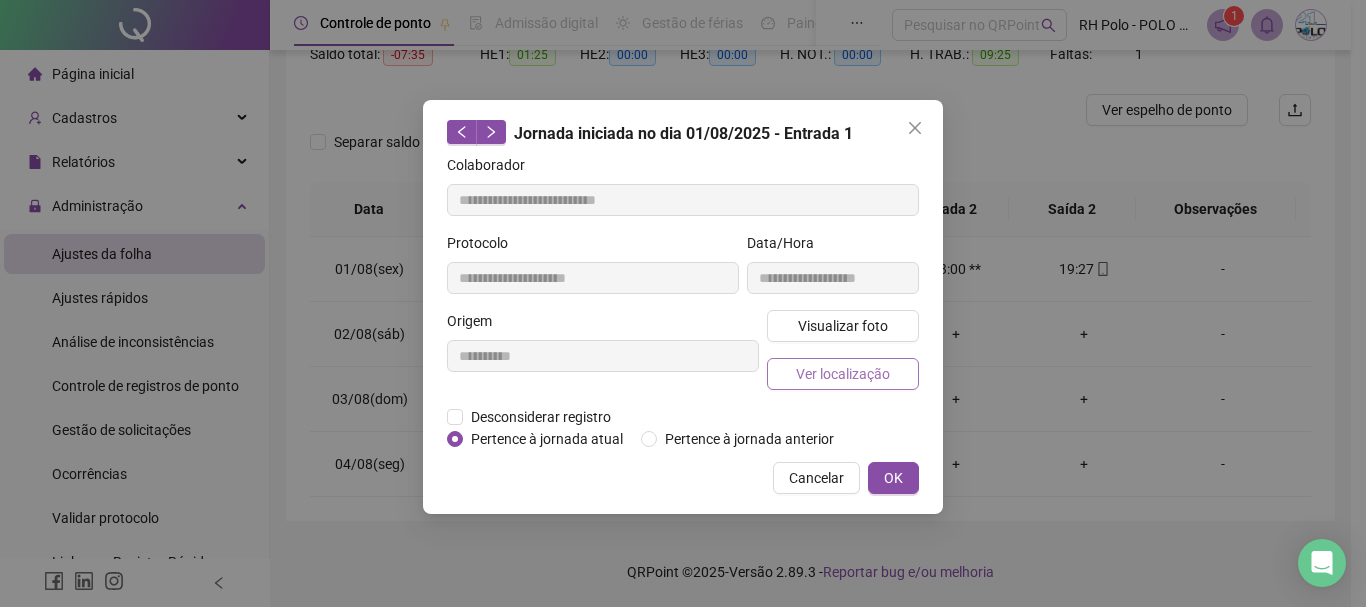 click on "Ver localização" at bounding box center (843, 374) 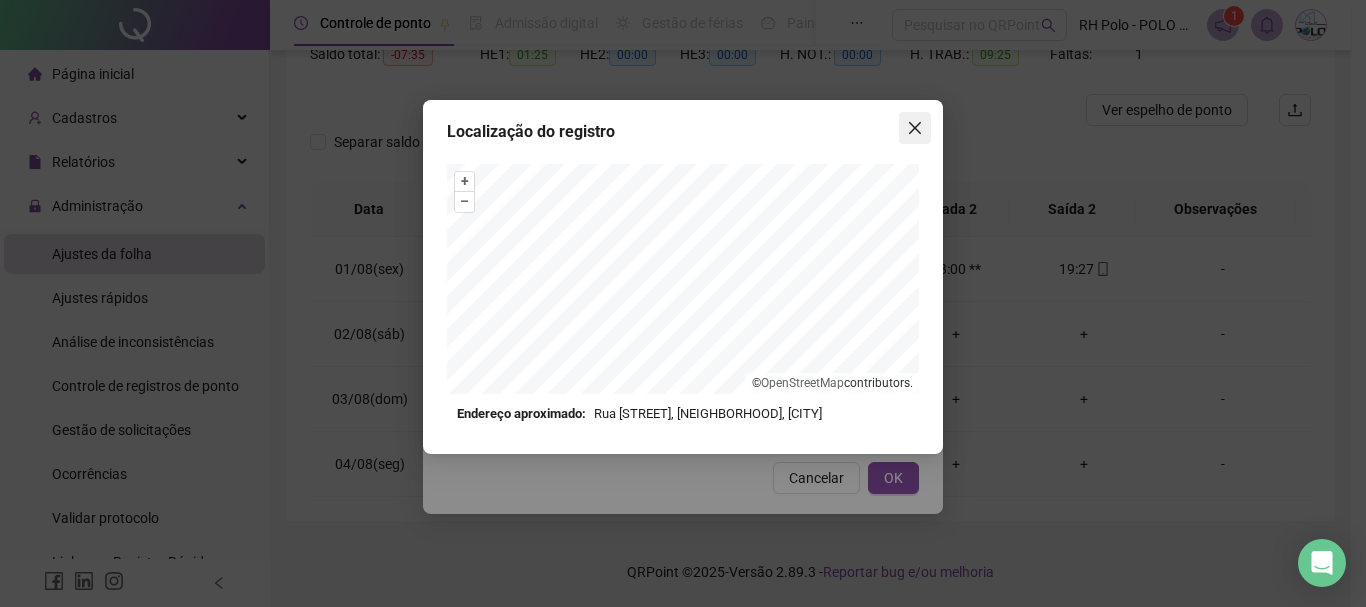 click 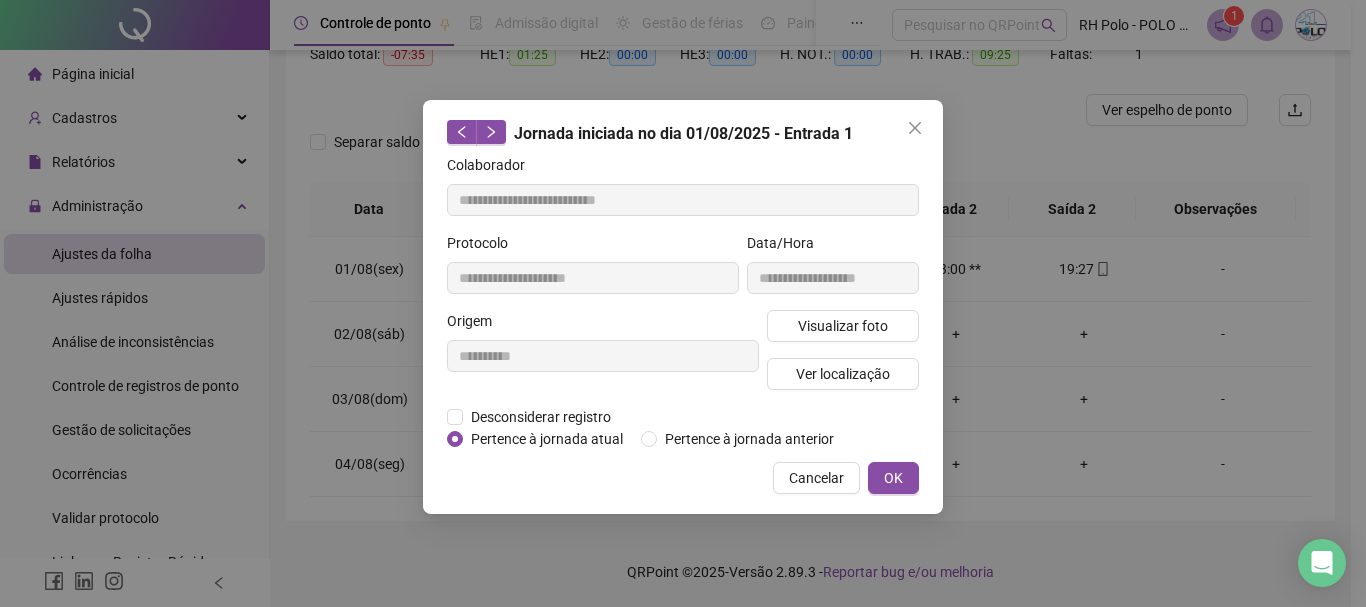 click 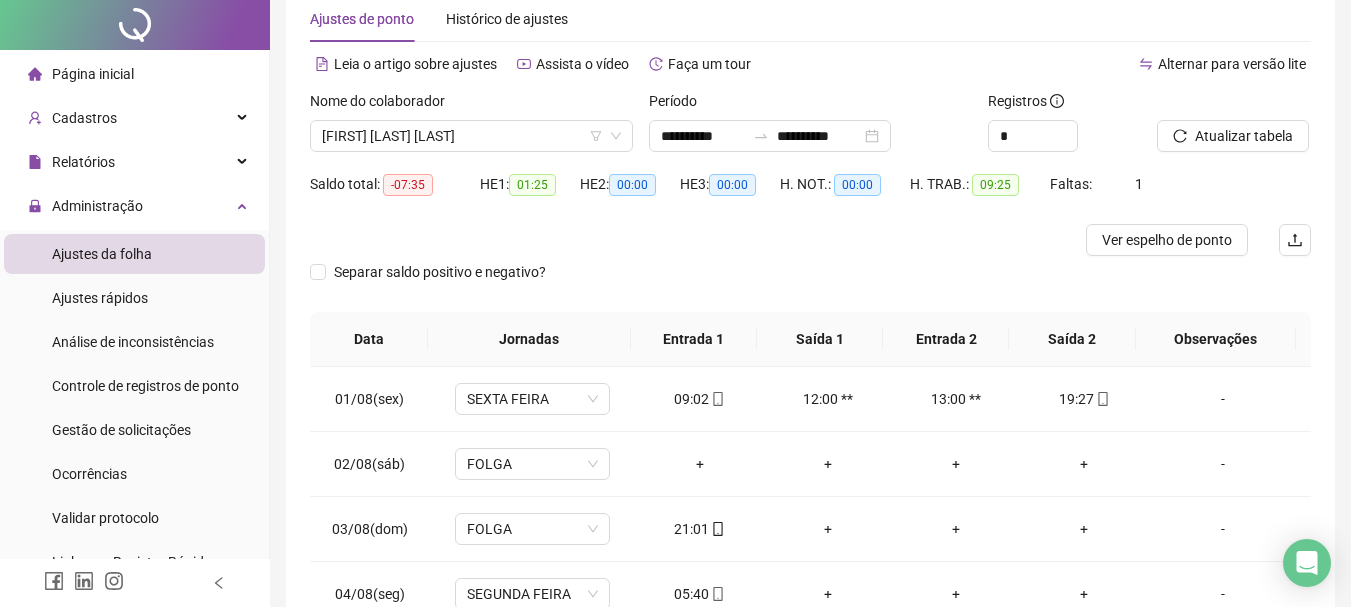 scroll, scrollTop: 0, scrollLeft: 0, axis: both 